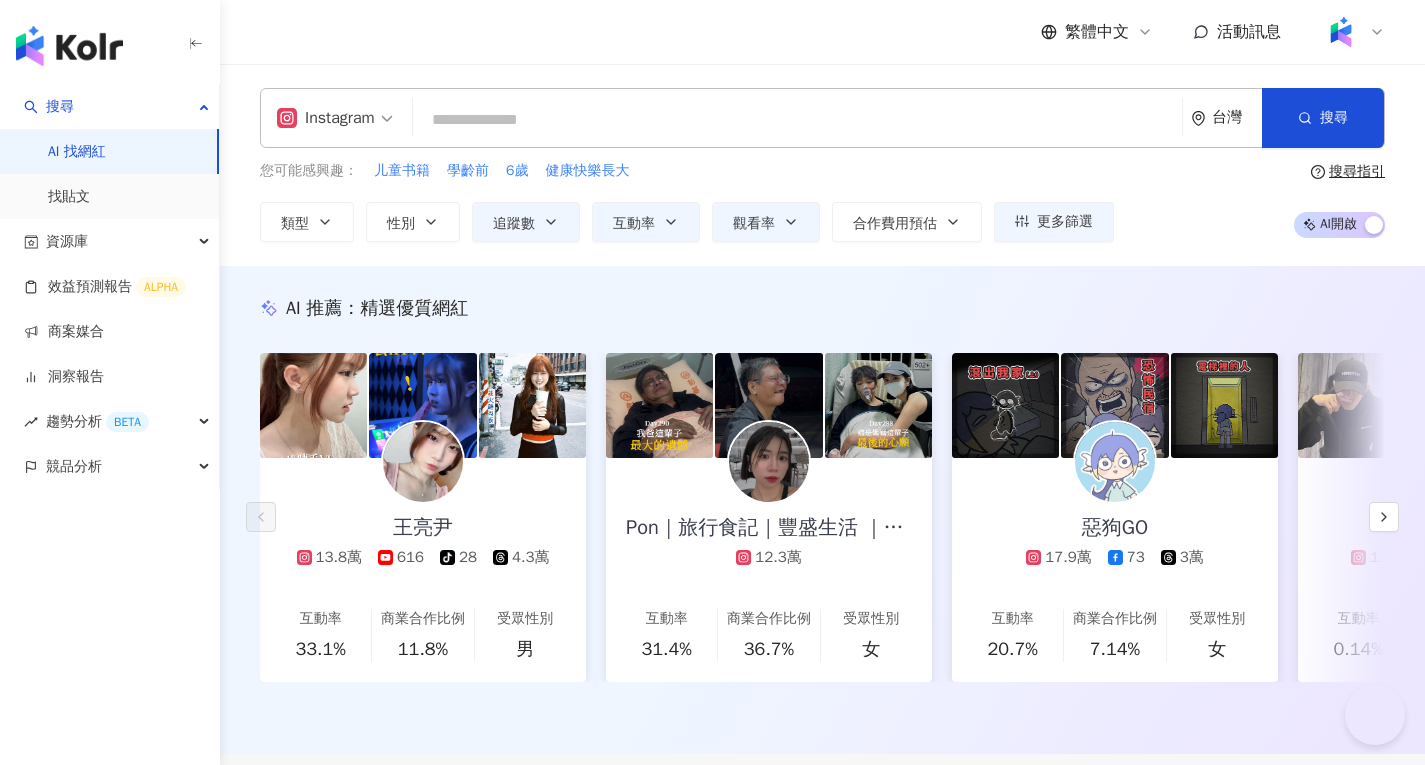 scroll, scrollTop: 0, scrollLeft: 0, axis: both 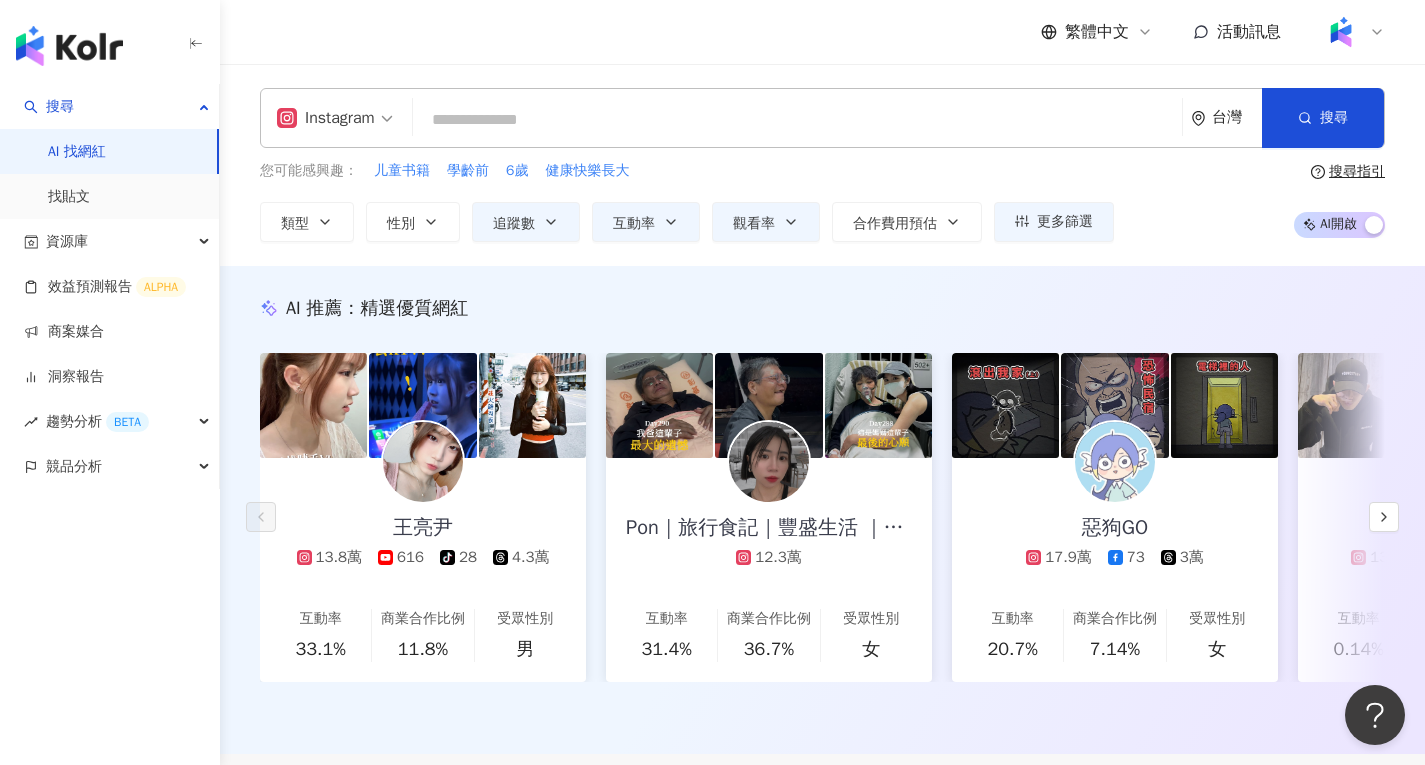 click at bounding box center (797, 120) 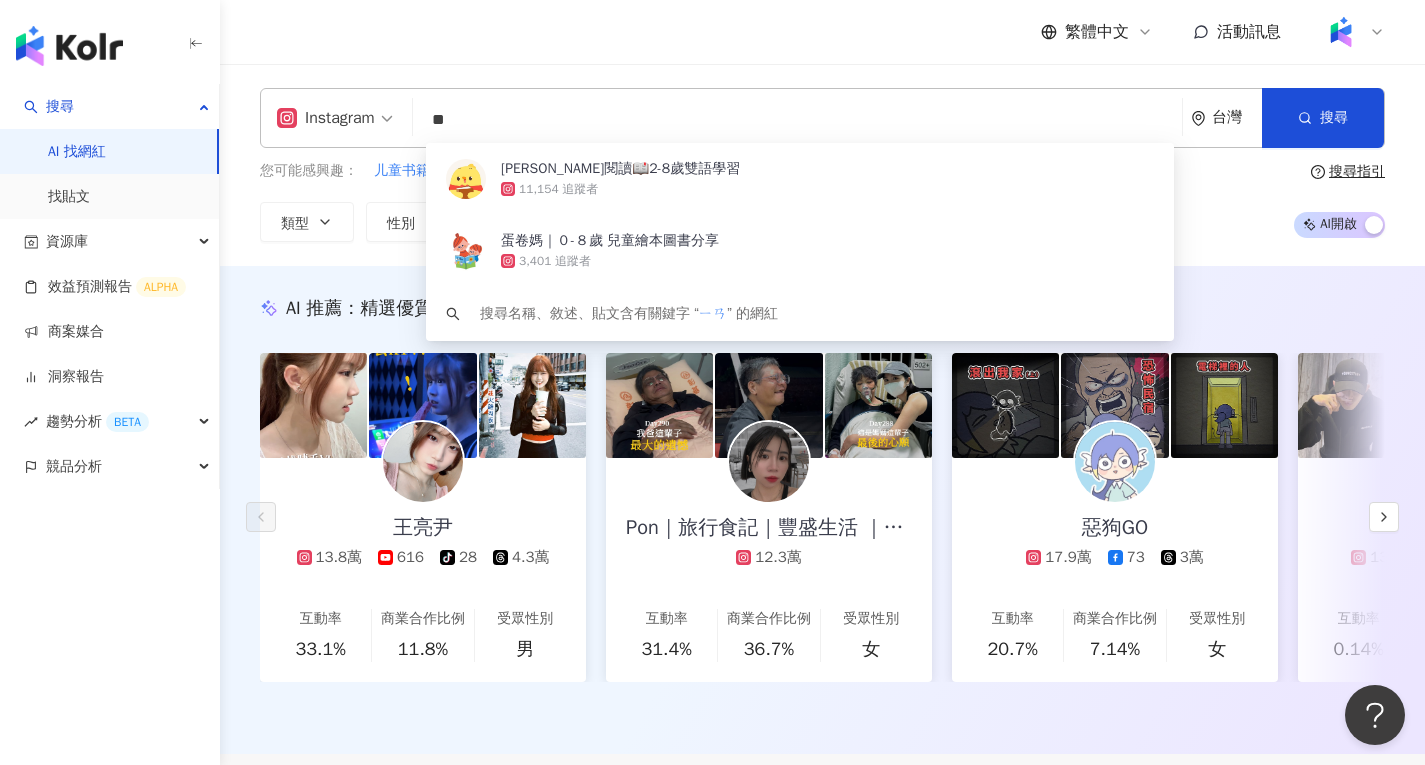 type on "*" 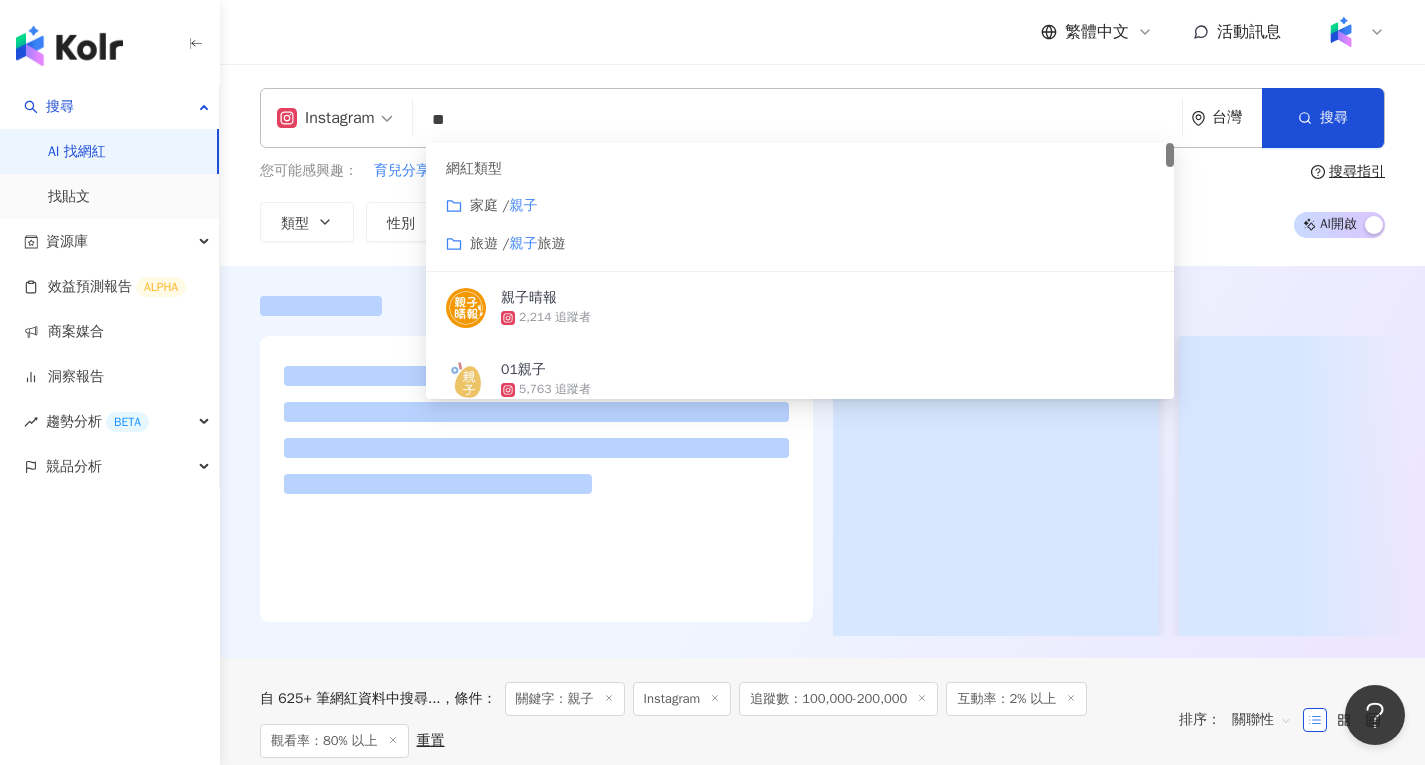 click at bounding box center (822, 462) 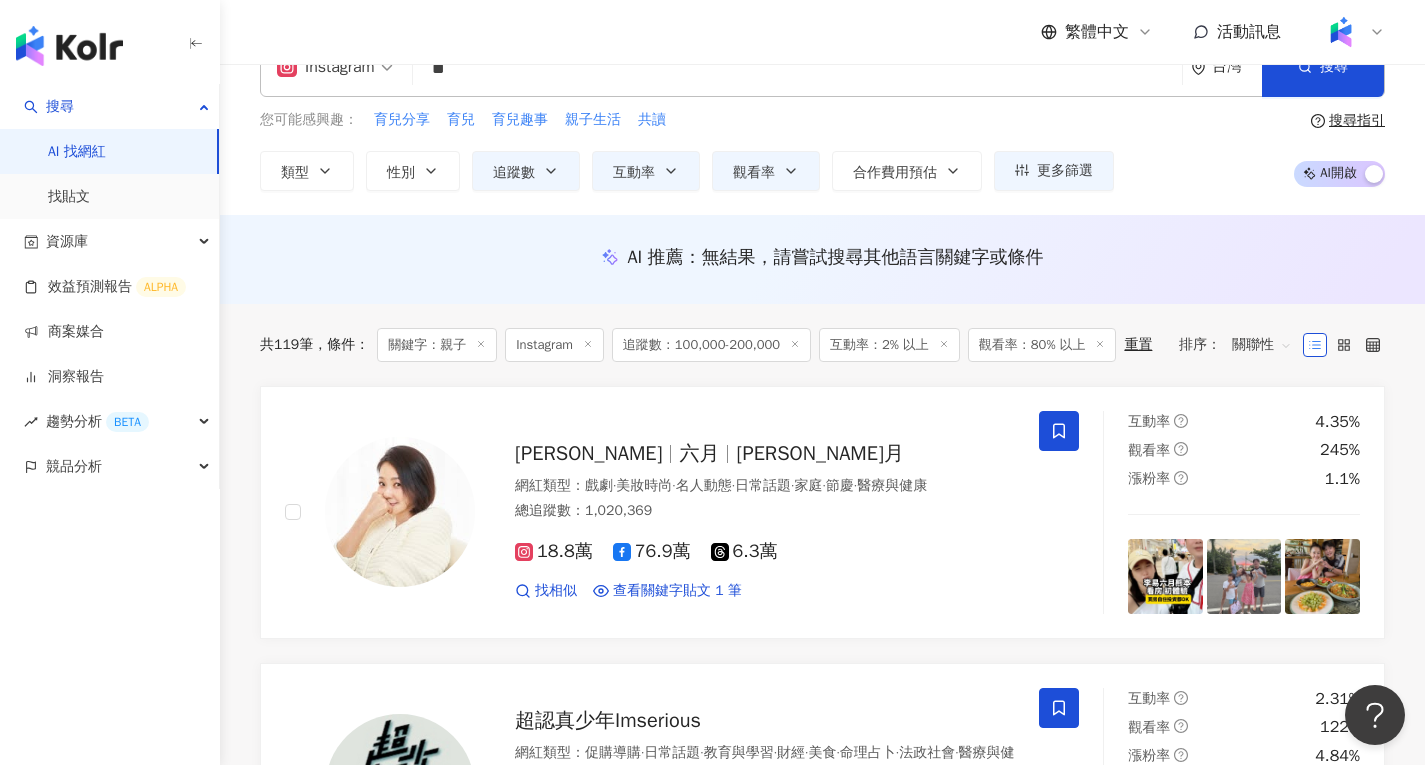 scroll, scrollTop: 100, scrollLeft: 0, axis: vertical 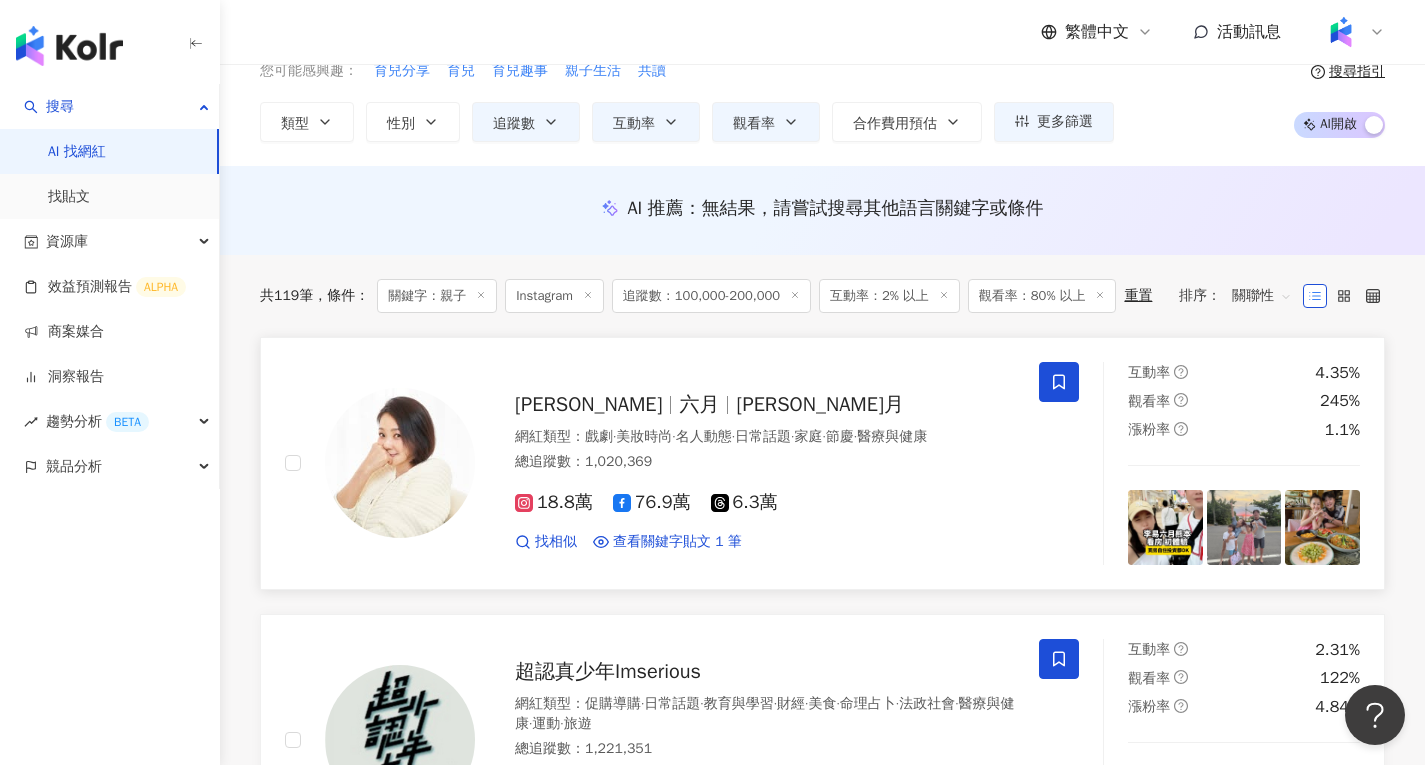 click on "蔡君茹" at bounding box center [597, 404] 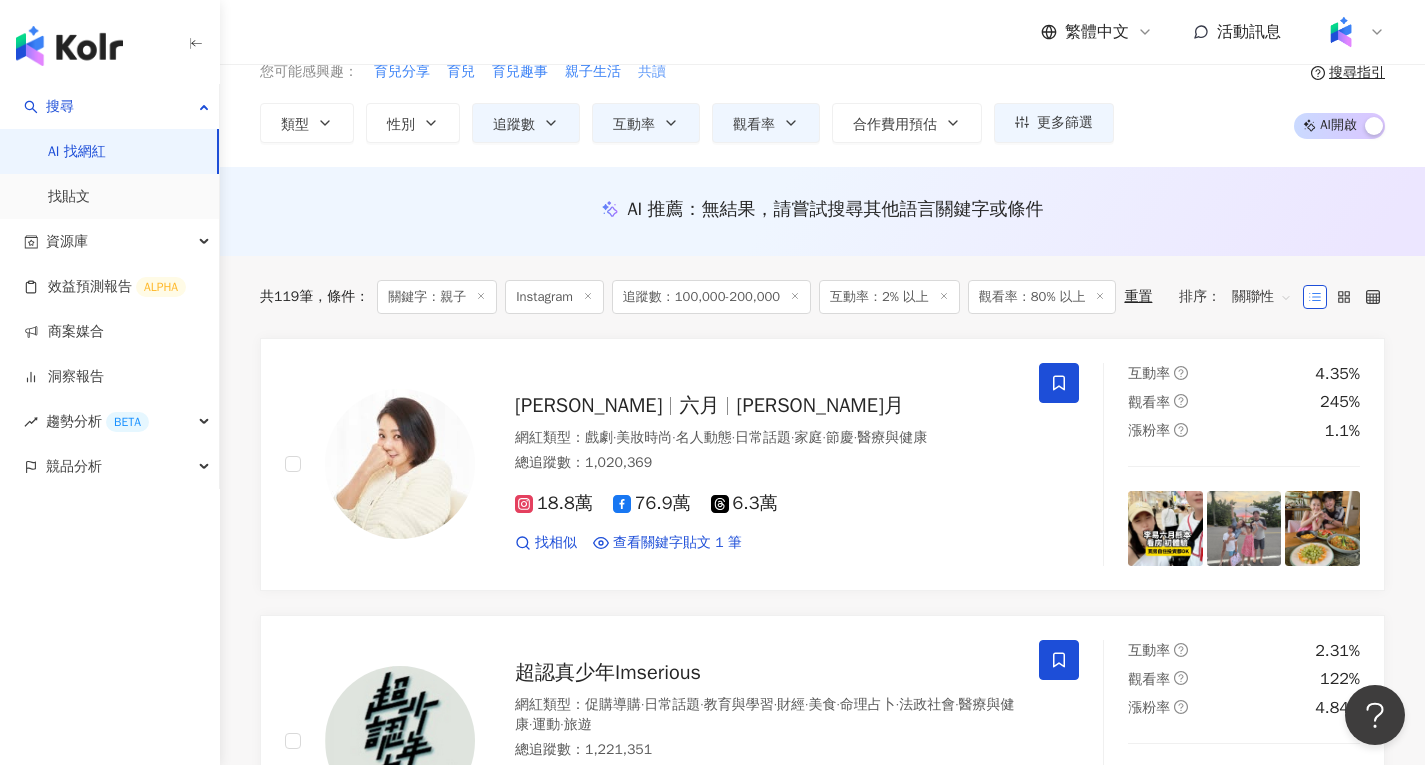 scroll, scrollTop: 0, scrollLeft: 0, axis: both 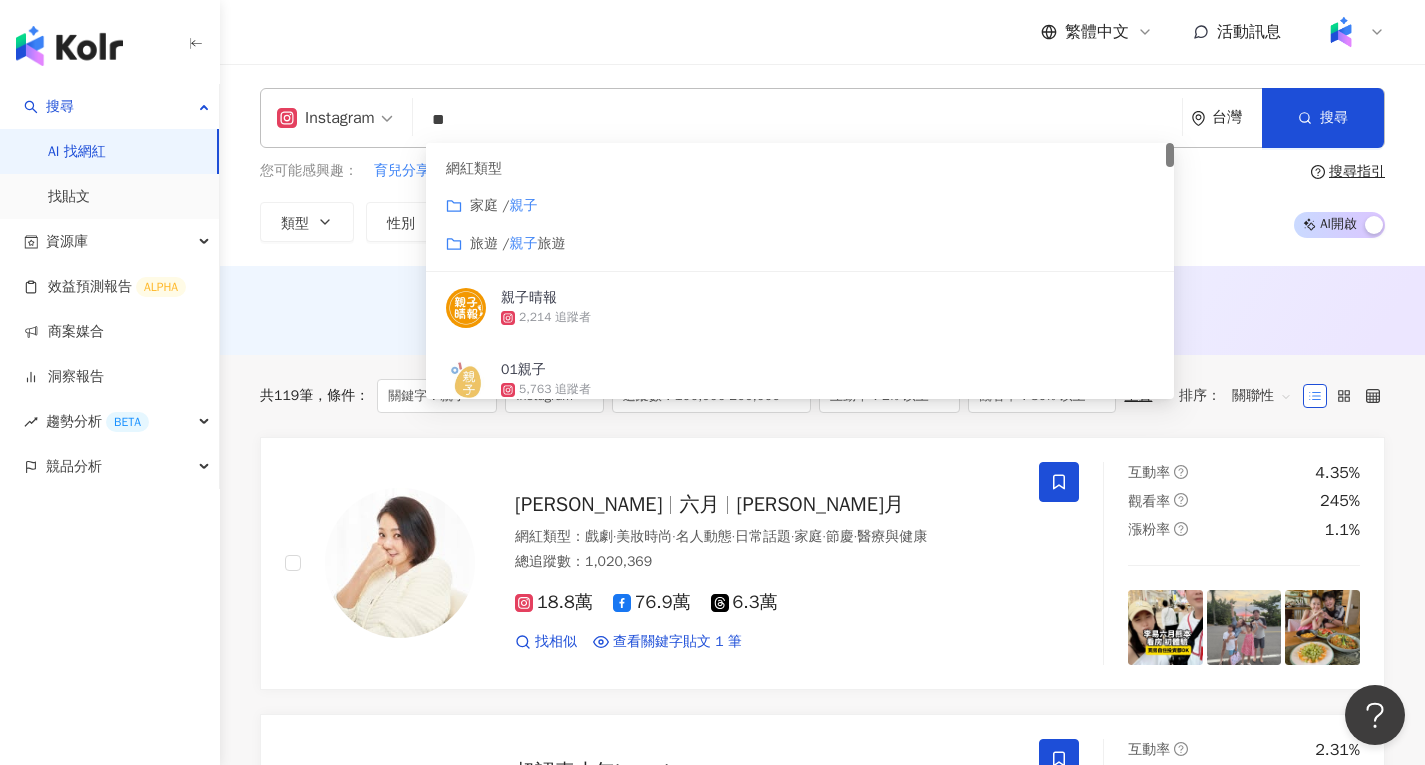 drag, startPoint x: 540, startPoint y: 120, endPoint x: 264, endPoint y: 120, distance: 276 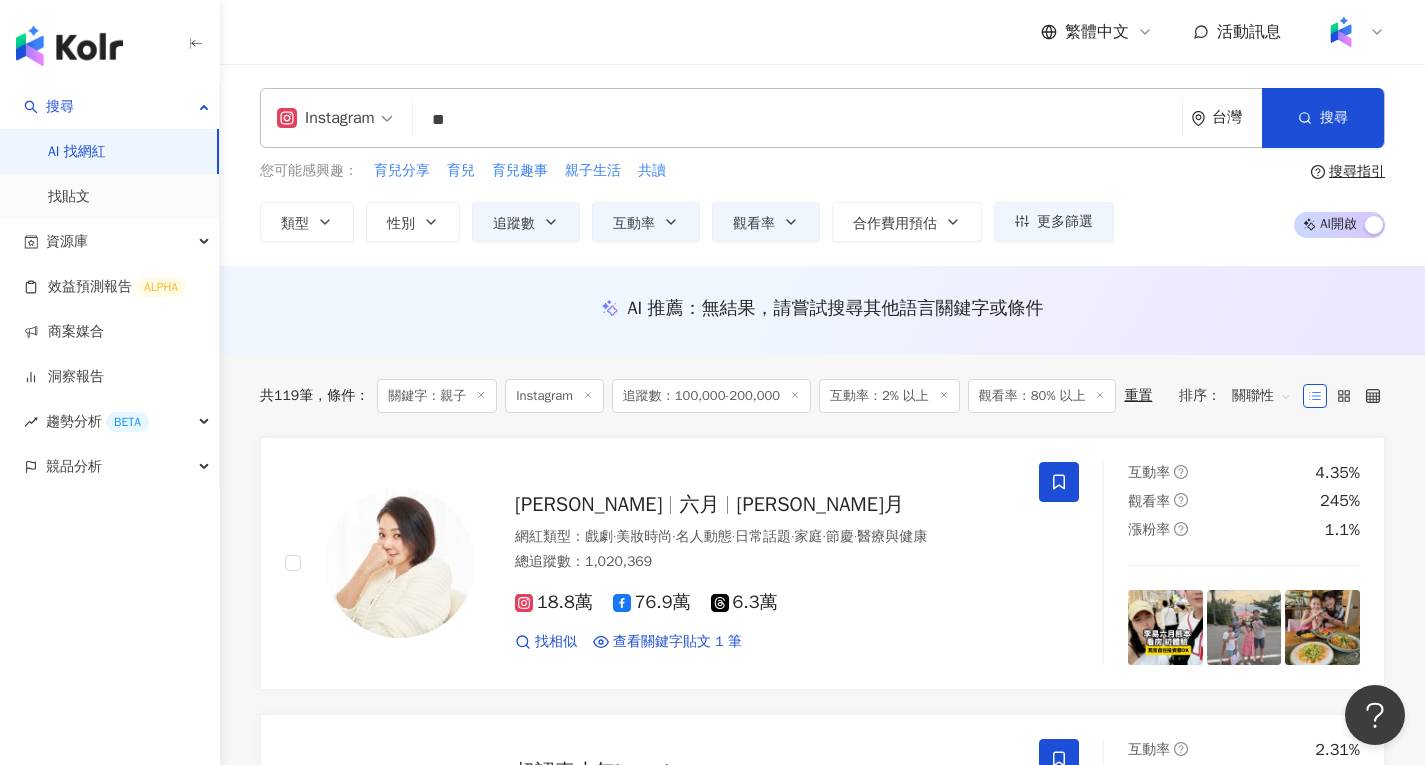 type on "**" 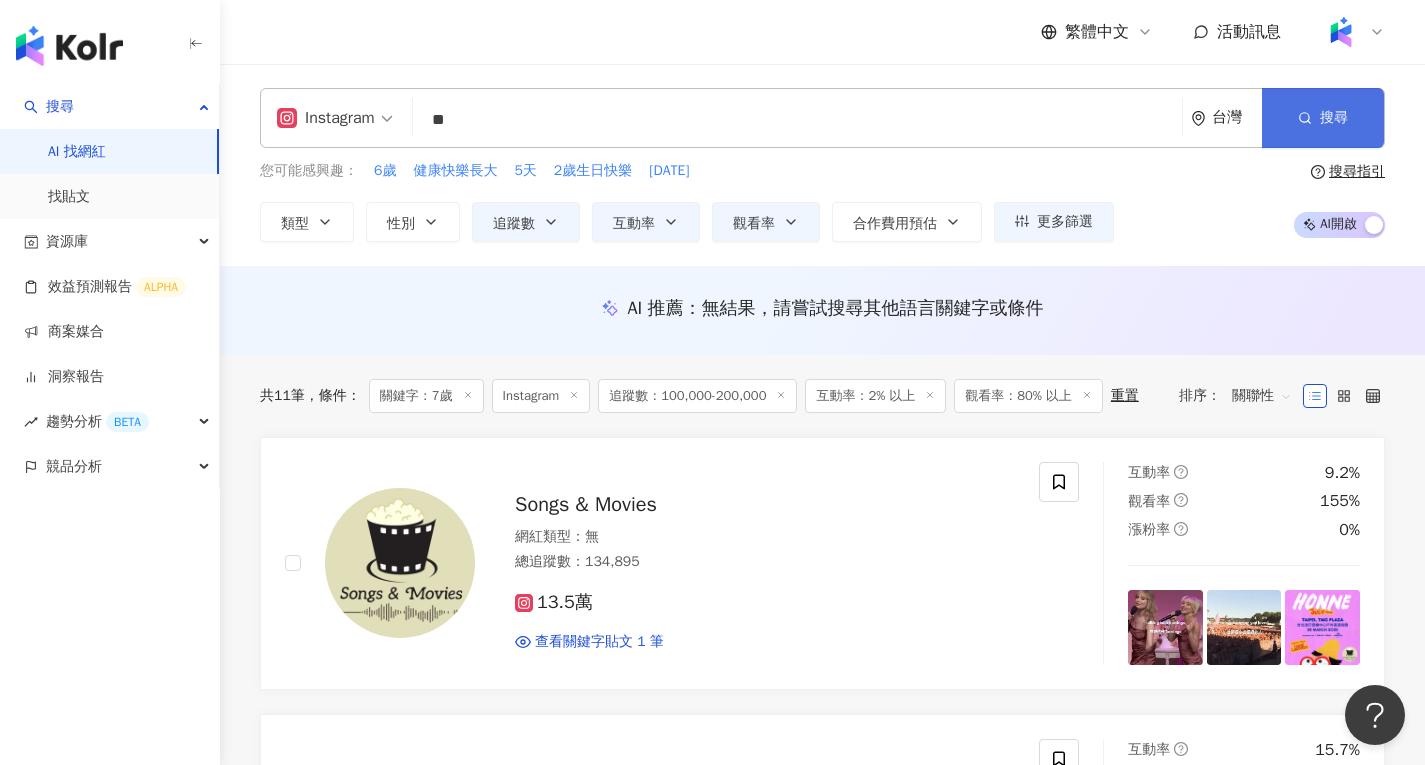 click on "搜尋" at bounding box center (1323, 118) 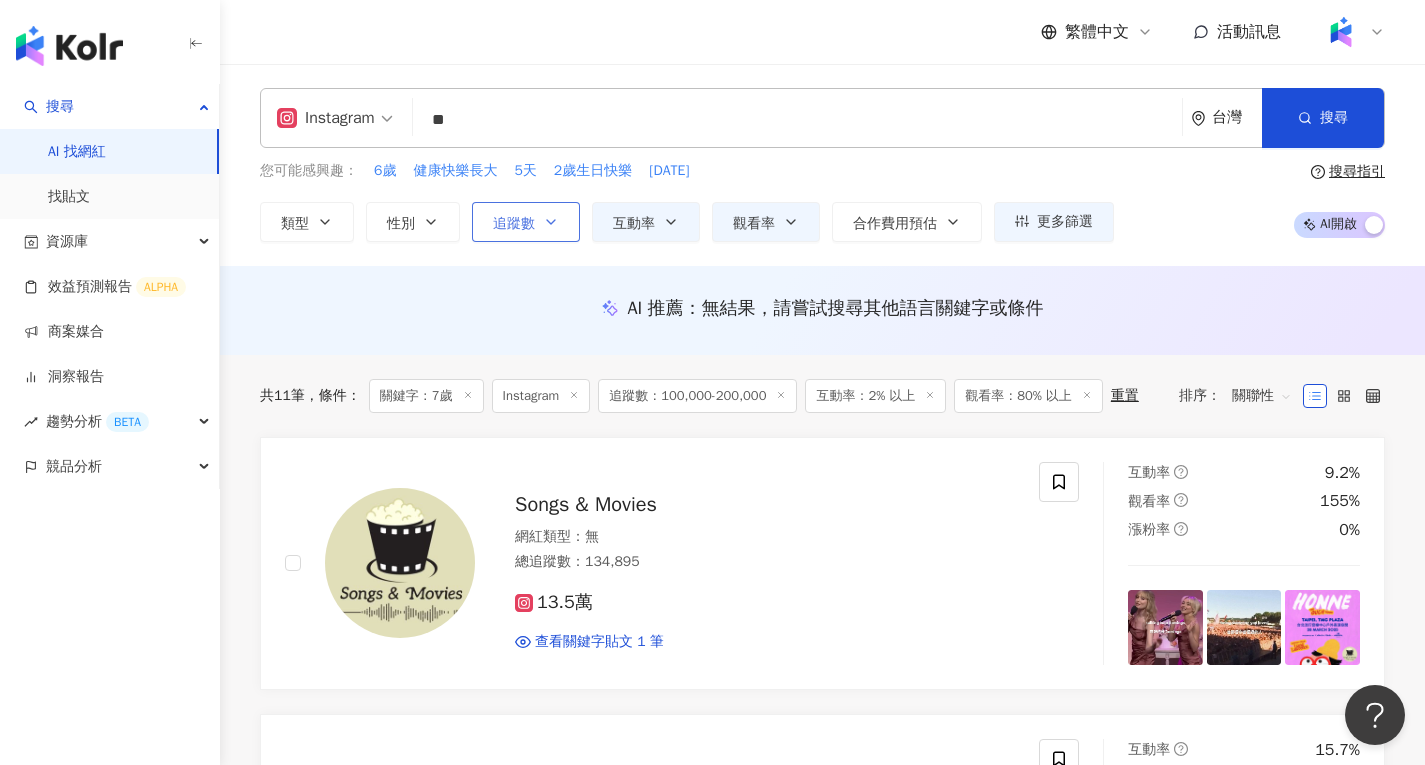 click 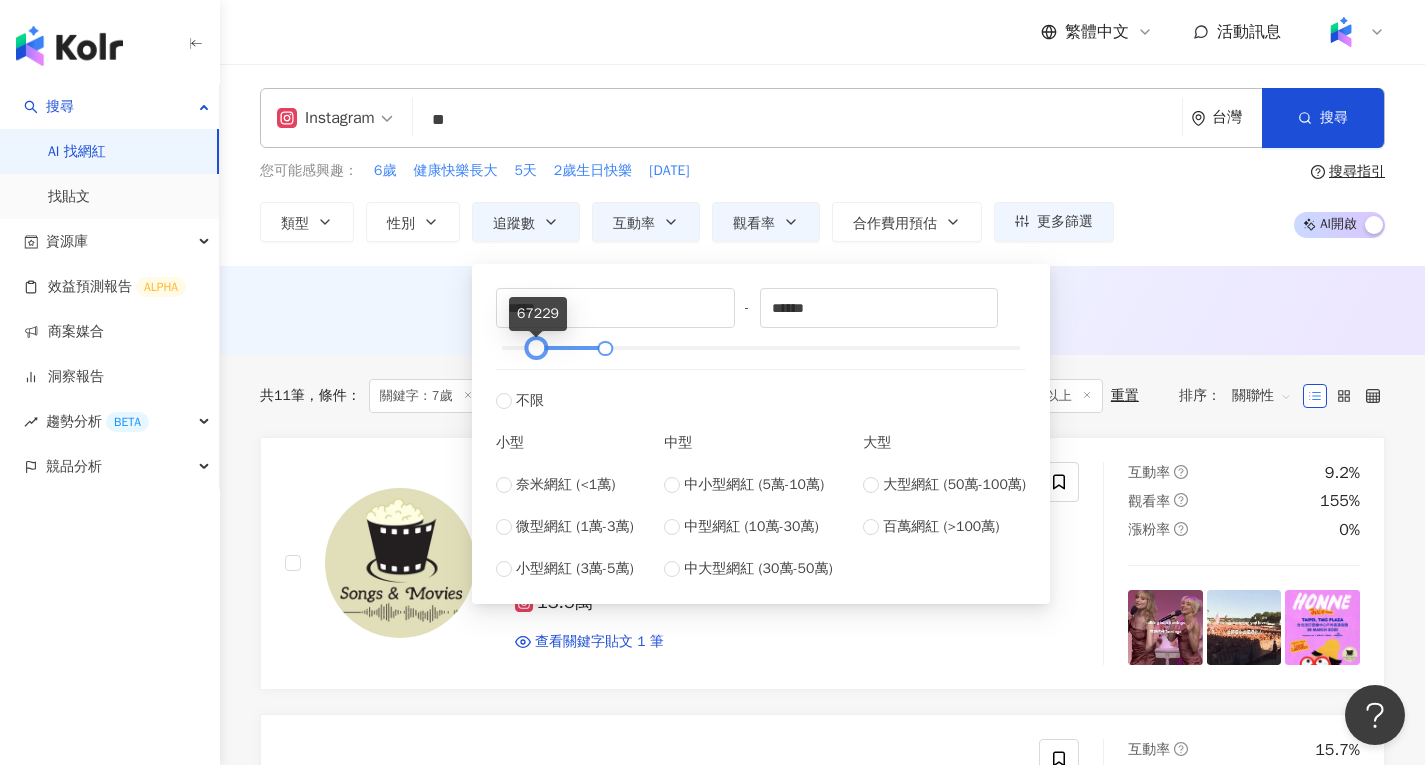 drag, startPoint x: 555, startPoint y: 344, endPoint x: 538, endPoint y: 341, distance: 17.262676 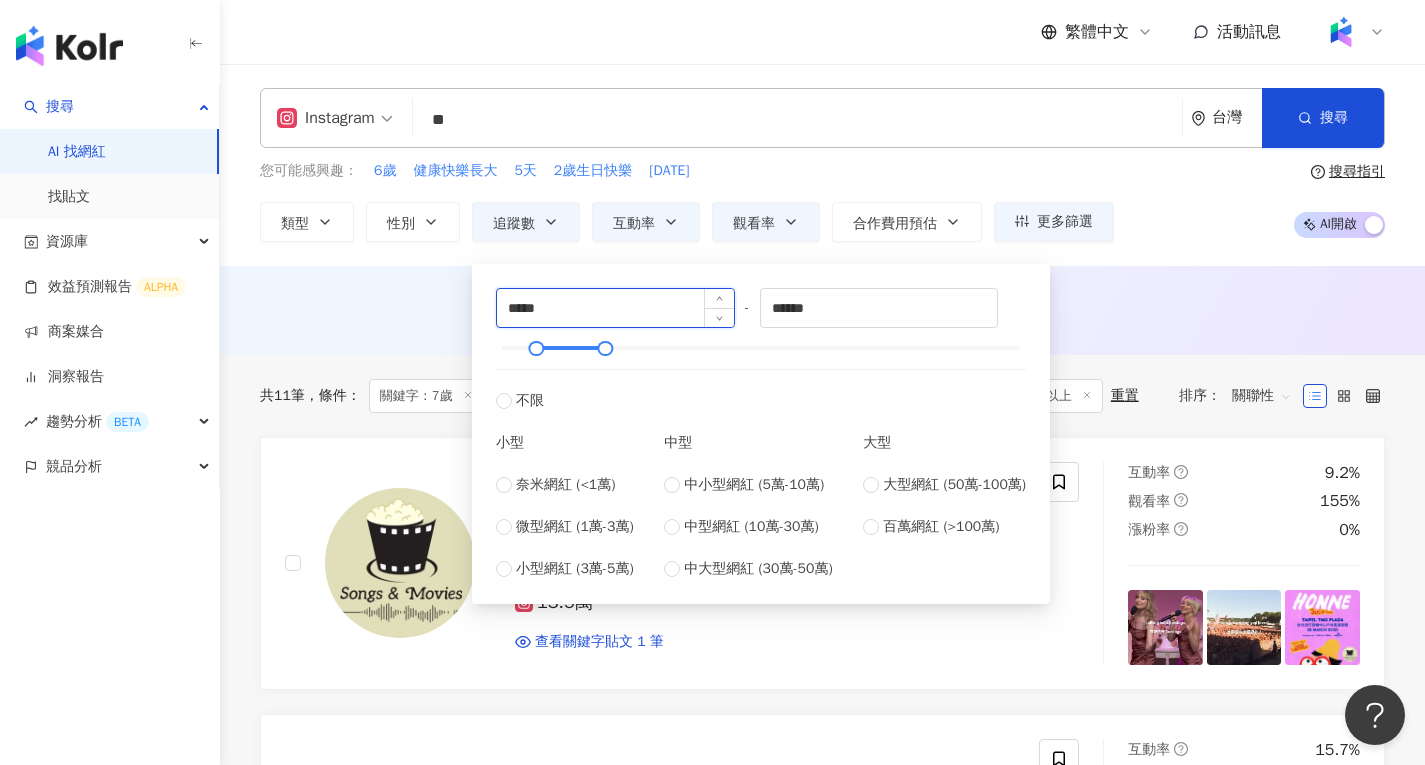 click on "*****" at bounding box center (615, 308) 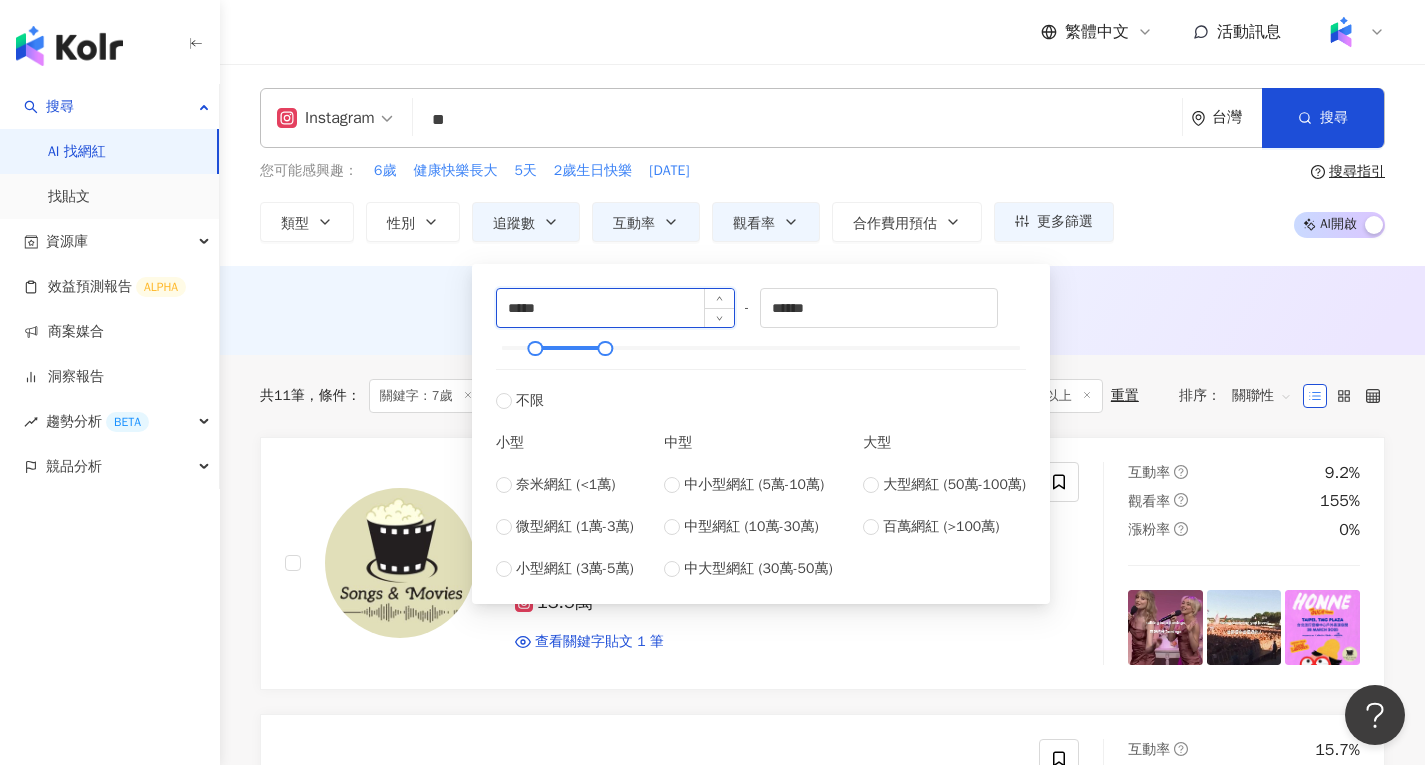 type on "*****" 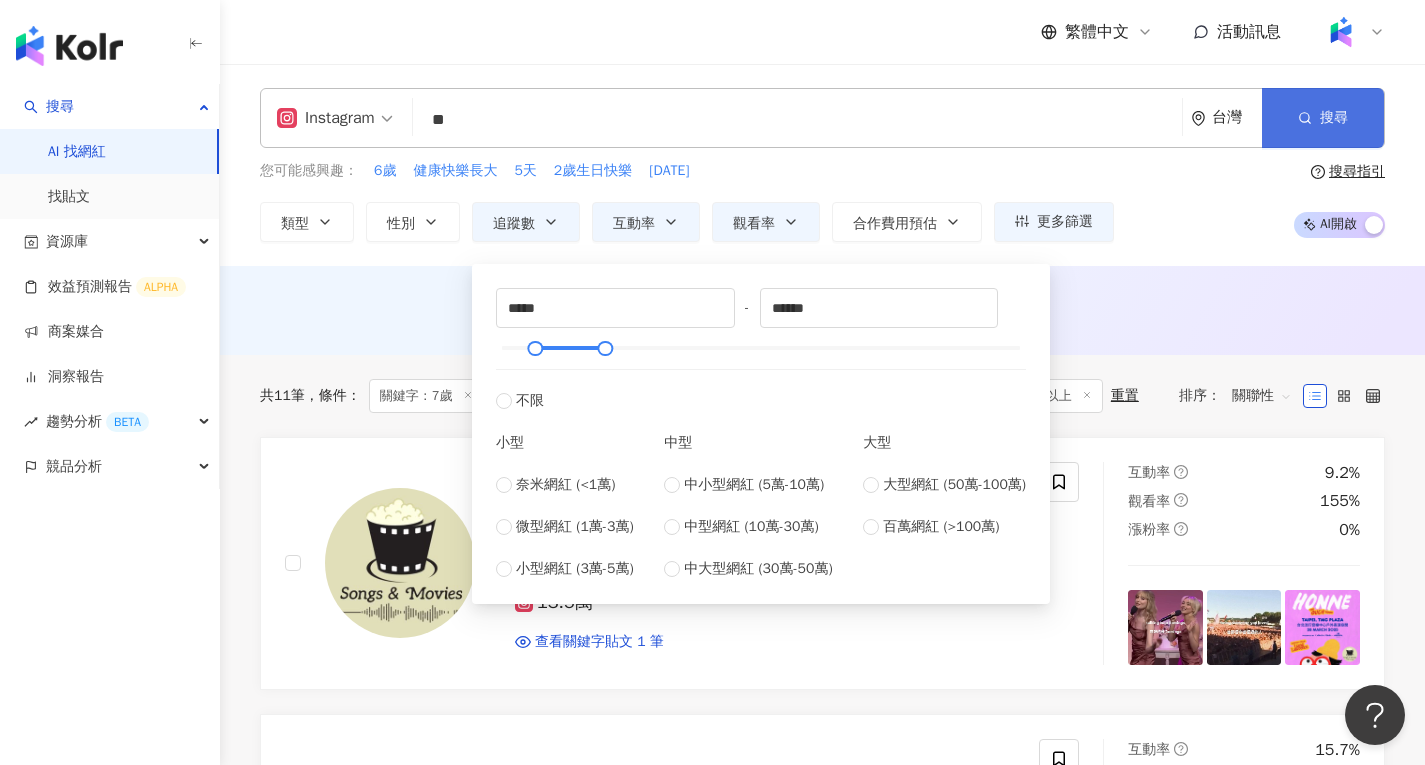 click on "搜尋" at bounding box center [1334, 118] 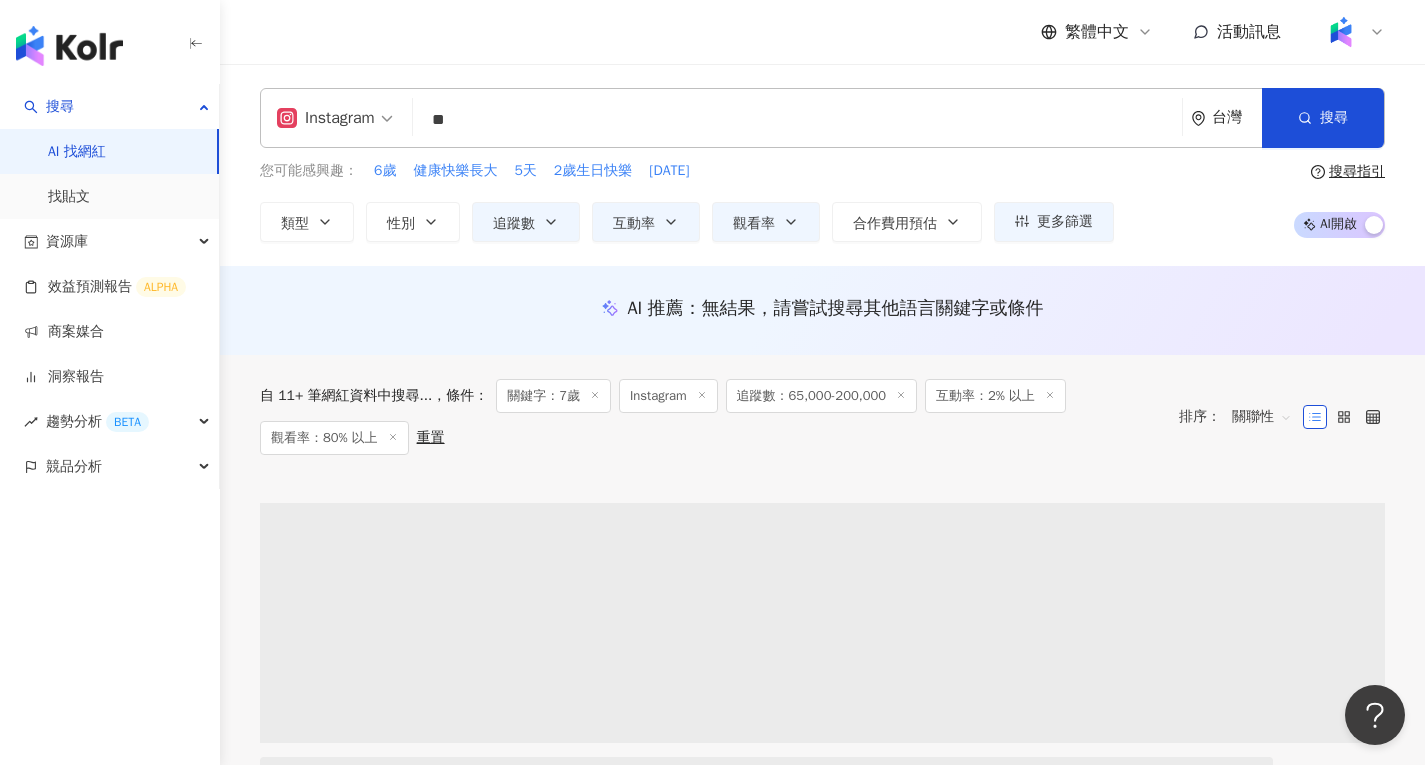 click on "**" at bounding box center (797, 120) 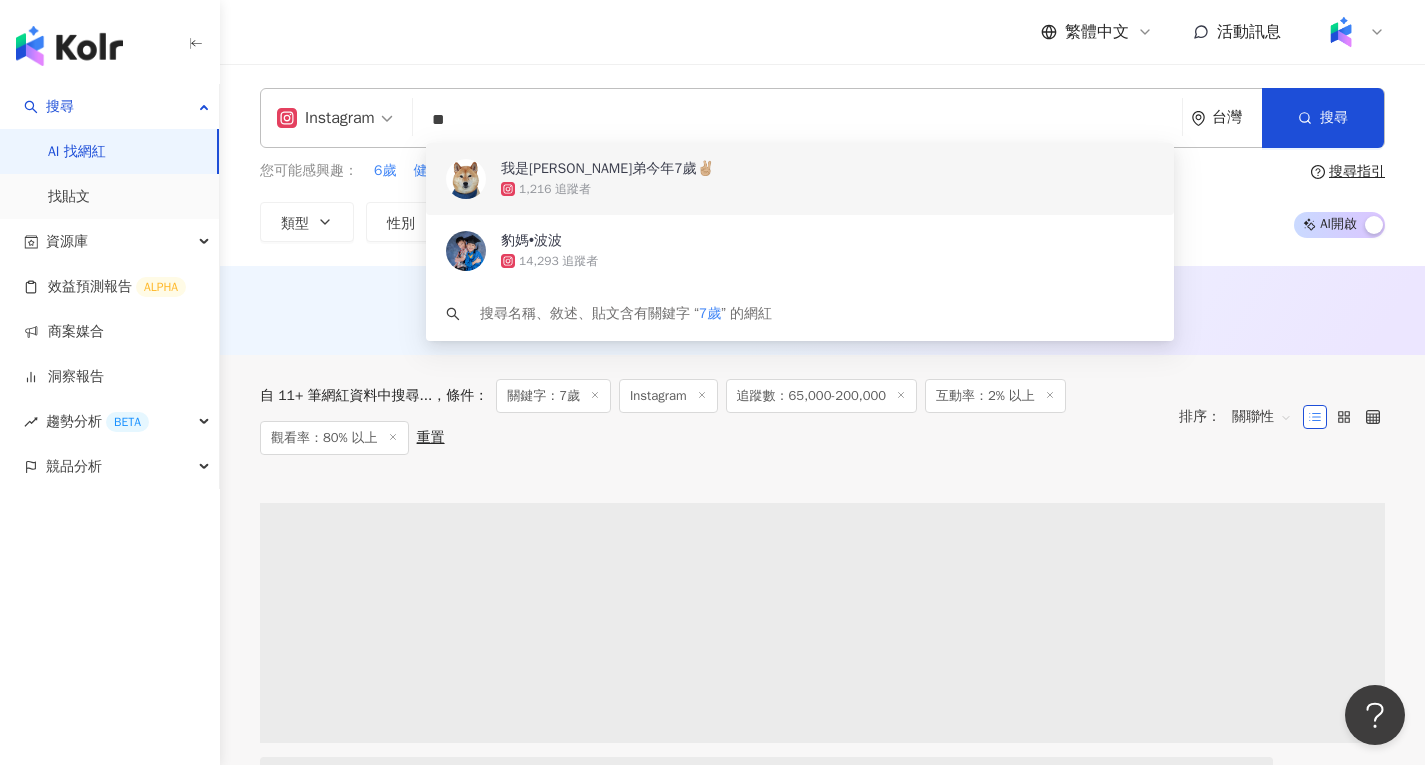 type on "*" 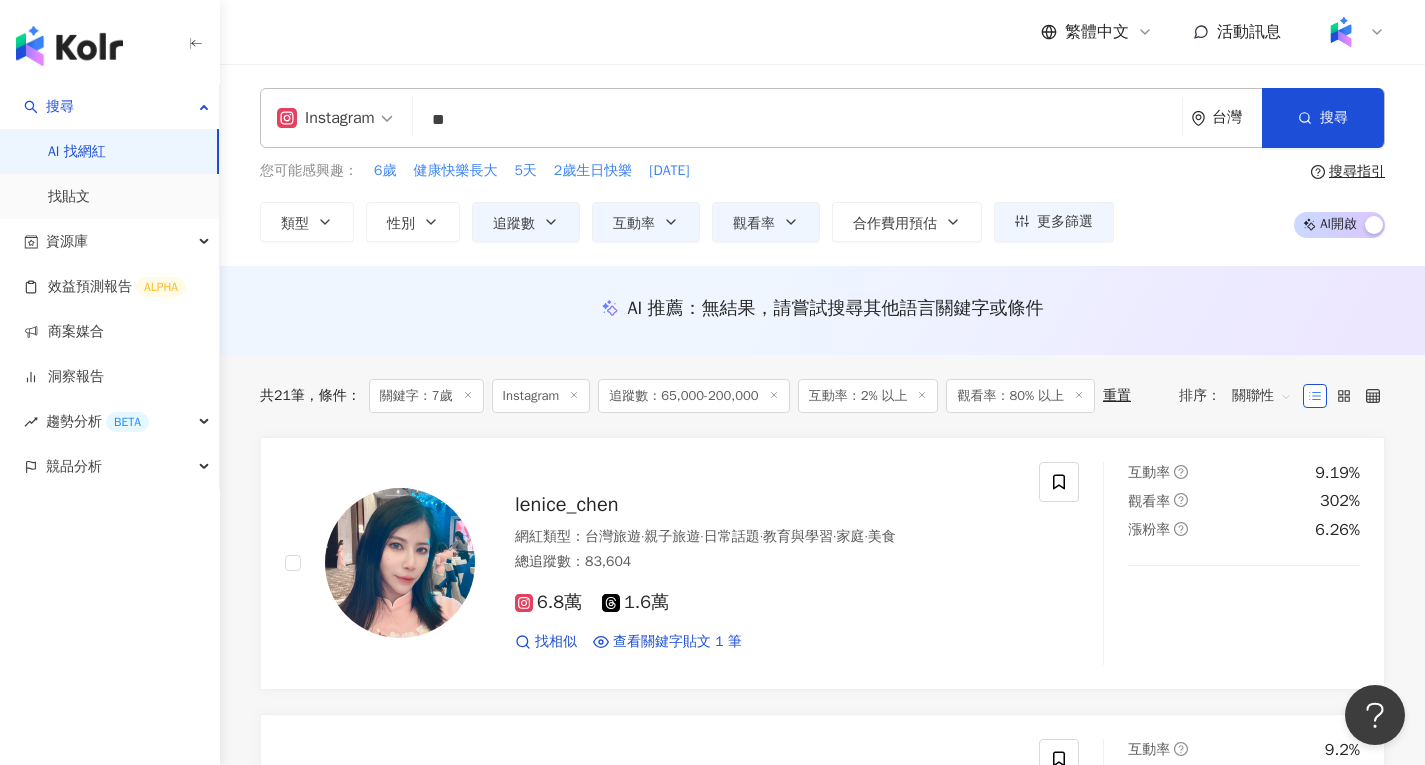 type on "*" 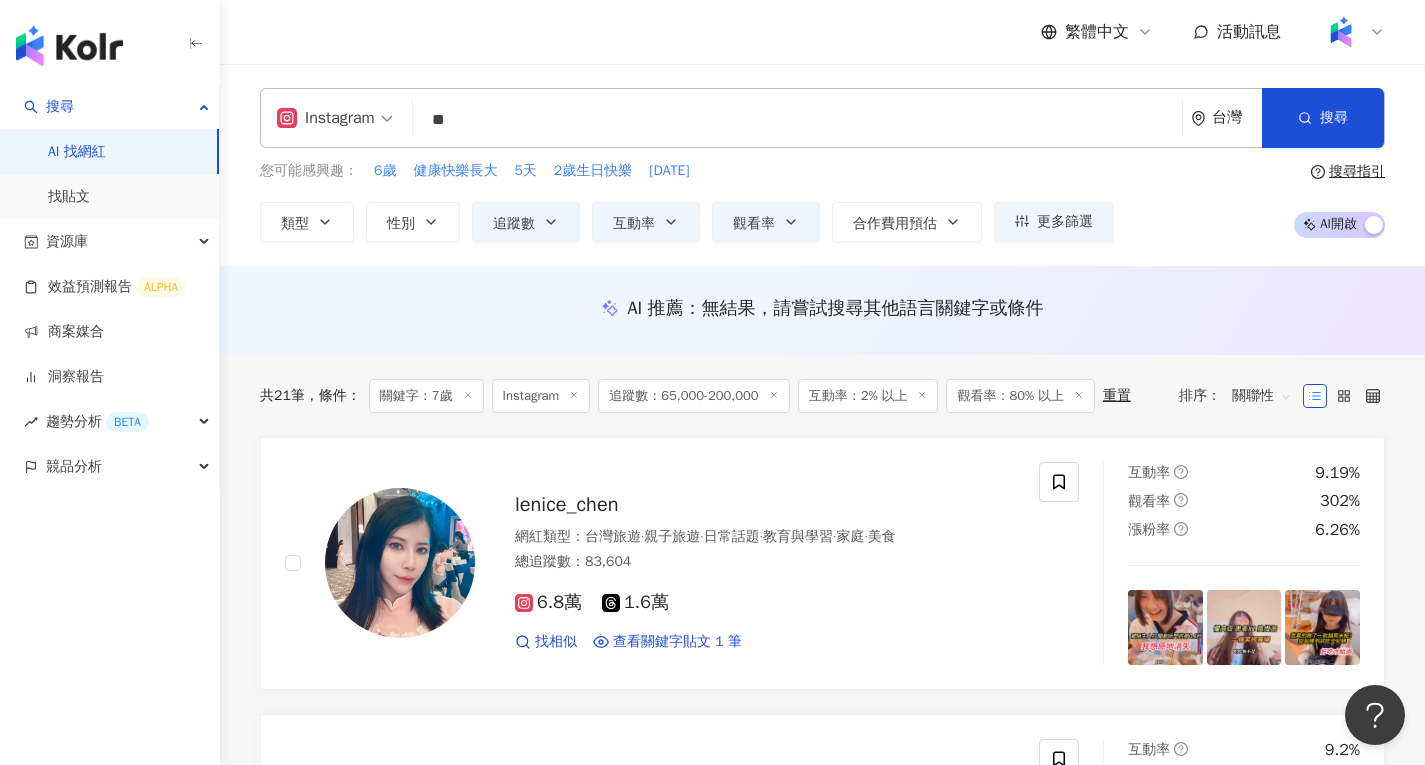 type on "**" 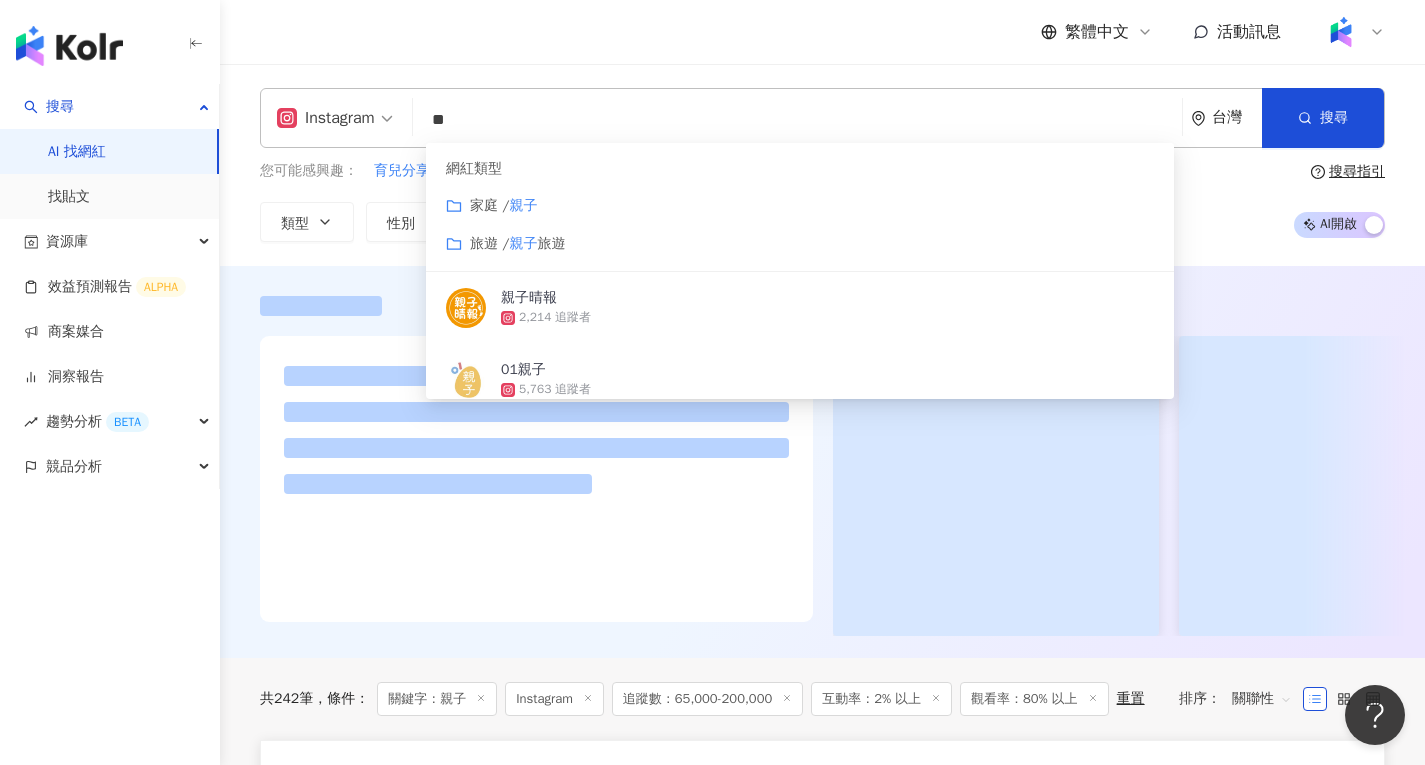 click on "查看關鍵字貼文 45 筆" at bounding box center (681, 954) 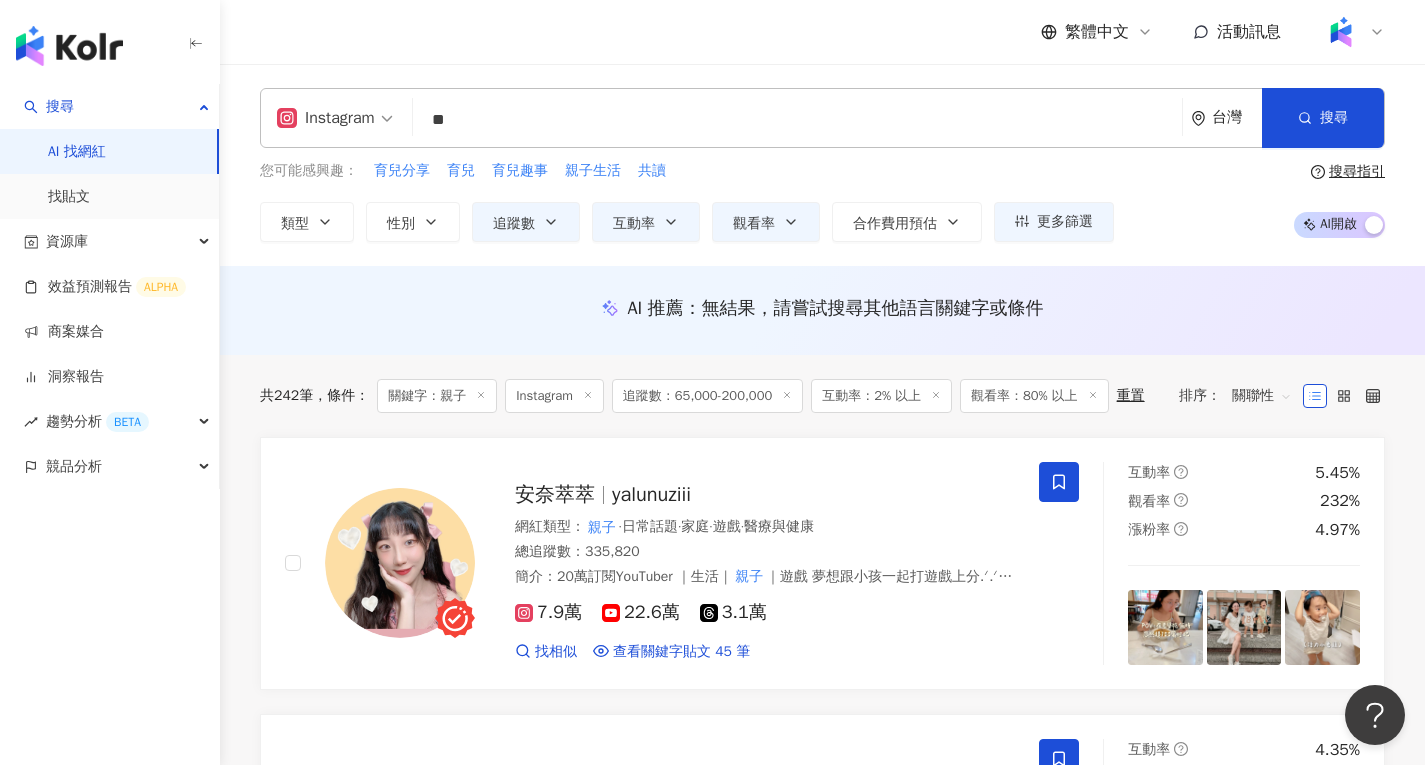 scroll, scrollTop: 100, scrollLeft: 0, axis: vertical 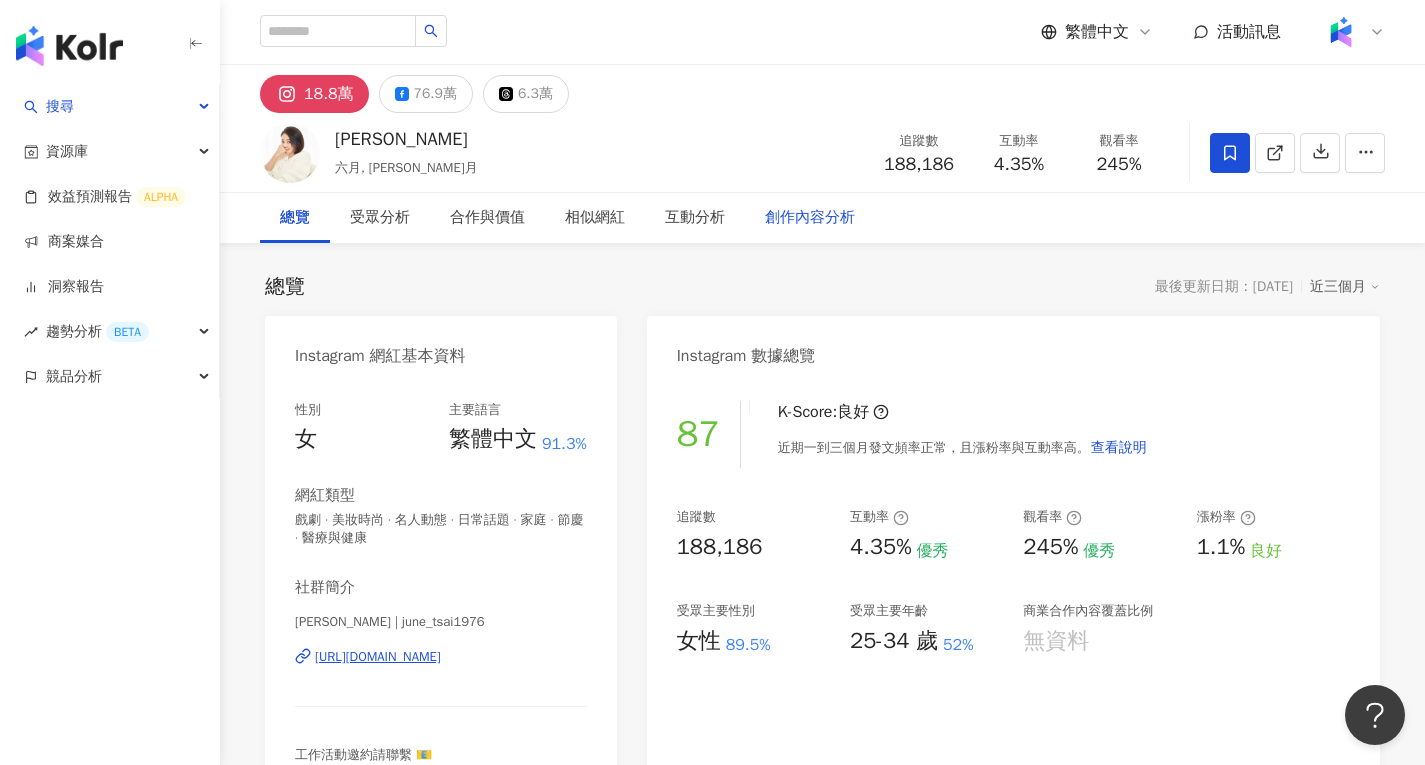 click on "創作內容分析" at bounding box center (810, 218) 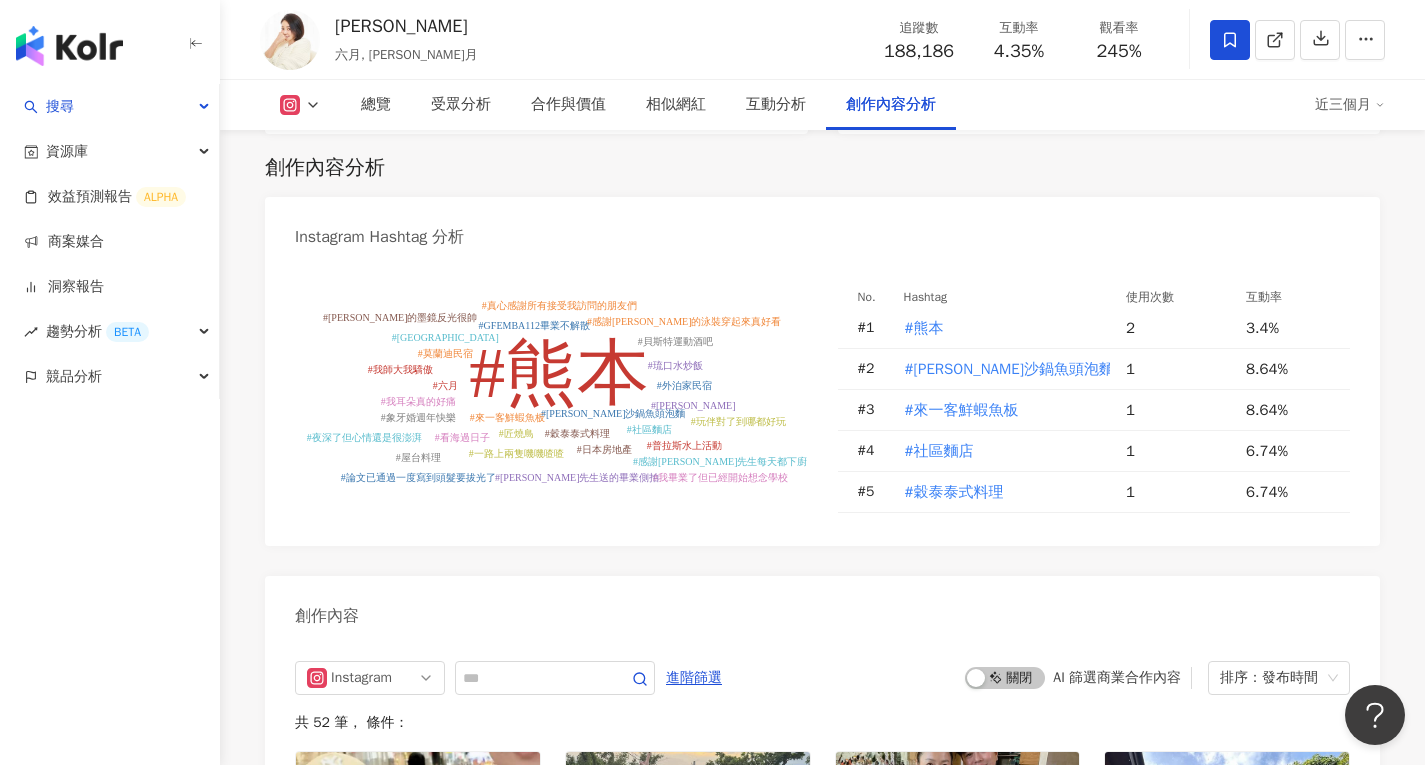 scroll, scrollTop: 5971, scrollLeft: 0, axis: vertical 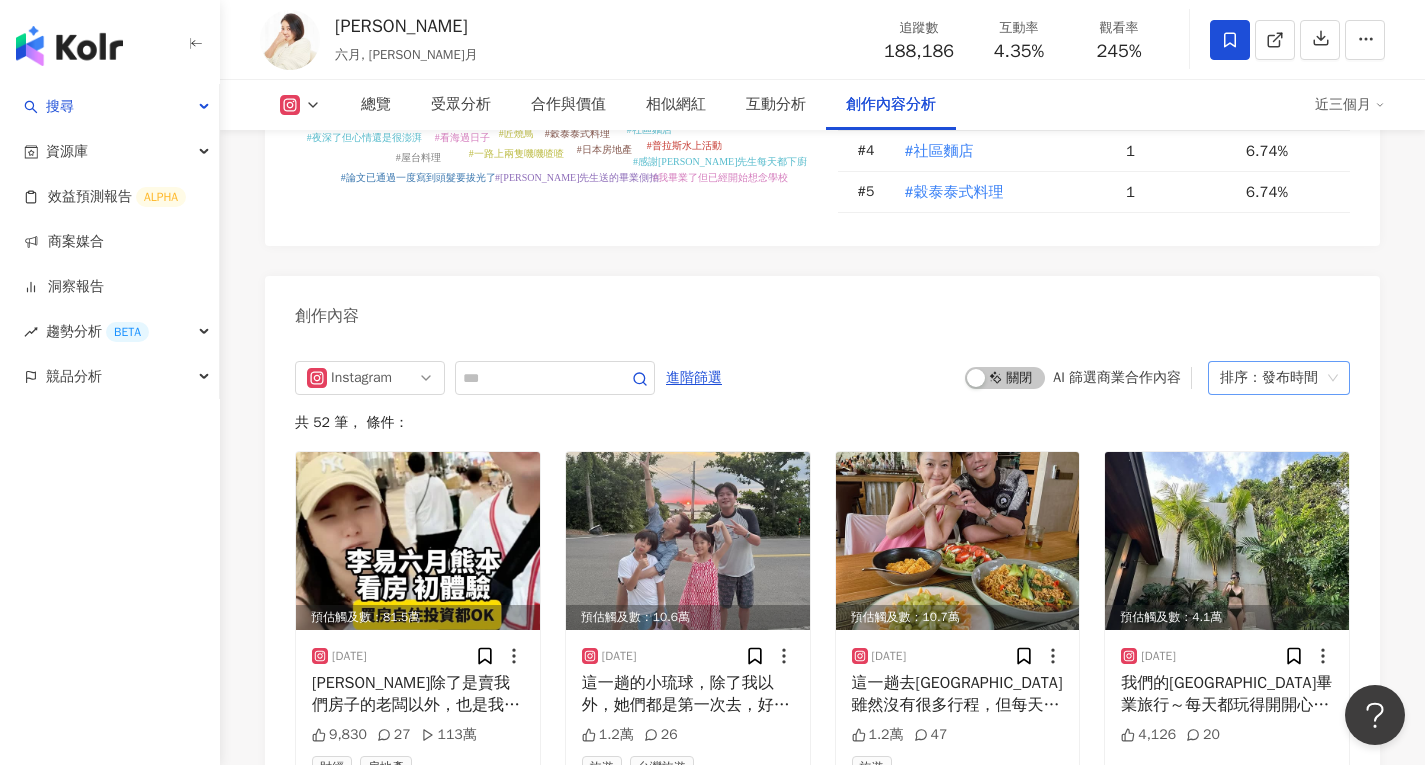 click on "排序：發布時間" at bounding box center [1270, 378] 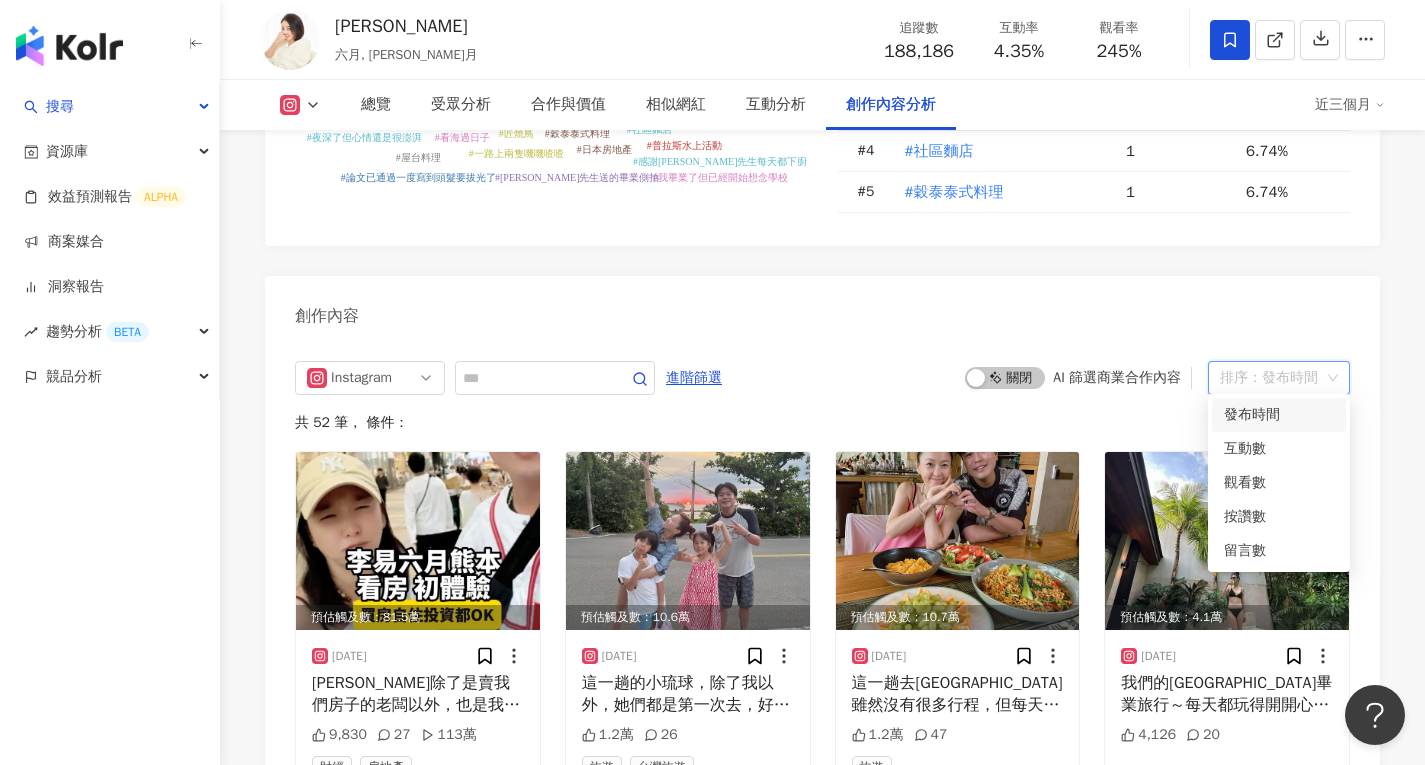 click on "#熊本 #林聰明沙鍋魚頭泡麵 #來一客鮮蝦魚板 #社區麵店 #穀泰泰式料理 #匠燒鳥 #貝斯特運動酒吧 #看海過日子 #琉口水炒飯 #普拉斯水上活動 #外泊家民宿 #莫蘭迪民宿 #峇里島 #日本房地產 #一路上兩隻嘰嘰喳喳 #象牙婚週年快樂 #我耳朵真的好痛 #黃小柔 #六月 #GFEMBA112畢業不解散 #感謝阿美的泳裝穿起來真好看 #感謝李先生每天都下廚 #謝謝Gigi的墨鏡反光很帥 #玩伴對了到哪都好玩 #屋台料理 #我畢業了但已經開始想念學校 #謝謝李先生送的畢業側拍 #我師大我驕傲 #論文已通過一度寫到頭髮要拔光了 #真心感謝所有接受我訪問的朋友們 #夜深了但心情還是很澎湃 No. Hashtag 使用次數 互動率 # 1 #熊本 2 3.4% # 2 #林聰明沙鍋魚頭泡麵 1 8.64% # 3 #來一客鮮蝦魚板 1 8.64% # 4 #社區麵店 1 6.74% # 5 #穀泰泰式料理 1 6.74%" at bounding box center (822, 104) 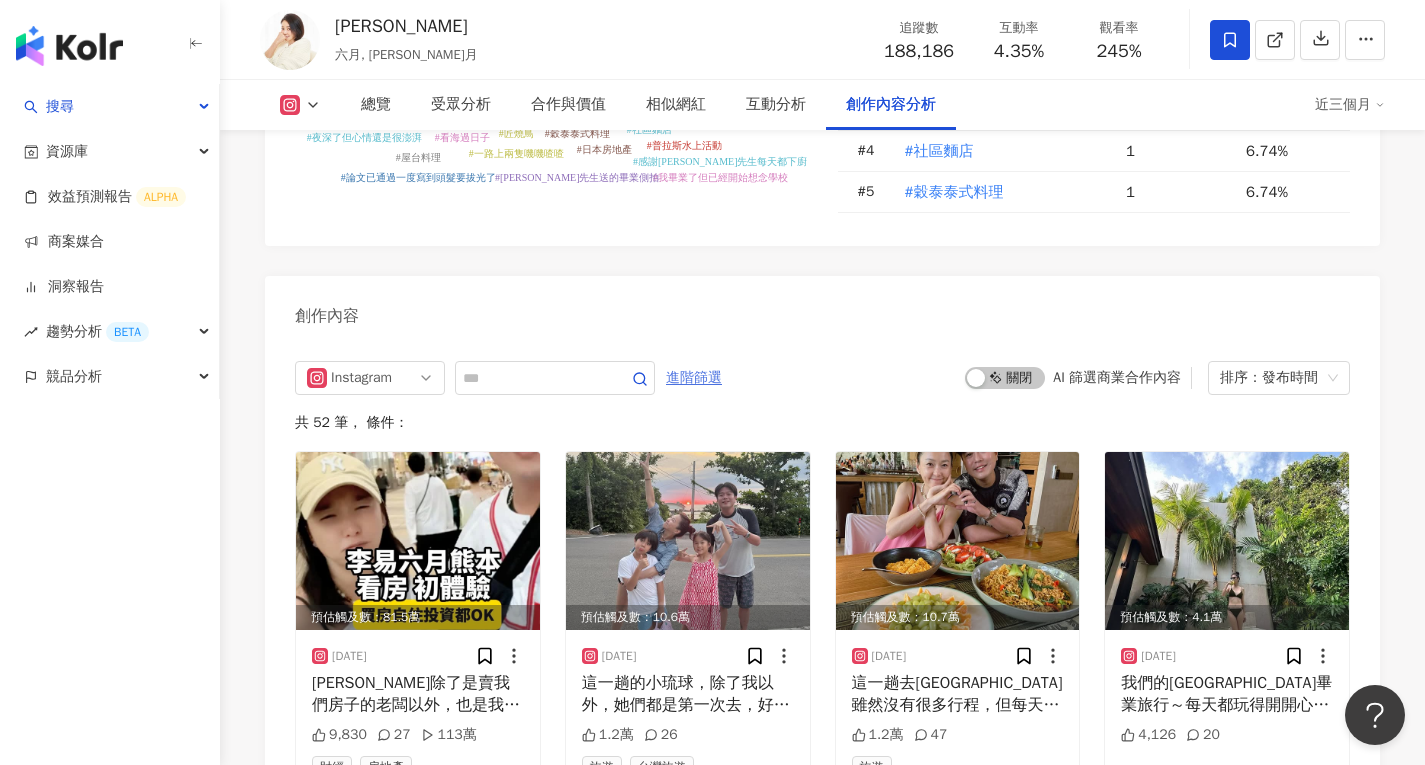 click on "進階篩選" at bounding box center [694, 378] 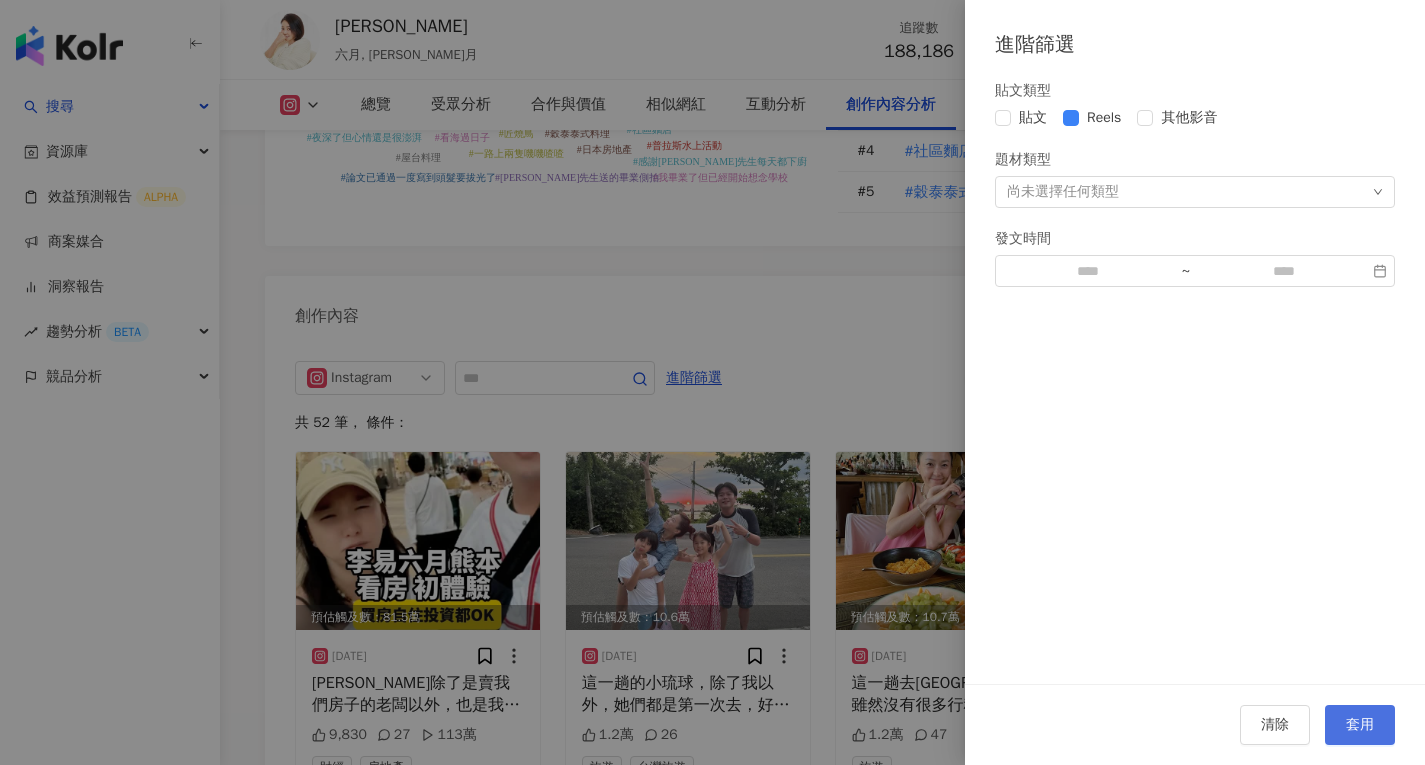 click on "套用" at bounding box center (1360, 725) 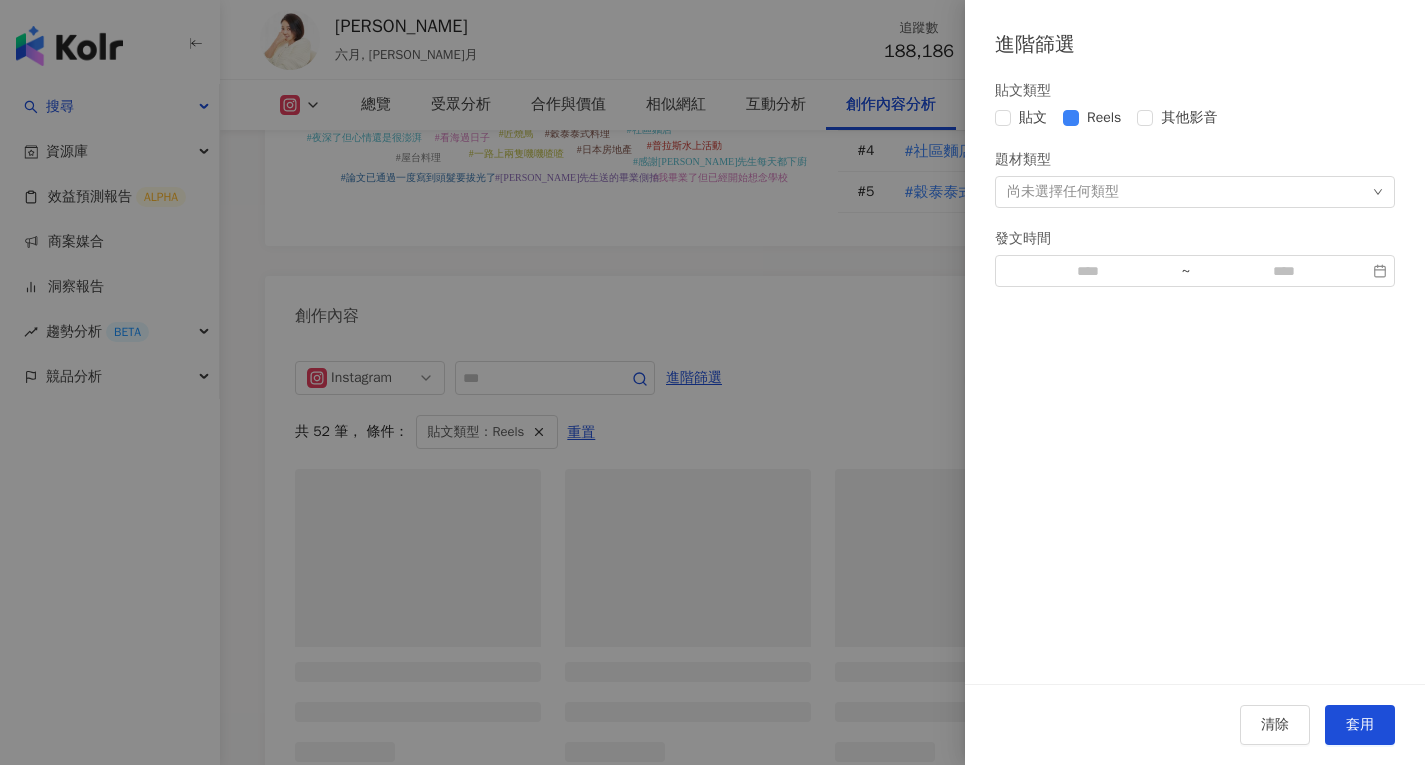 scroll, scrollTop: 6111, scrollLeft: 0, axis: vertical 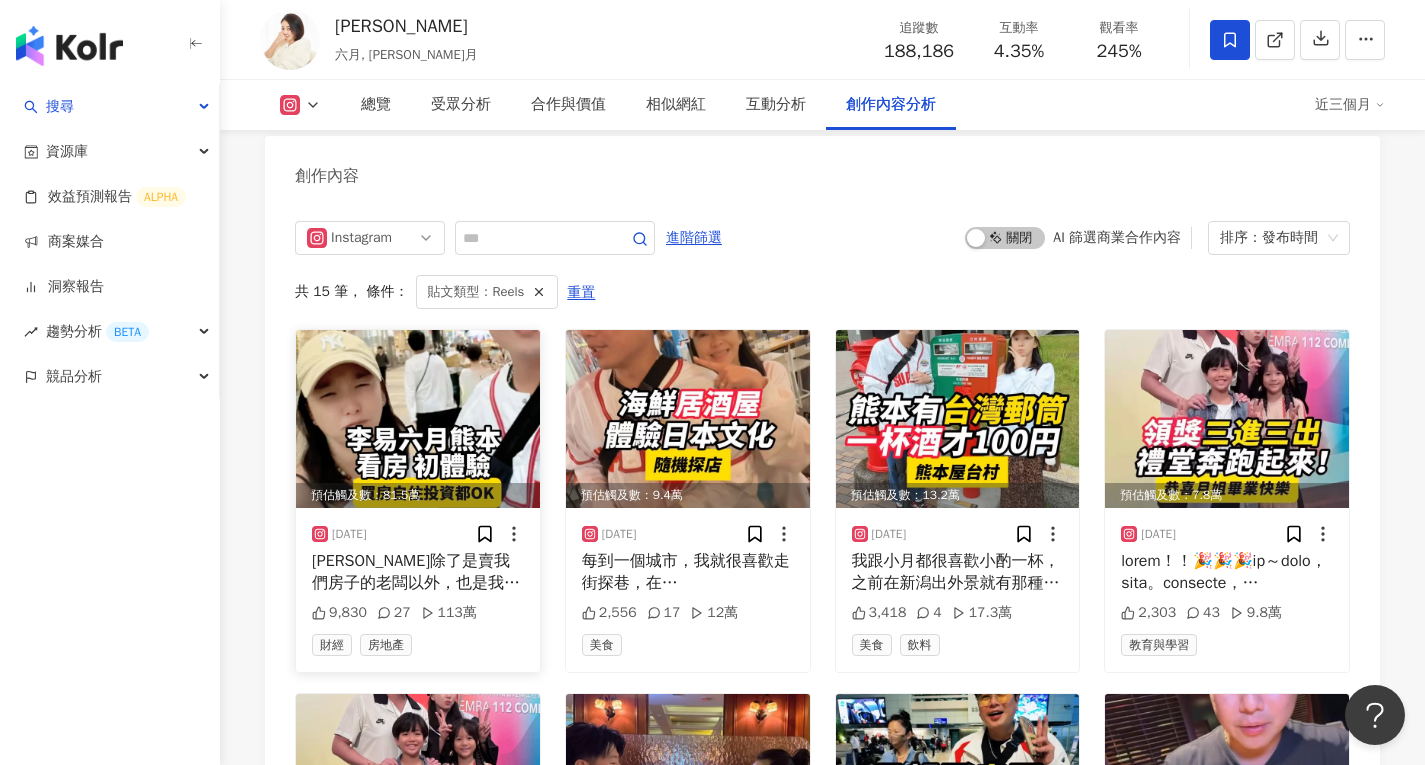 click at bounding box center [418, 419] 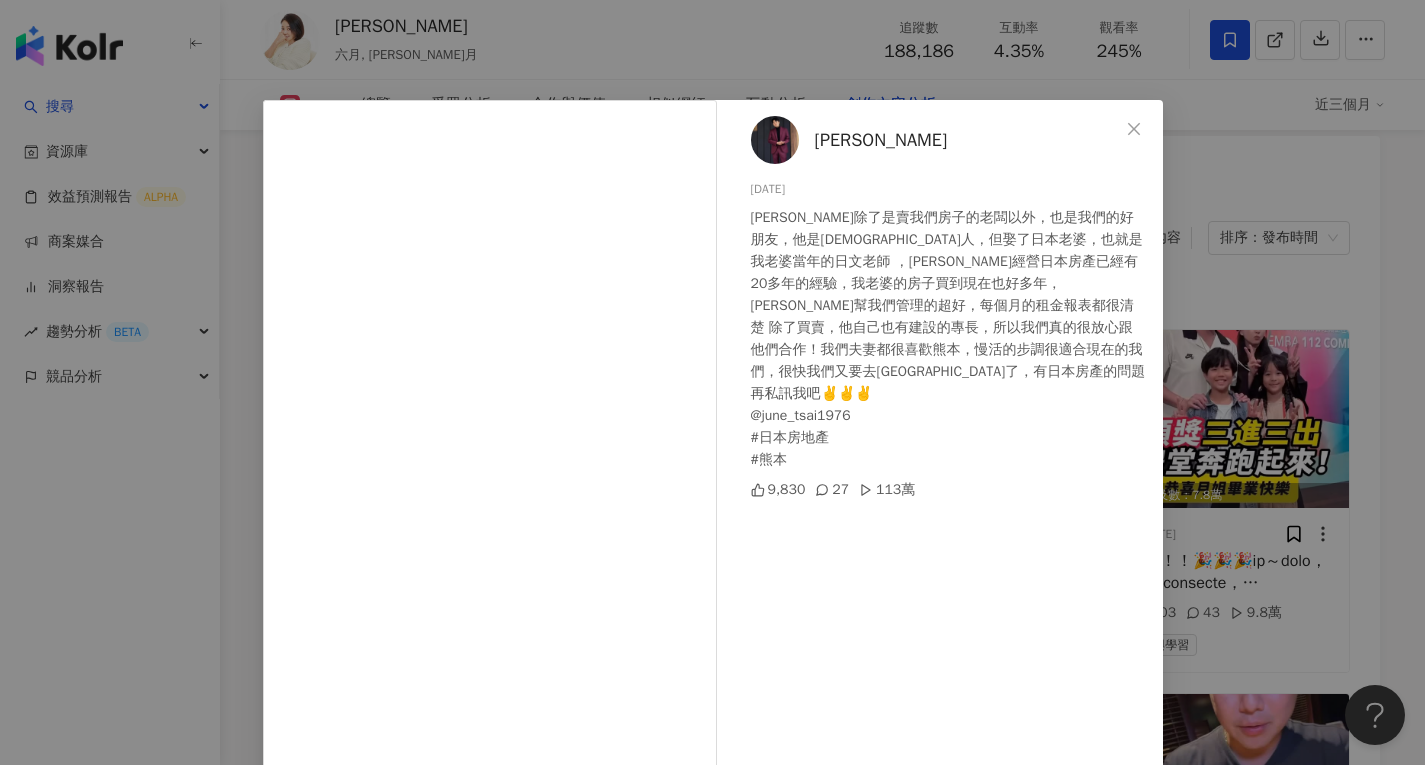 click on "李易 2025/7/8 Jason哥除了是賣我們房子的老闆以外，也是我們的好朋友，他是台灣人，但娶了日本老婆，也就是我老婆當年的日文老師 ，Jason哥經營日本房產已經有20多年的經驗，我老婆的房子買到現在也好多年，Jason 哥幫我們管理的超好，每個月的租金報表都很清楚 除了買賣，他自己也有建設的專長，所以我們真的很放心跟他們合作！我們夫妻都很喜歡熊本，慢活的步調很適合現在的我們，很快我們又要去熊本了，有日本房產的問題再私訊我吧✌️✌️✌️
@june_tsai1976
#日本房地產
#熊本 9,830 27 113萬 查看原始貼文" at bounding box center (712, 382) 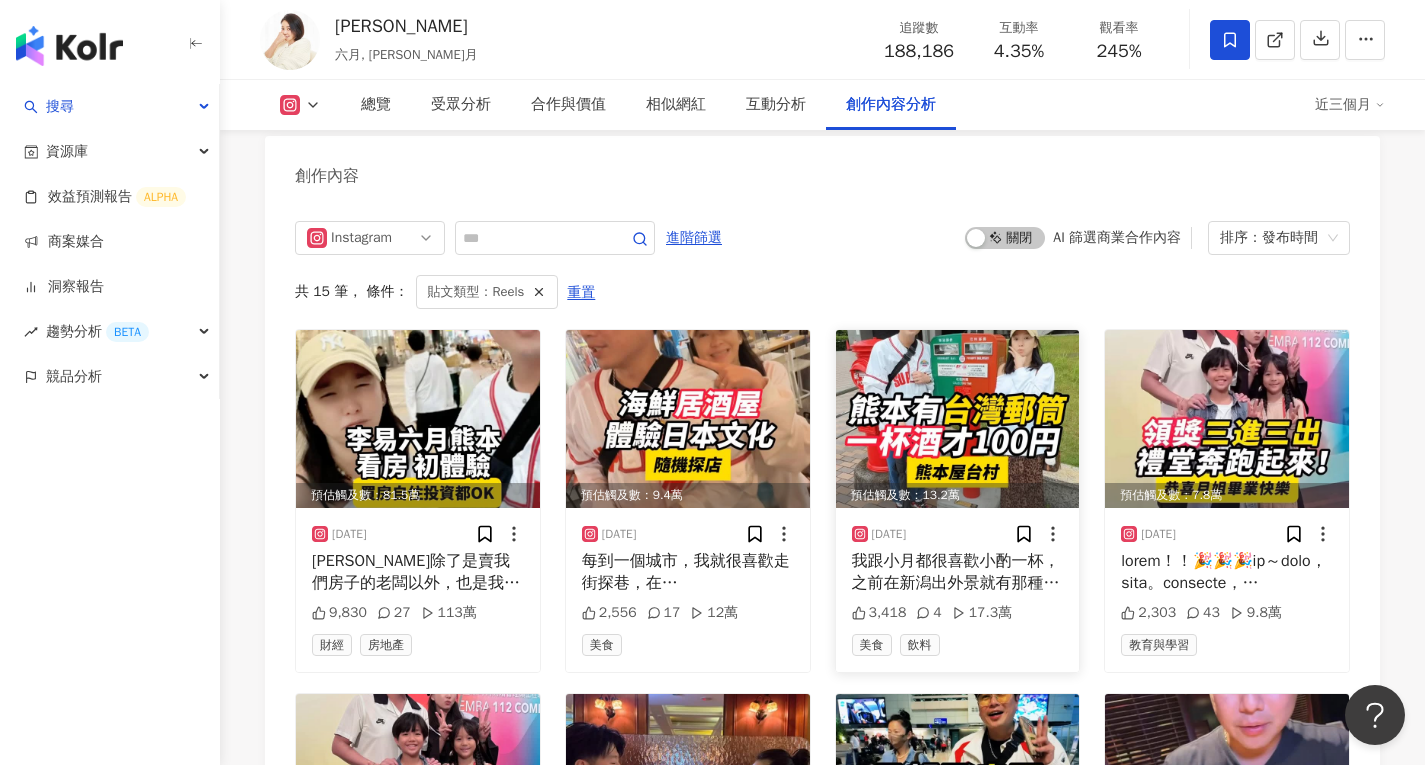 click at bounding box center [958, 419] 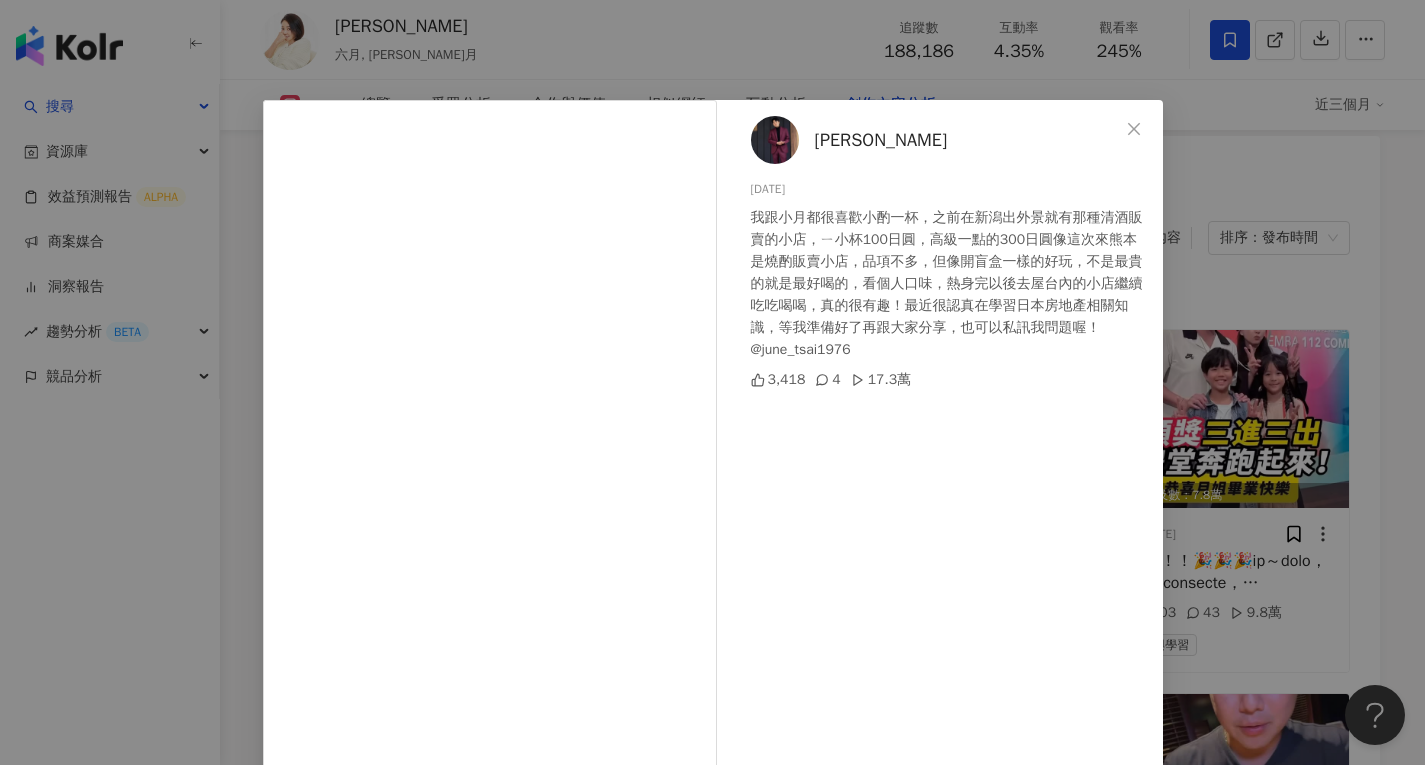 click on "李易 2025/6/15 我跟小月都很喜歡小酌一杯，之前在新潟出外景就有那種清酒販賣的小店，ㄧ小杯100日圓，高級一點的300日圓像這次來熊本是燒酌販賣小店，品項不多，但像開盲盒一樣的好玩，不是最貴的就是最好喝的，看個人口味，熱身完以後去屋台內的小店繼續吃吃喝喝，真的很有趣！最近很認真在學習日本房地產相關知識，等我準備好了再跟大家分享，也可以私訊我問題喔！
@june_tsai1976 3,418 4 17.3萬 查看原始貼文" at bounding box center (712, 382) 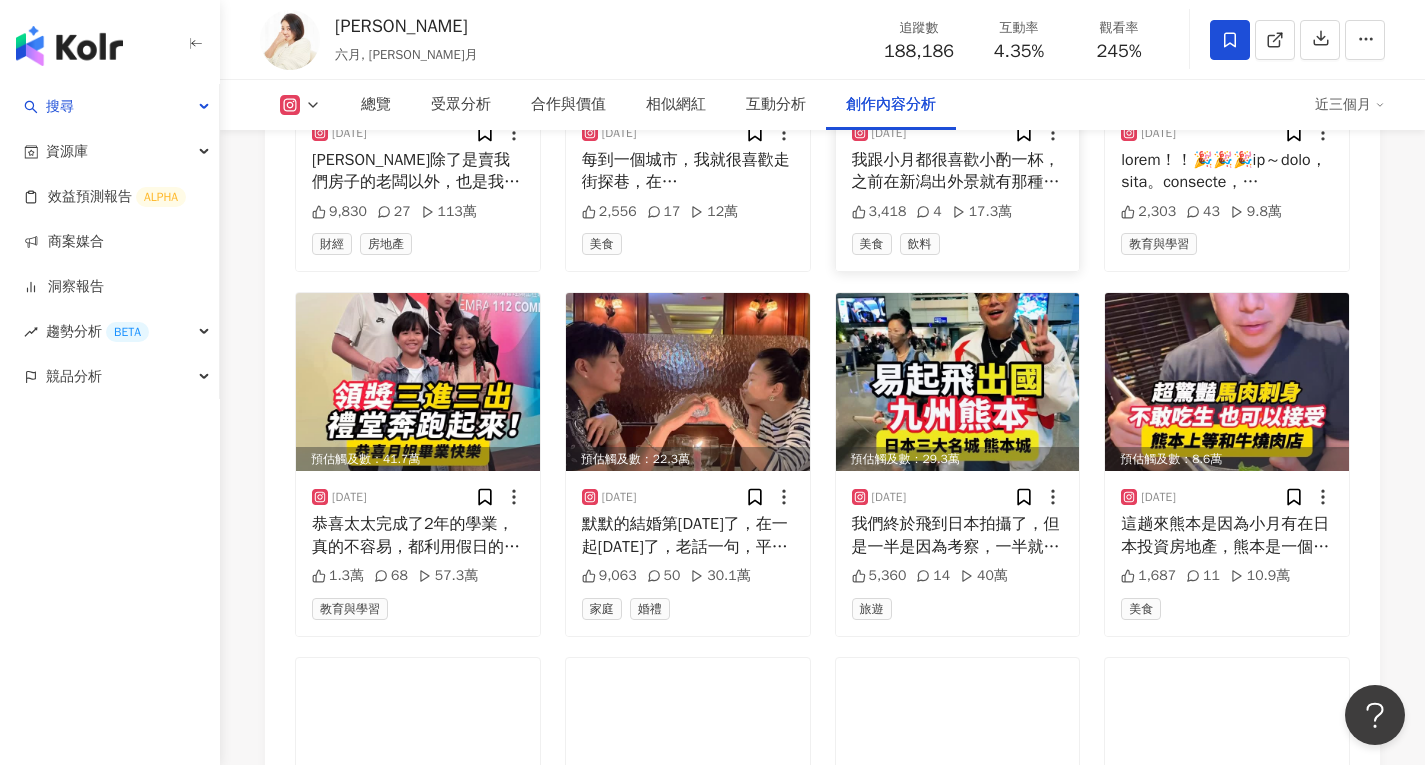 scroll, scrollTop: 6511, scrollLeft: 0, axis: vertical 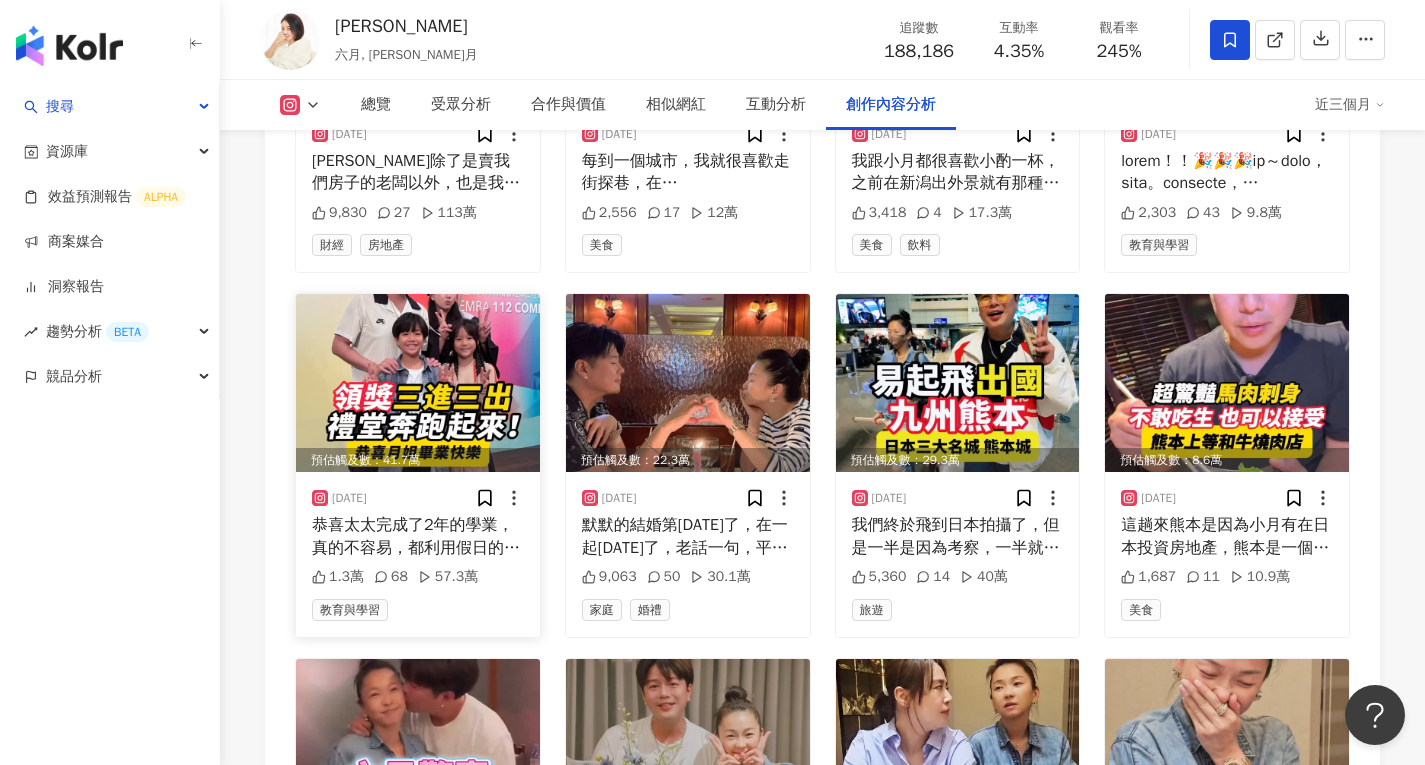 click at bounding box center (418, 383) 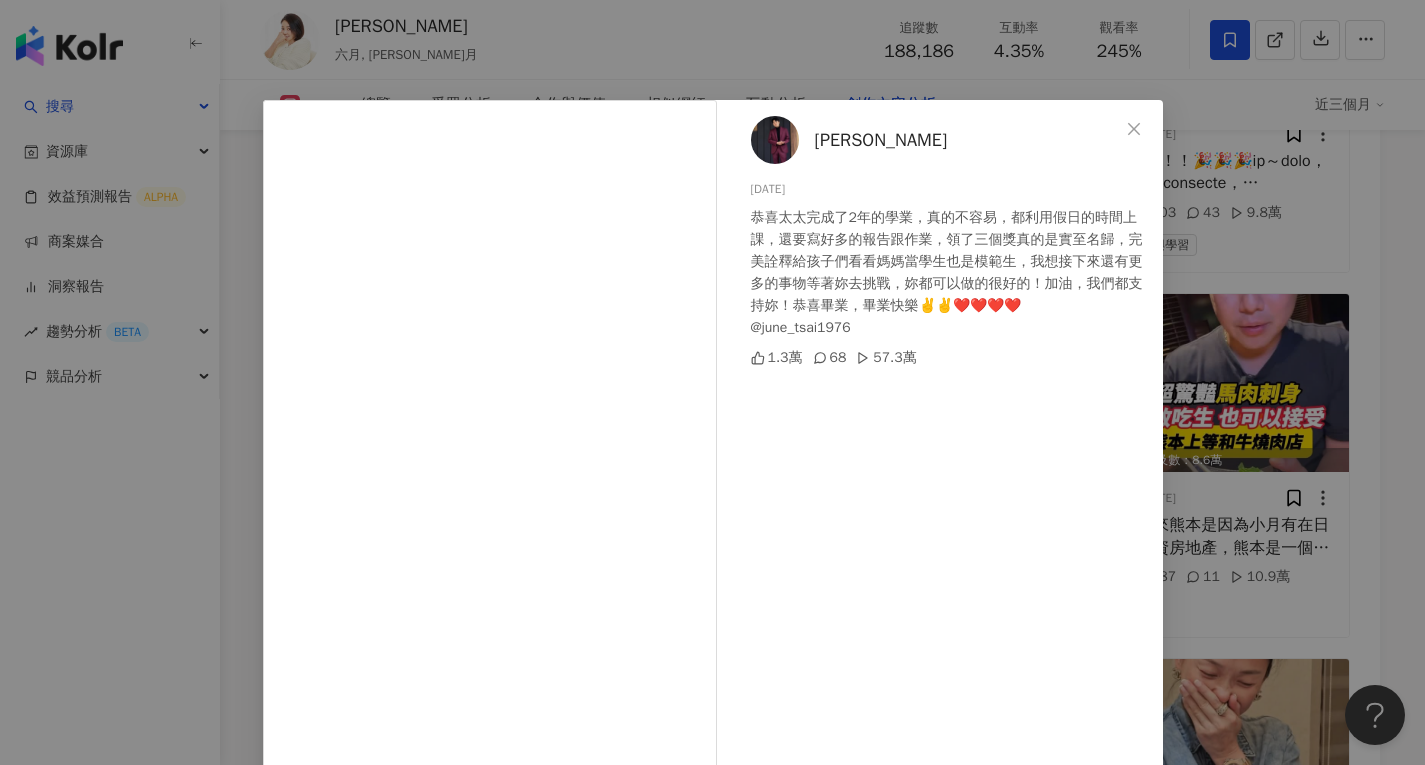 click on "李易 2025/6/13 恭喜太太完成了2年的學業，真的不容易，都利用假日的時間上課，還要寫好多的報告跟作業，領了三個獎真的是實至名歸，完美詮釋給孩子們看看媽媽當學生也是模範生，我想接下來還有更多的事物等著妳去挑戰，妳都可以做的很好的！加油，我們都支持妳！恭喜畢業，畢業快樂✌️✌️❤️❤️❤️❤️
@june_tsai1976 1.3萬 68 57.3萬 查看原始貼文" at bounding box center [712, 382] 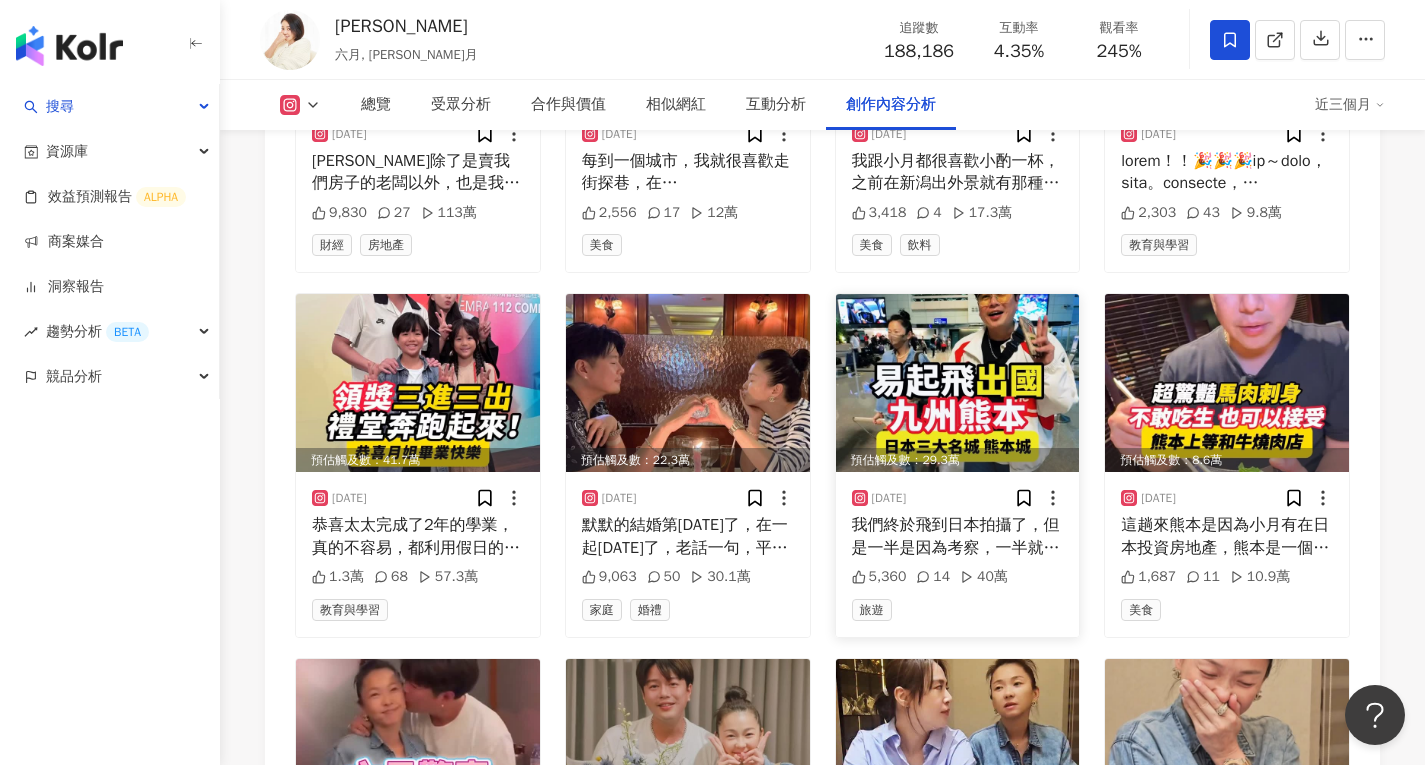 click at bounding box center (958, 383) 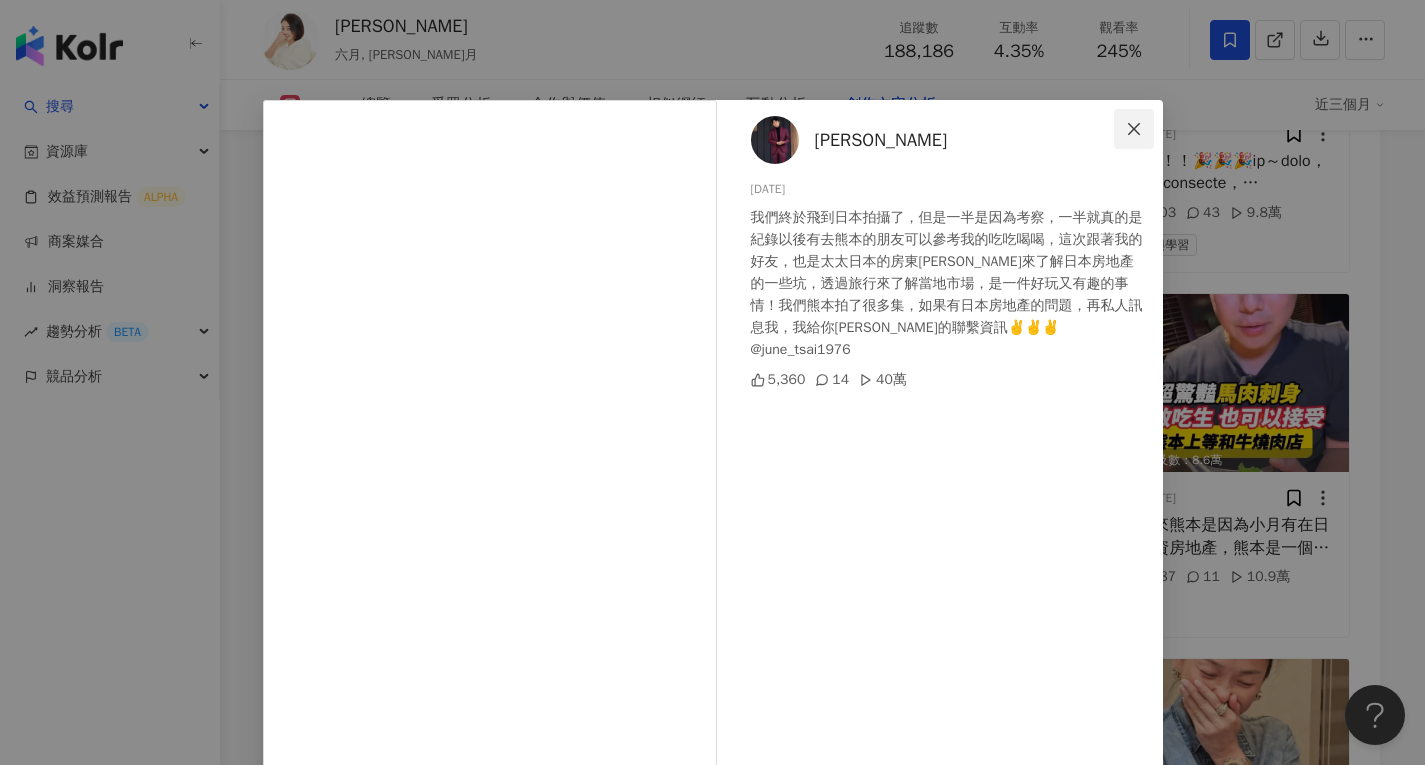click 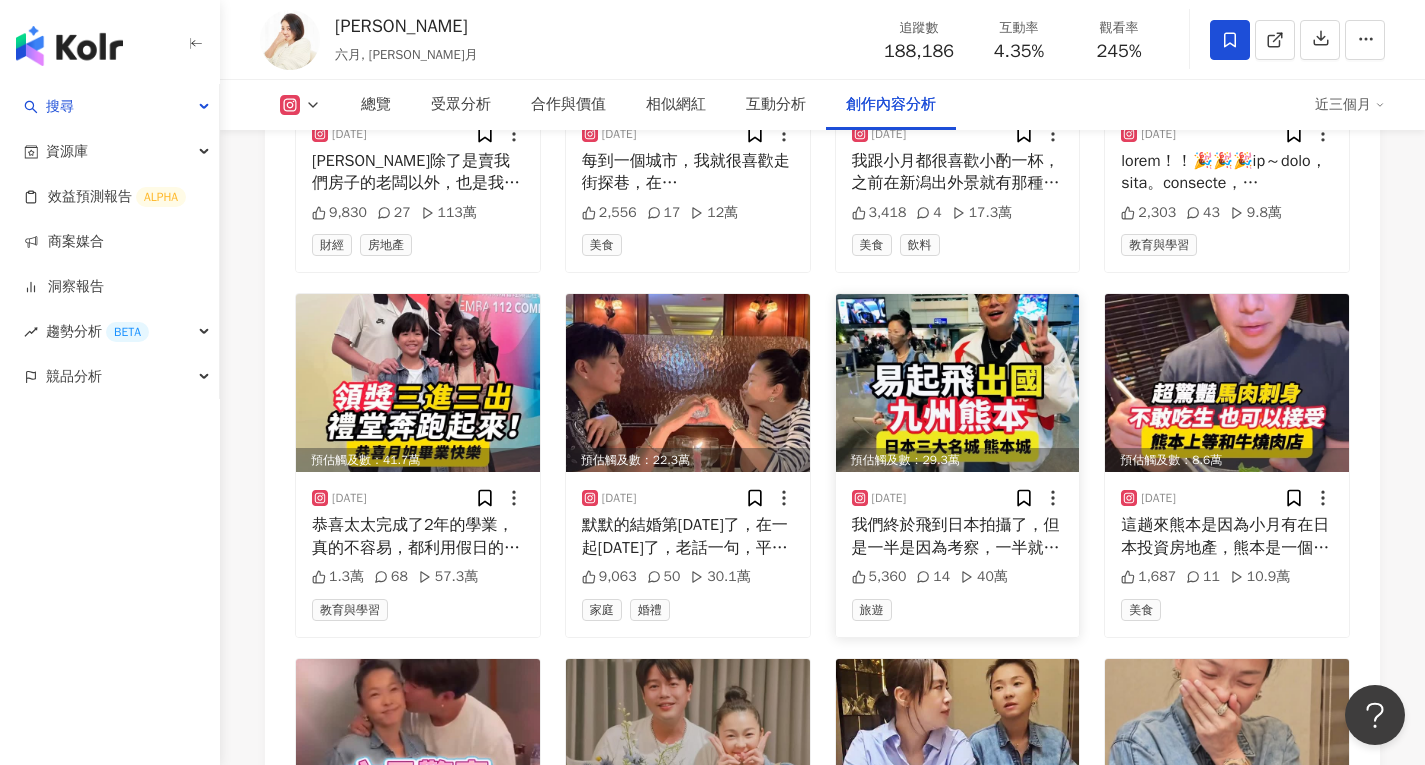 click at bounding box center (958, 383) 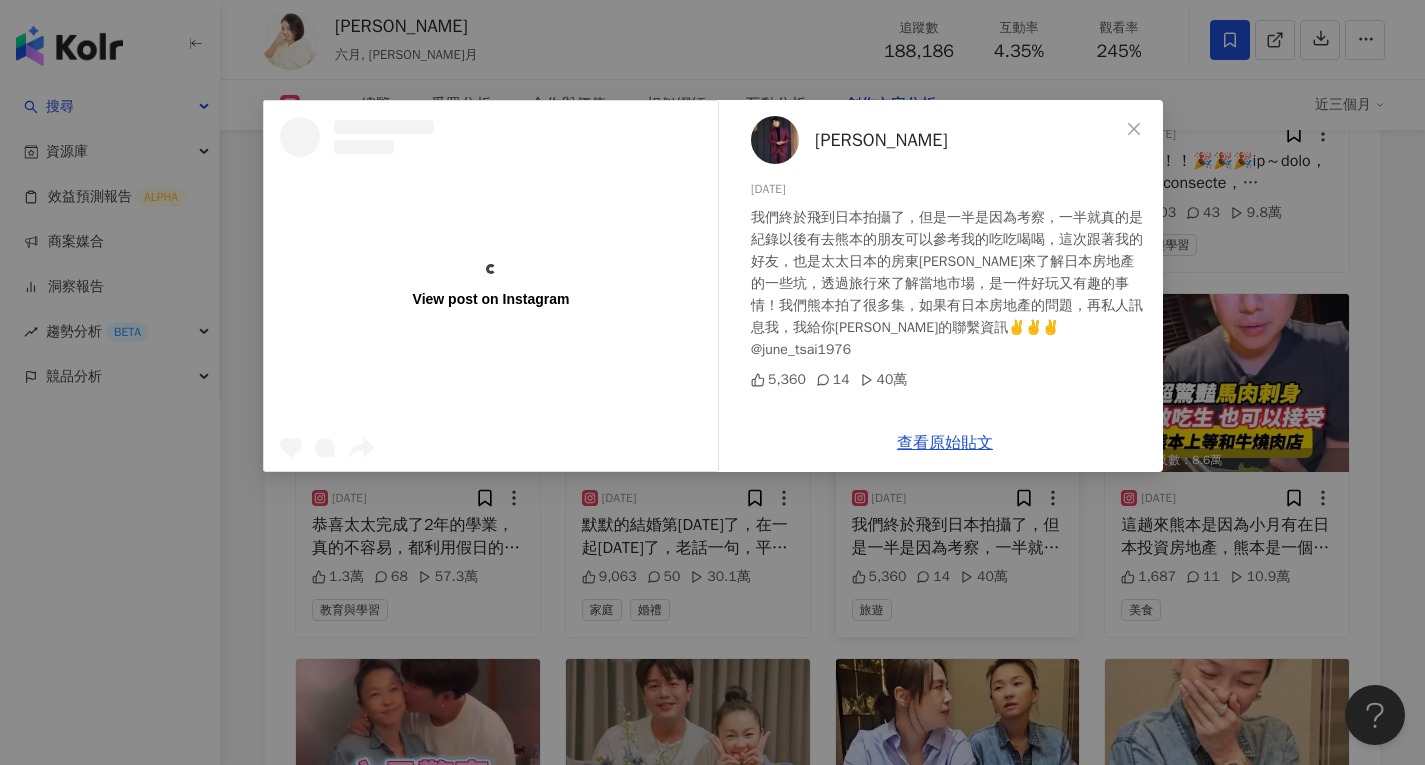 scroll, scrollTop: 6711, scrollLeft: 0, axis: vertical 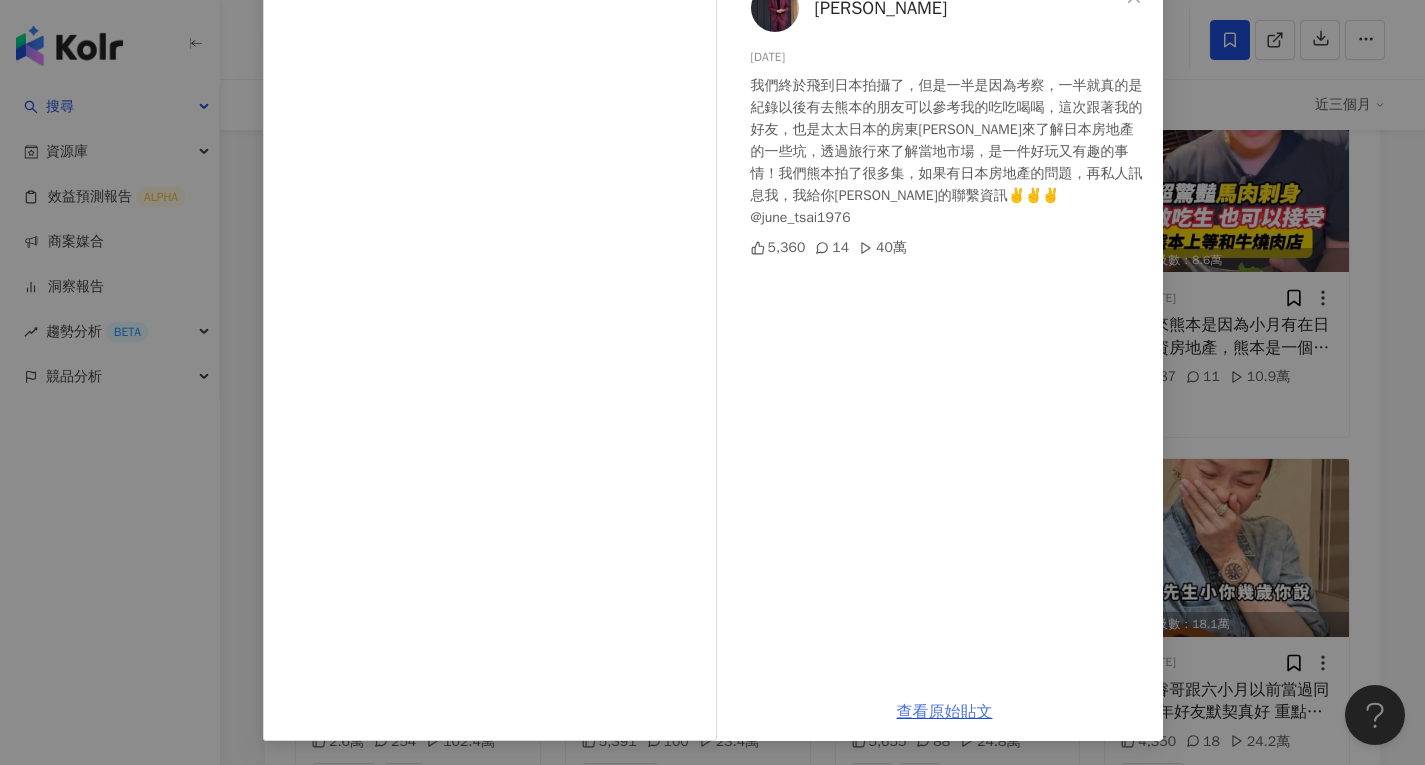 click on "查看原始貼文" at bounding box center (945, 712) 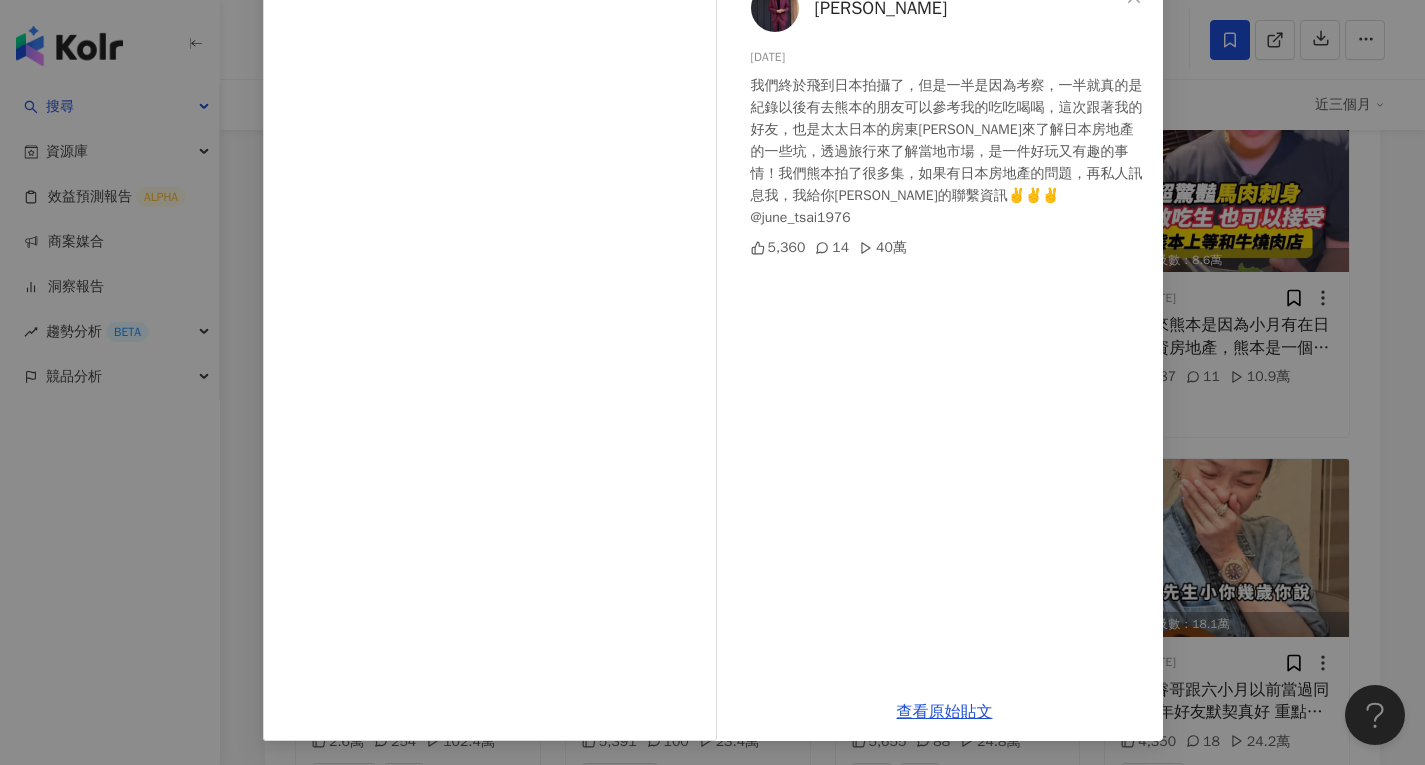 click on "李易 2025/6/4 我們終於飛到日本拍攝了，但是一半是因為考察，一半就真的是紀錄以後有去熊本的朋友可以參考我的吃吃喝喝，這次跟著我的好友，也是太太日本的房東亨利來了解日本房地產的一些坑，透過旅行來了解當地市場，是一件好玩又有趣的事情！我們熊本拍了很多集，如果有日本房地產的問題，再私人訊息我，我給你亨利的聯繫資訊✌️✌️✌️
@june_tsai1976 5,360 14 40萬 查看原始貼文" at bounding box center (712, 382) 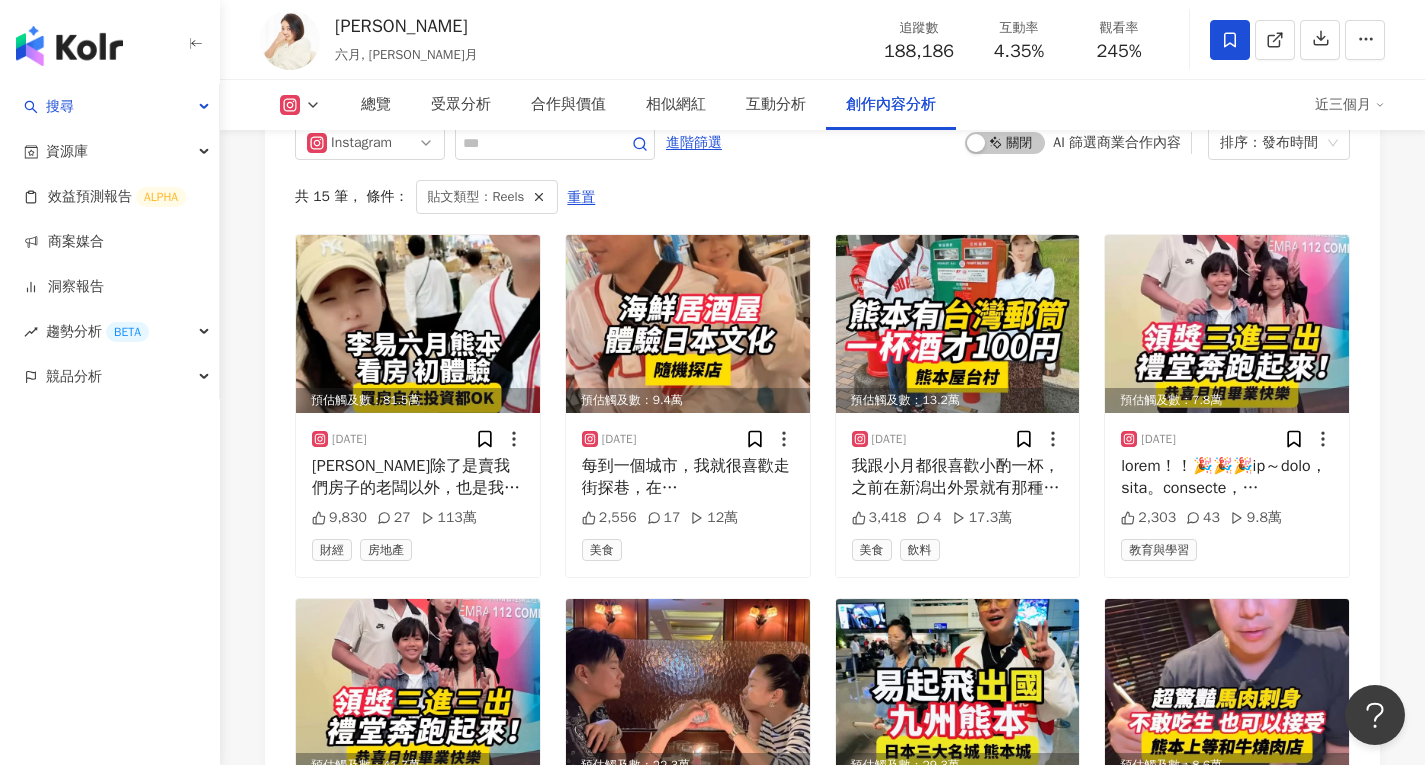 scroll, scrollTop: 6111, scrollLeft: 0, axis: vertical 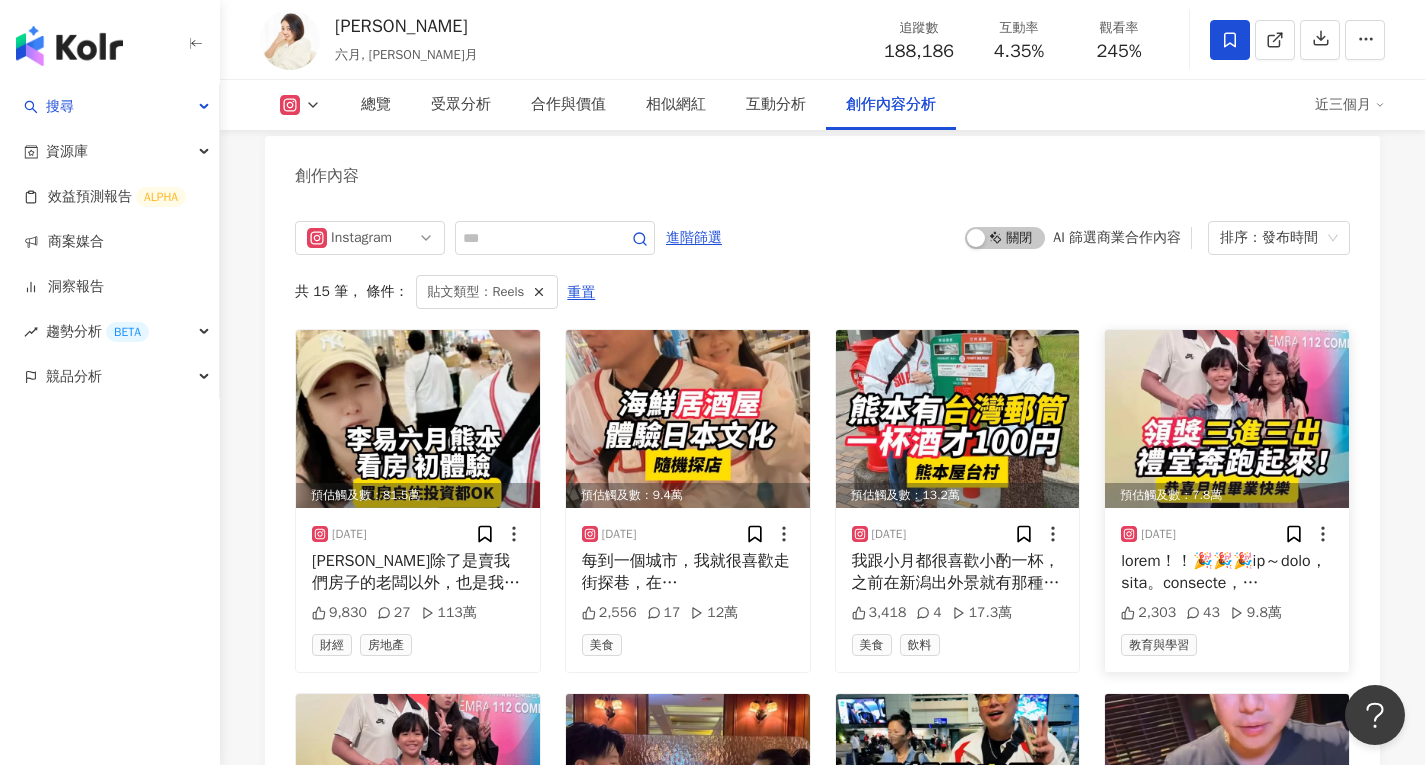 click at bounding box center [1227, 419] 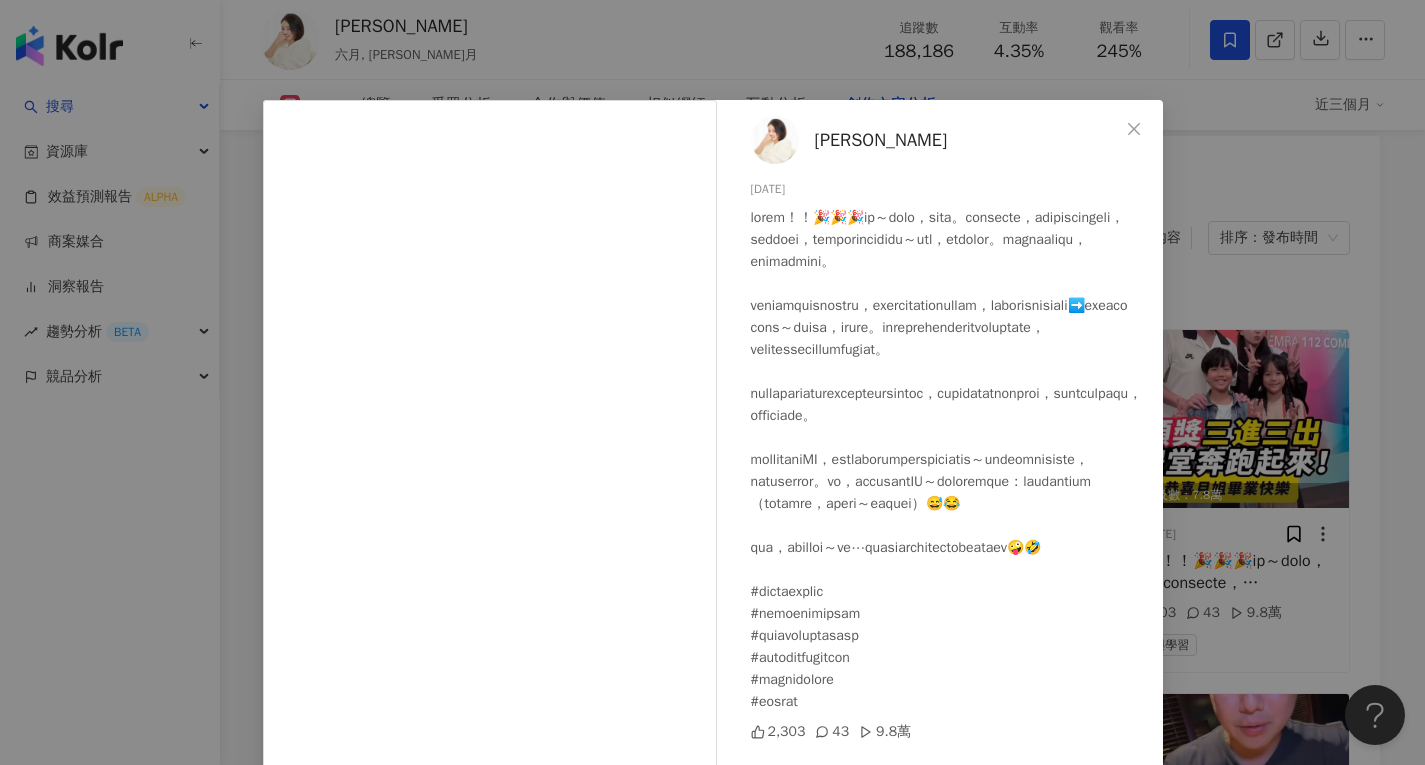 scroll, scrollTop: 81, scrollLeft: 0, axis: vertical 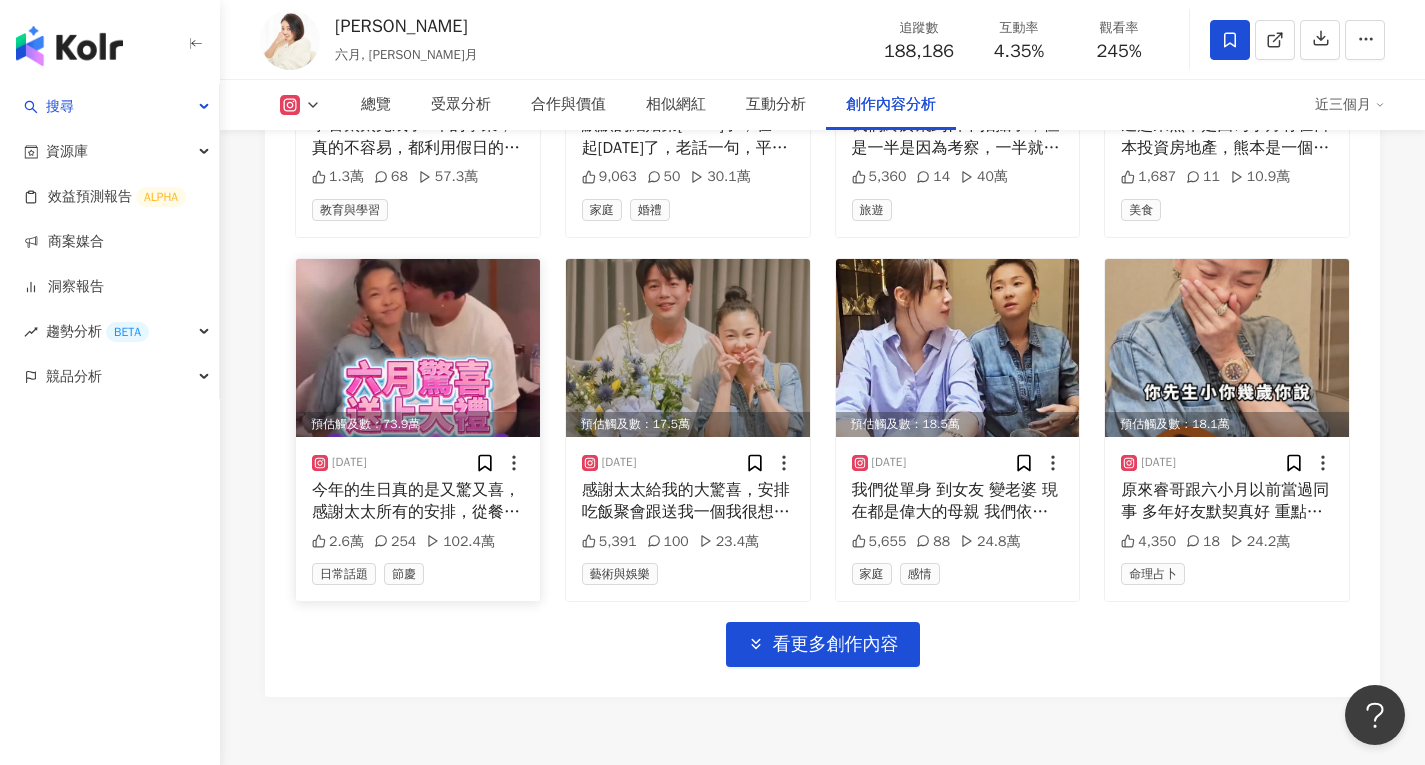 click at bounding box center [418, 348] 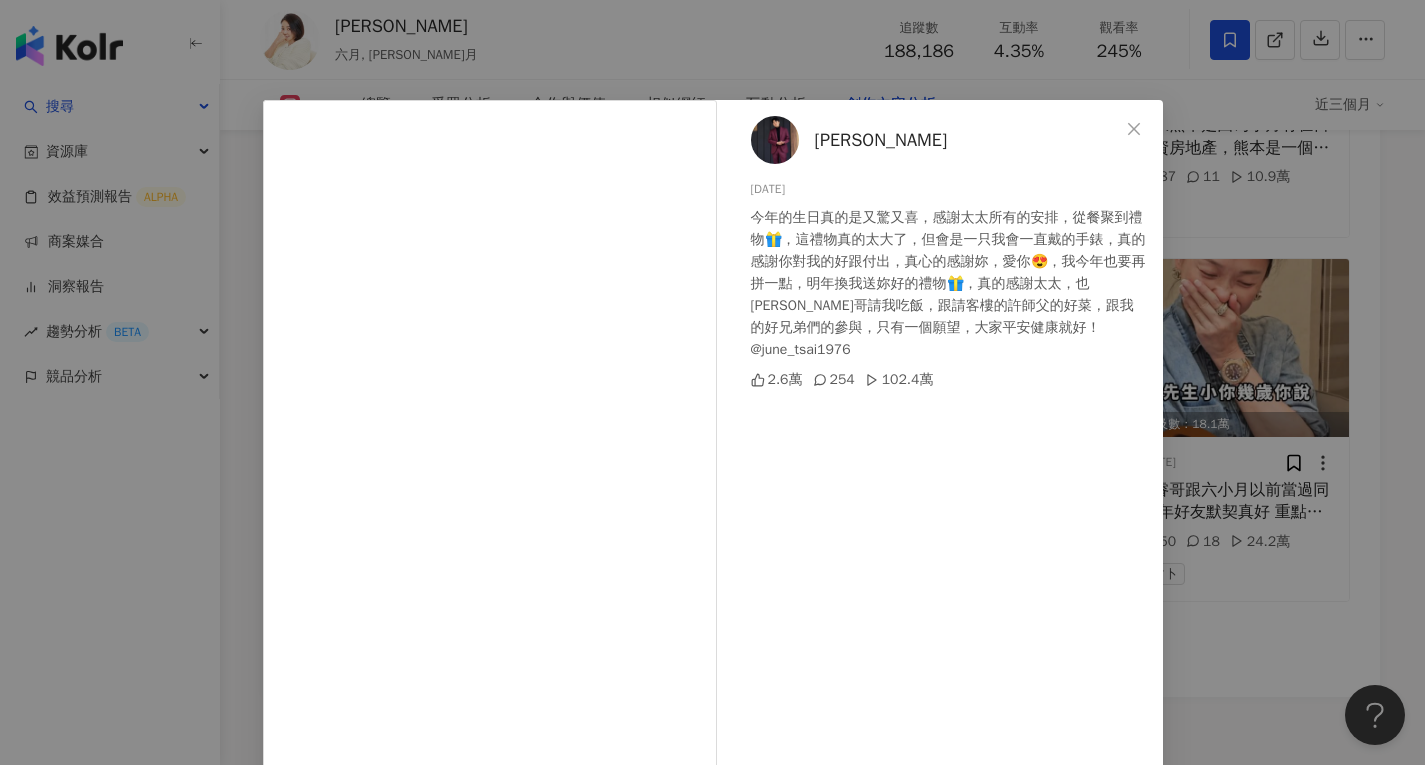 click on "李易 2025/5/27 今年的生日真的是又驚又喜，感謝太太所有的安排，從餐聚到禮物🎁，這禮物真的太大了，但會是一只我會一直戴的手錶，真的感謝你對我的好跟付出，真心的感謝妳，愛你😍，我今年也要再拼一點，明年換我送妳好的禮物🎁，真的感謝太太，也謝謝駿哥請我吃飯，跟請客樓的許師父的好菜，跟我的好兄弟們的參與，只有一個願望，大家平安健康就好！
@june_tsai1976 2.6萬 254 102.4萬 查看原始貼文" at bounding box center (712, 382) 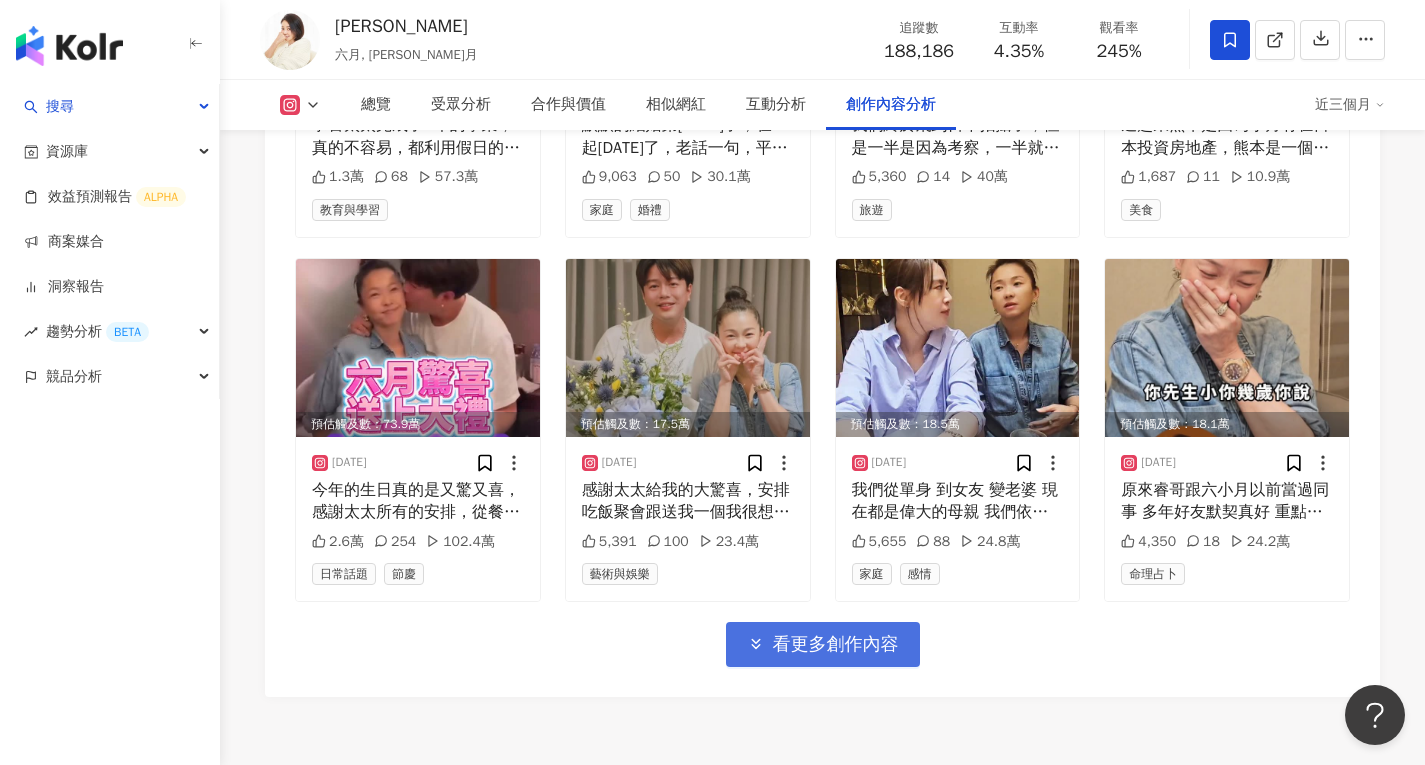 click on "看更多創作內容" at bounding box center (836, 645) 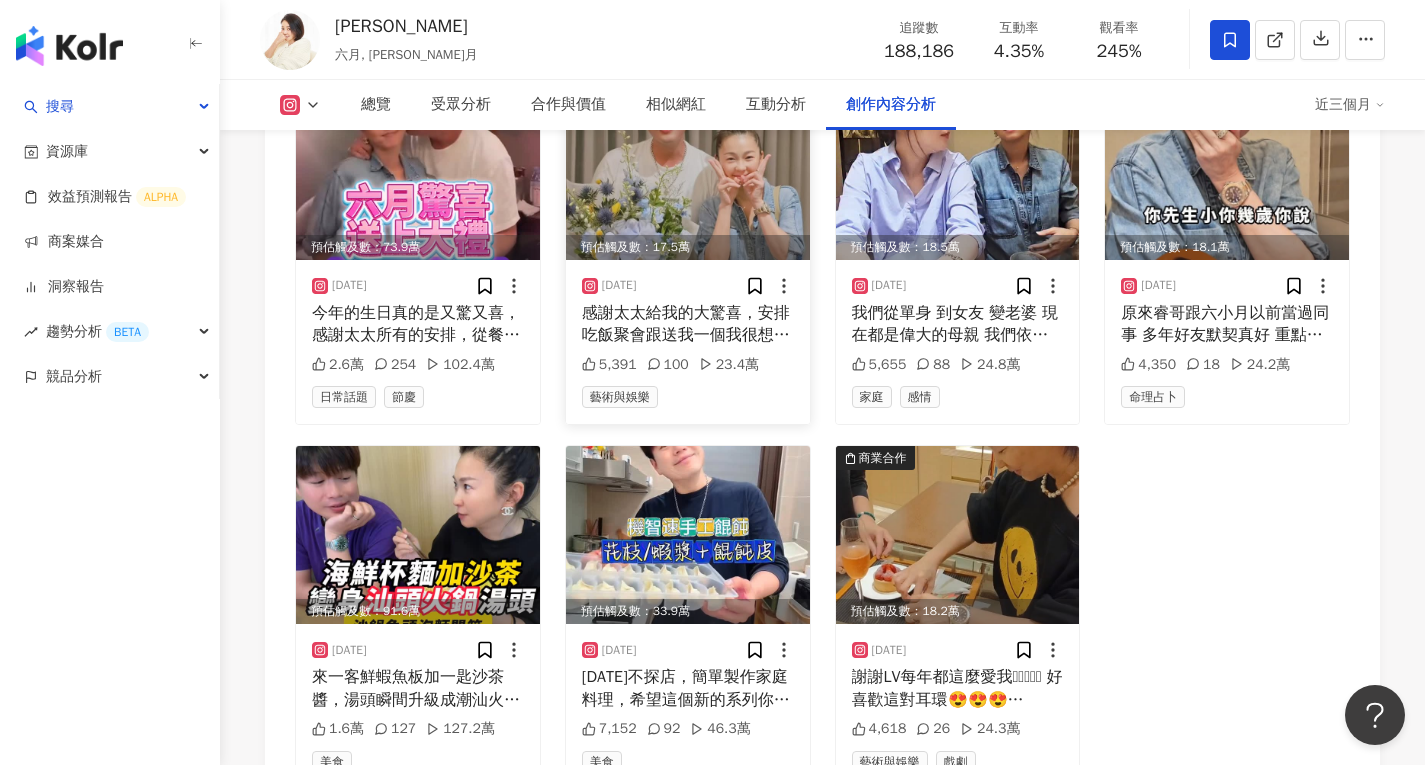 scroll, scrollTop: 7211, scrollLeft: 0, axis: vertical 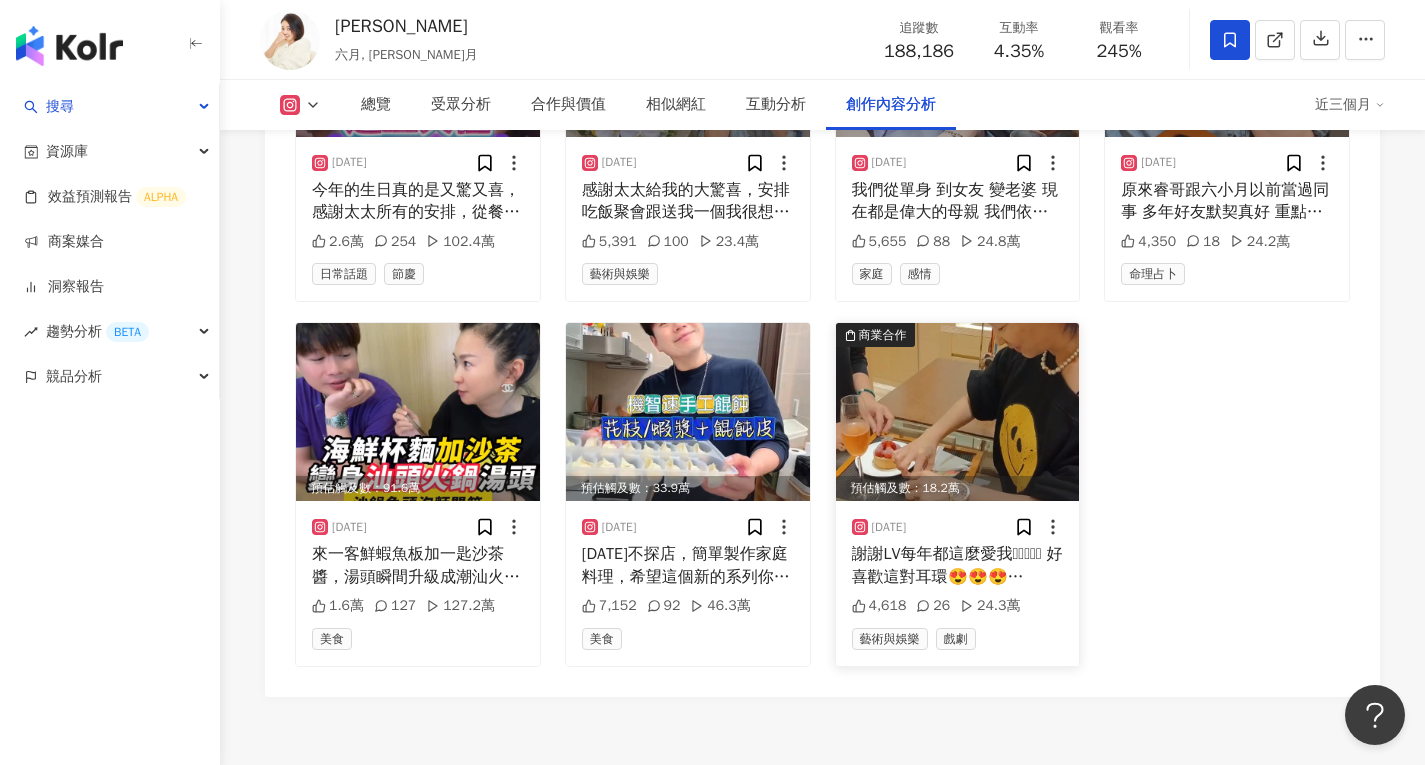 click at bounding box center [958, 412] 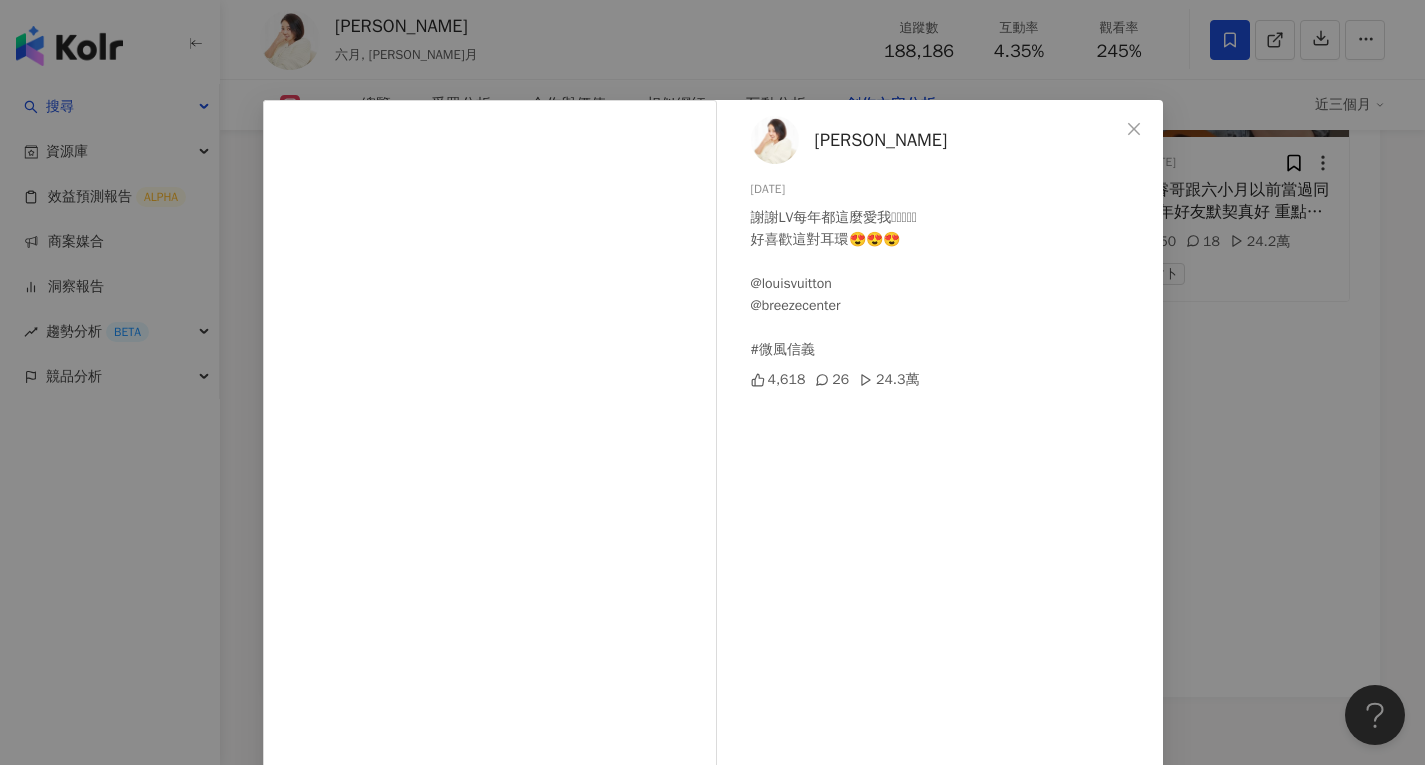 click on "蔡君茹 2025/3/15 謝謝LV每年都這麼愛我🩵🩵🩵🩵🩵
好喜歡這對耳環😍😍😍
@louisvuitton
@breezecenter
#微風信義 4,618 26 24.3萬 查看原始貼文" at bounding box center [712, 382] 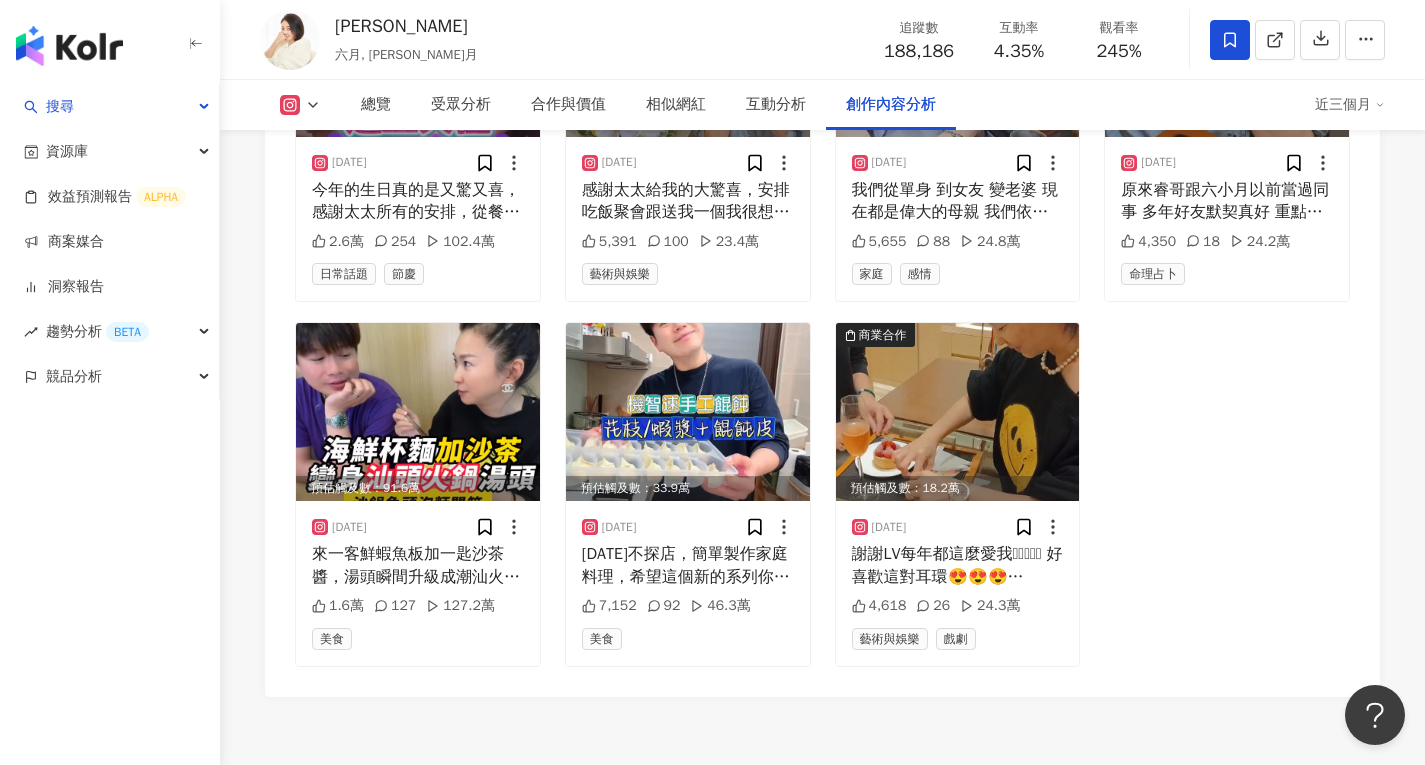 scroll, scrollTop: 6911, scrollLeft: 0, axis: vertical 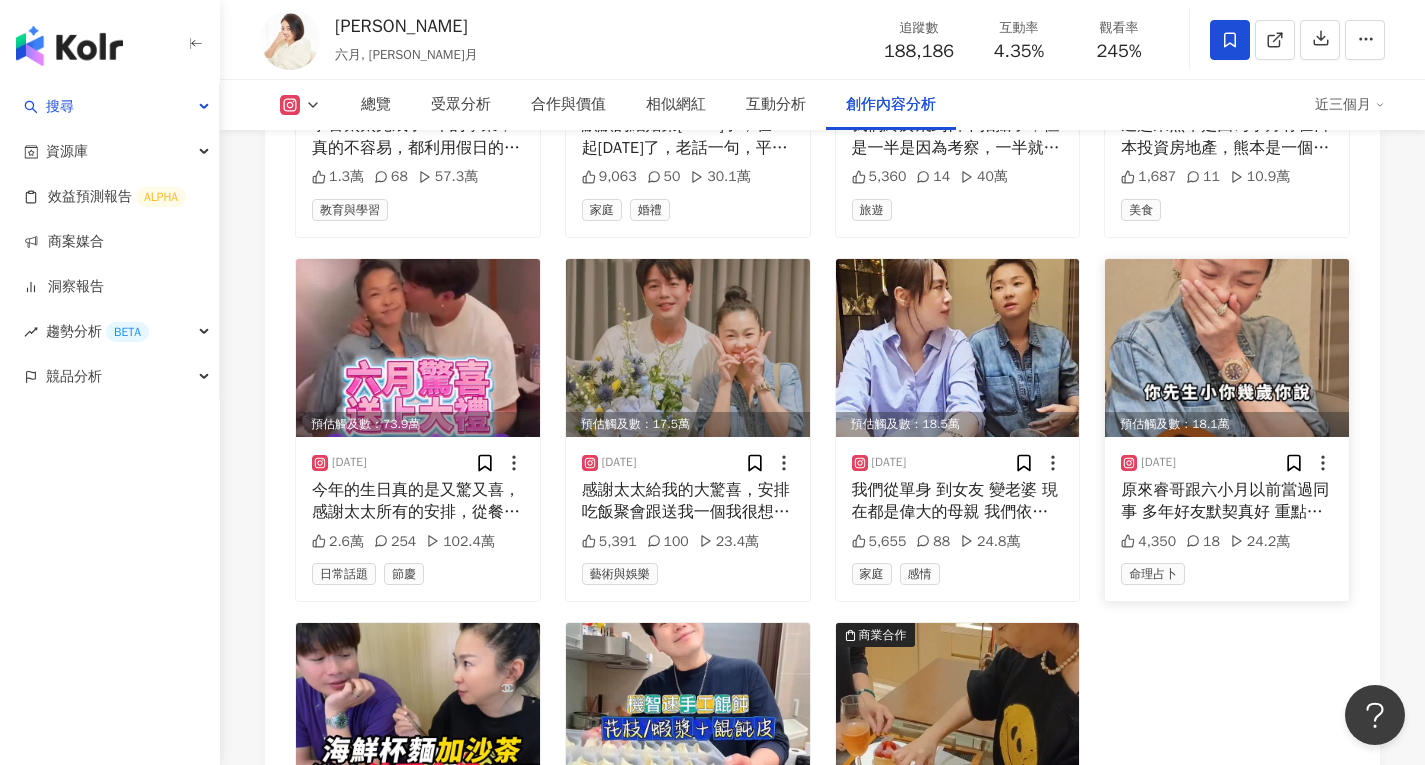click at bounding box center [1227, 348] 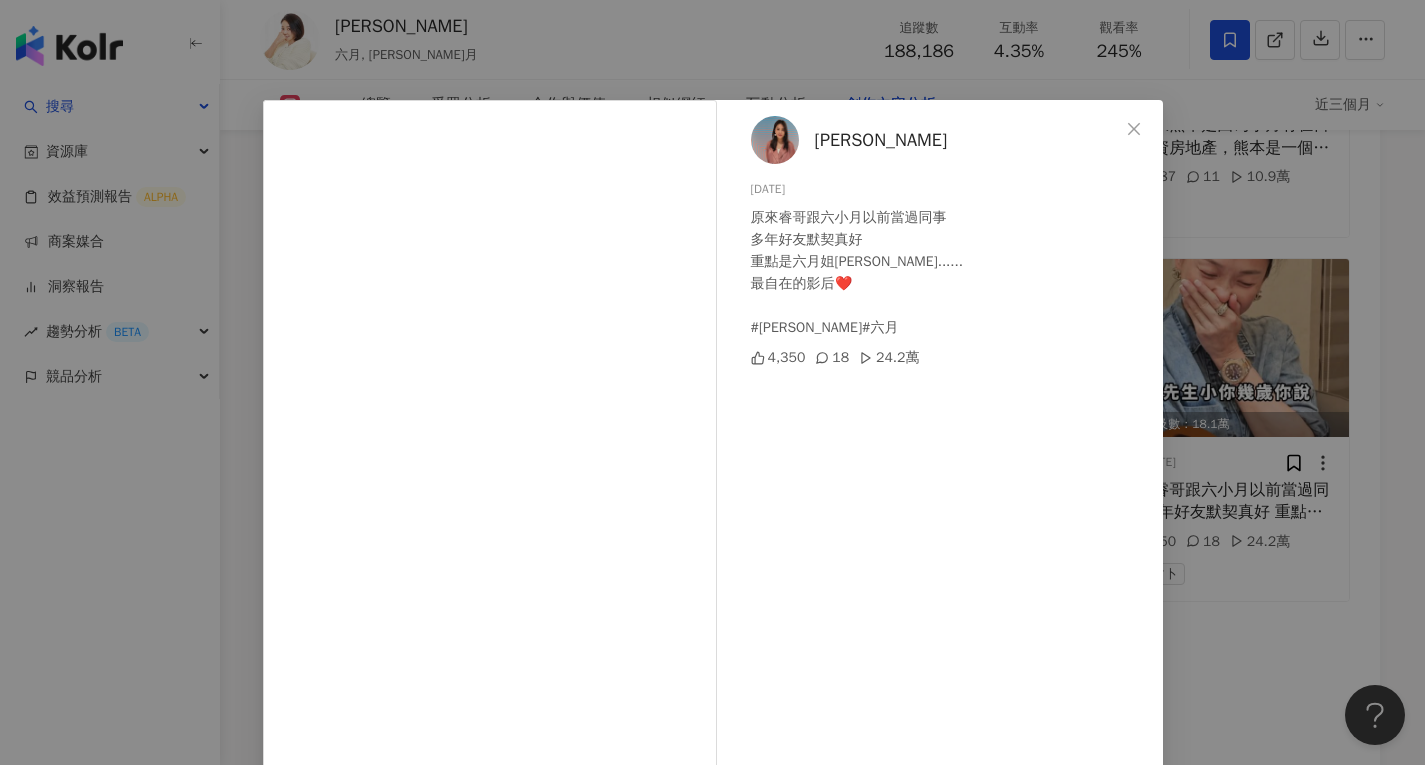 click on "黃小柔 2025/5/19 原來睿哥跟六小月以前當過同事
多年好友默契真好
重點是六月姐素顏欸......
最自在的影后❤️
#黃小柔
#六月 4,350 18 24.2萬 查看原始貼文" at bounding box center [712, 382] 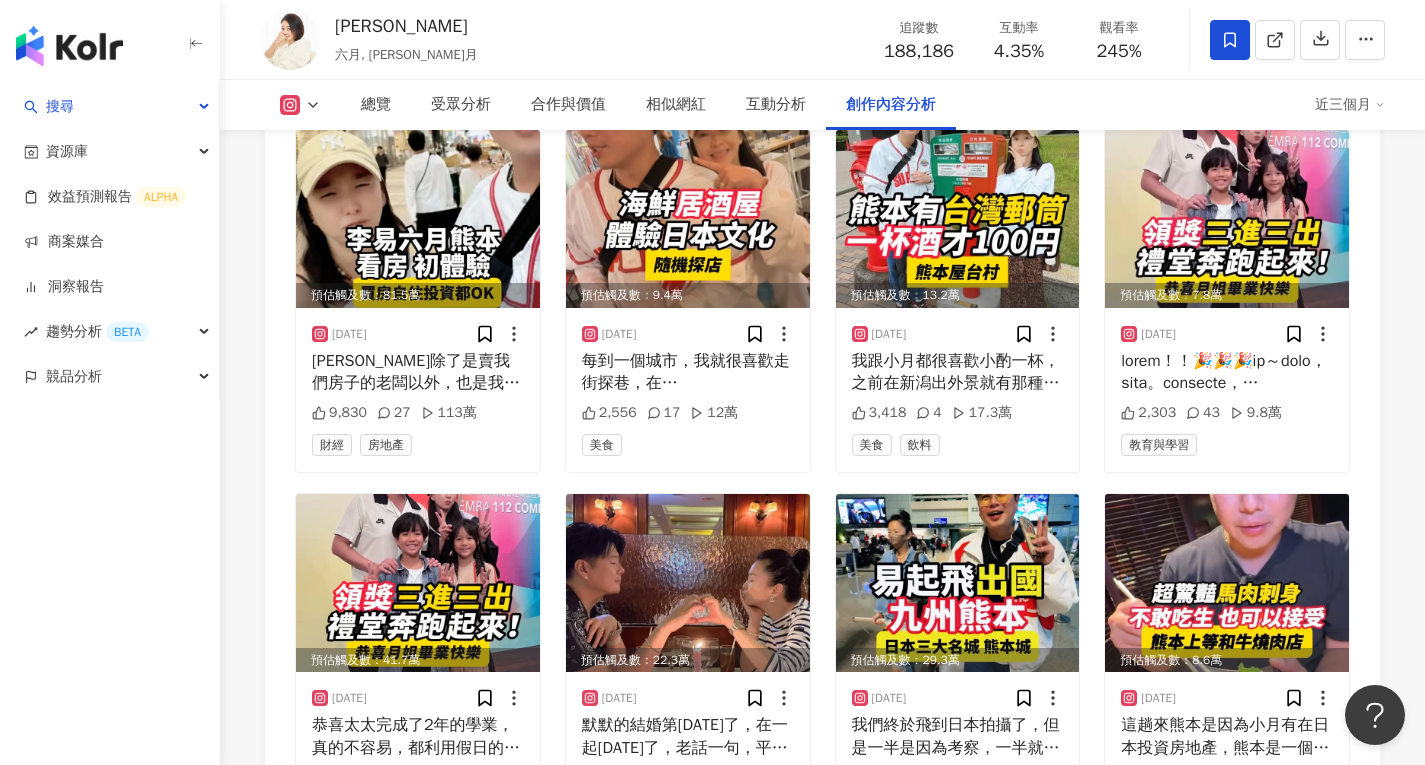 scroll, scrollTop: 6111, scrollLeft: 0, axis: vertical 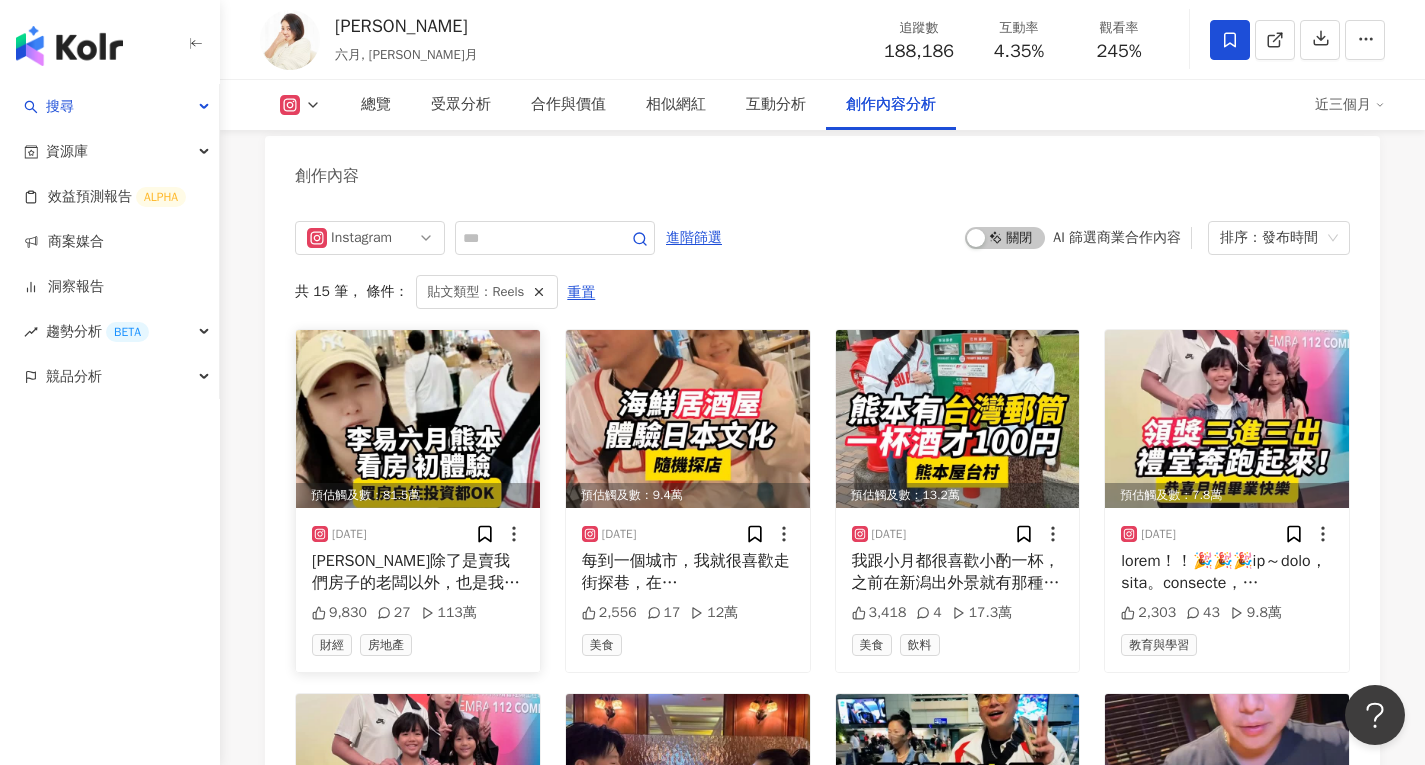 click at bounding box center (418, 419) 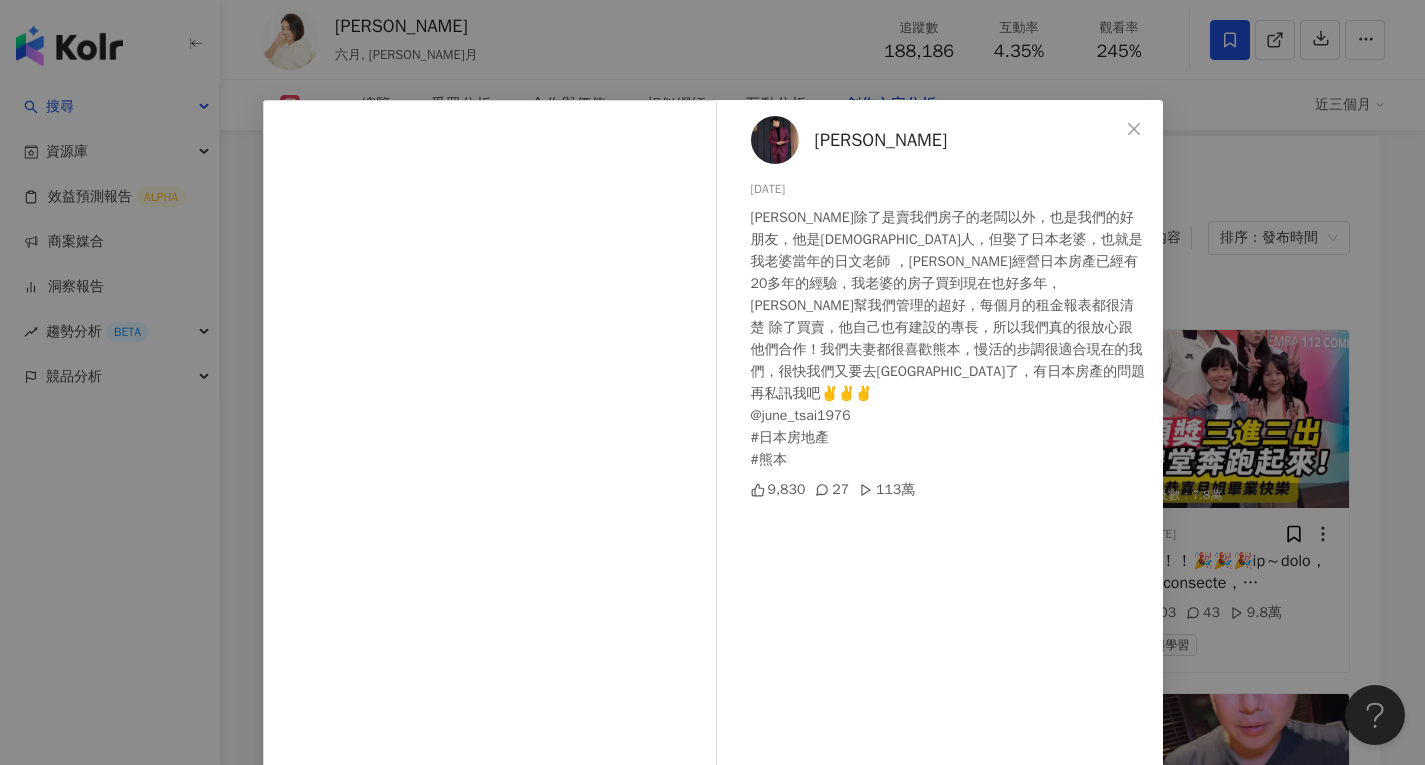 click on "李易 2025/7/8 Jason哥除了是賣我們房子的老闆以外，也是我們的好朋友，他是台灣人，但娶了日本老婆，也就是我老婆當年的日文老師 ，Jason哥經營日本房產已經有20多年的經驗，我老婆的房子買到現在也好多年，Jason 哥幫我們管理的超好，每個月的租金報表都很清楚 除了買賣，他自己也有建設的專長，所以我們真的很放心跟他們合作！我們夫妻都很喜歡熊本，慢活的步調很適合現在的我們，很快我們又要去熊本了，有日本房產的問題再私訊我吧✌️✌️✌️
@june_tsai1976
#日本房地產
#熊本 9,830 27 113萬 查看原始貼文" at bounding box center [712, 382] 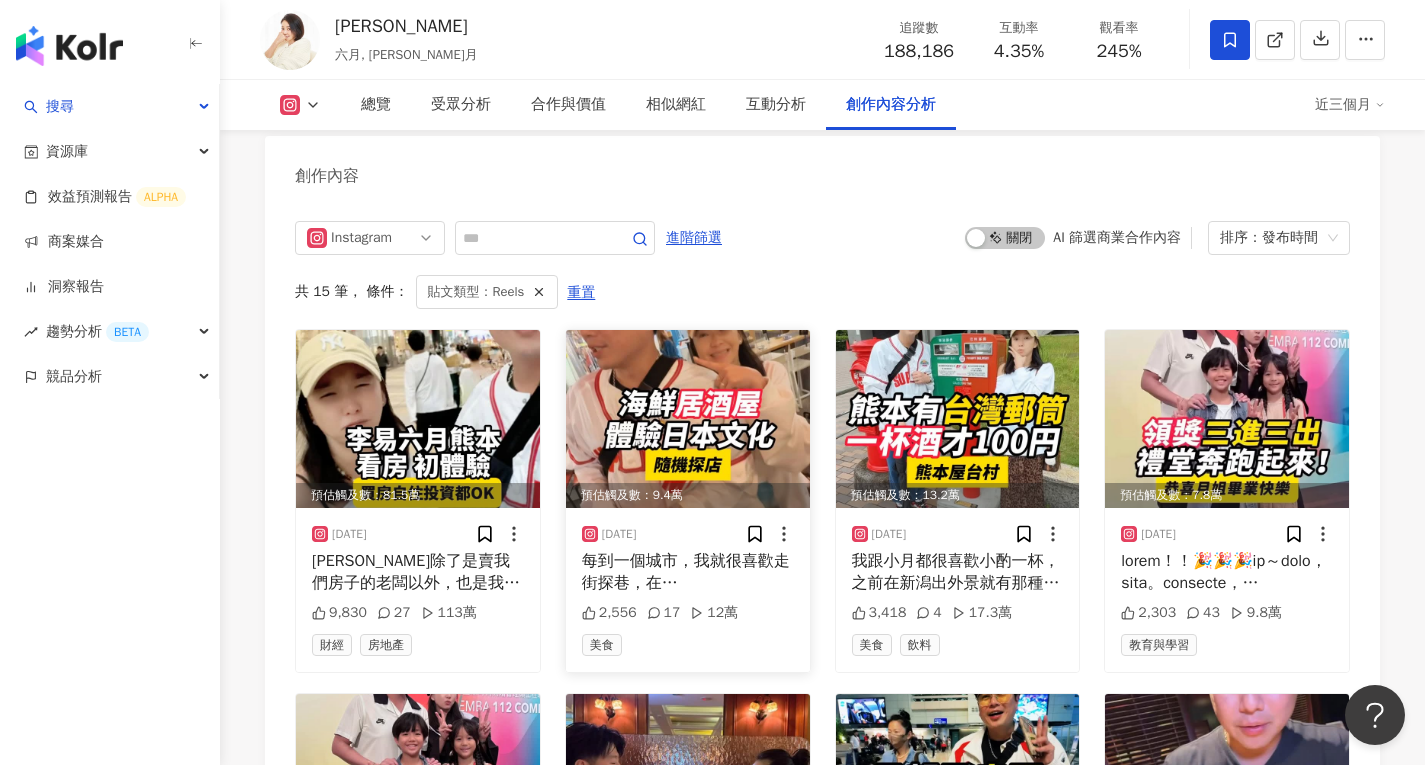click at bounding box center [688, 419] 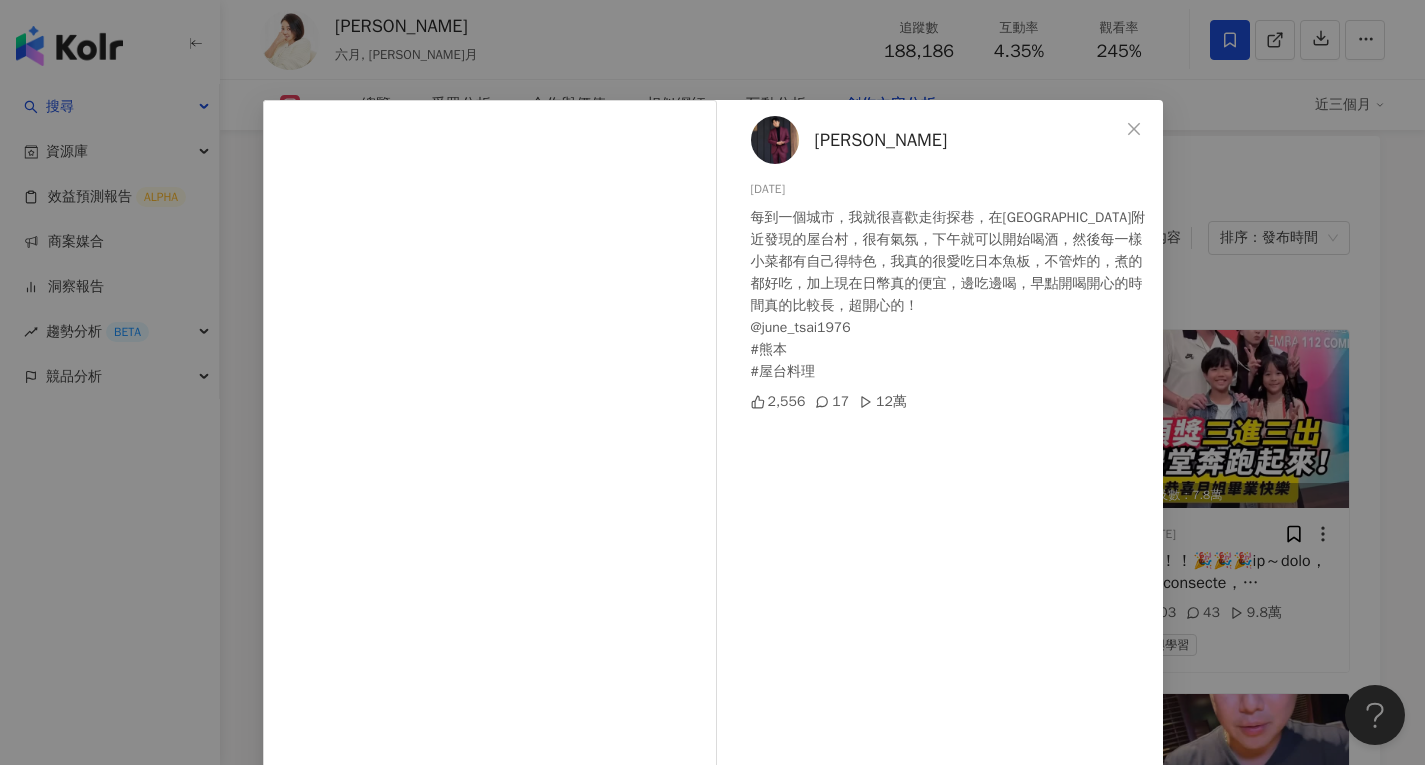 click on "李易 2025/6/19 每到一個城市，我就很喜歡走街探巷，在熊本城附近發現的屋台村，很有氣氛，下午就可以開始喝酒，然後每一樣小菜都有自己得特色，我真的很愛吃日本魚板，不管炸的，煮的都好吃，加上現在日幣真的便宜，邊吃邊喝，早點開喝開心的時間真的比較長，超開心的！
@june_tsai1976
#熊本
#屋台料理 2,556 17 12萬 查看原始貼文" at bounding box center (712, 382) 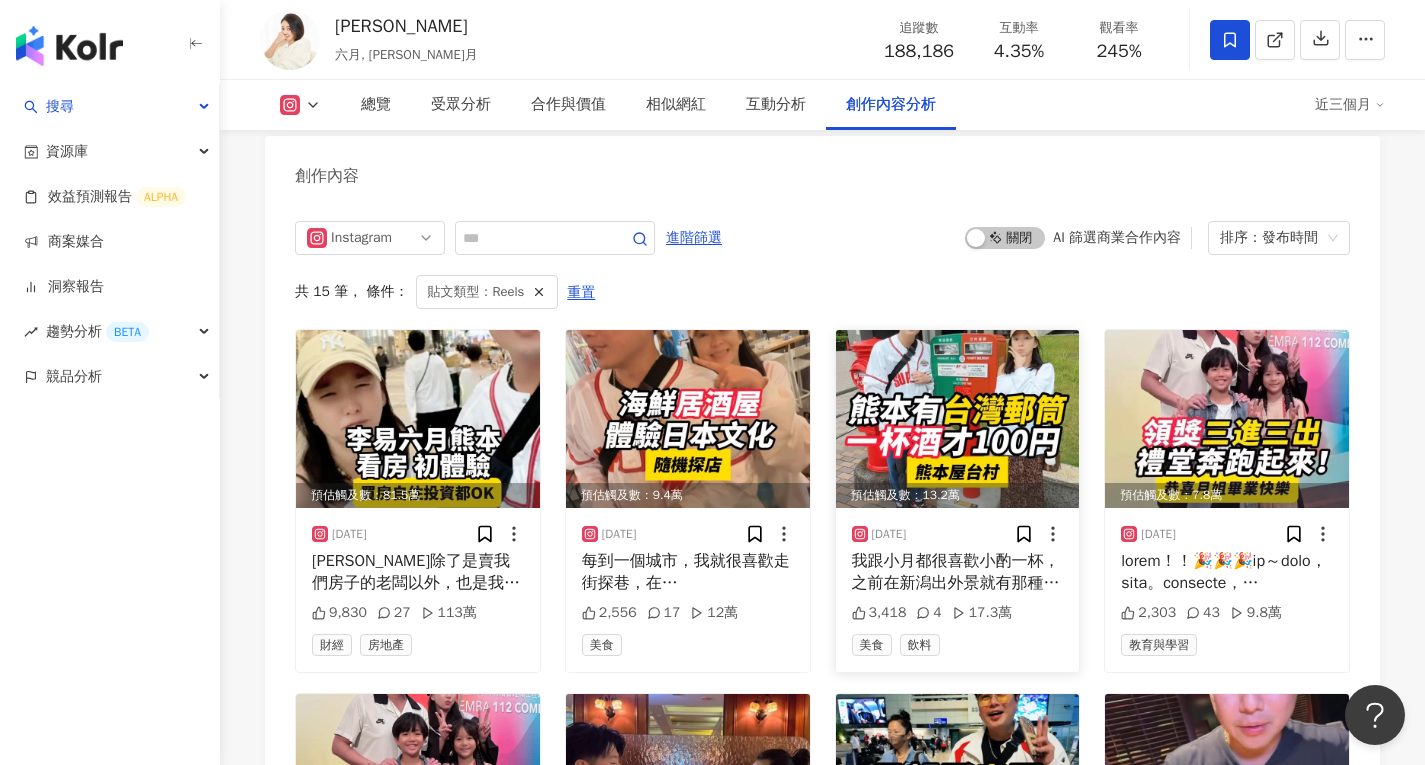 click at bounding box center (958, 419) 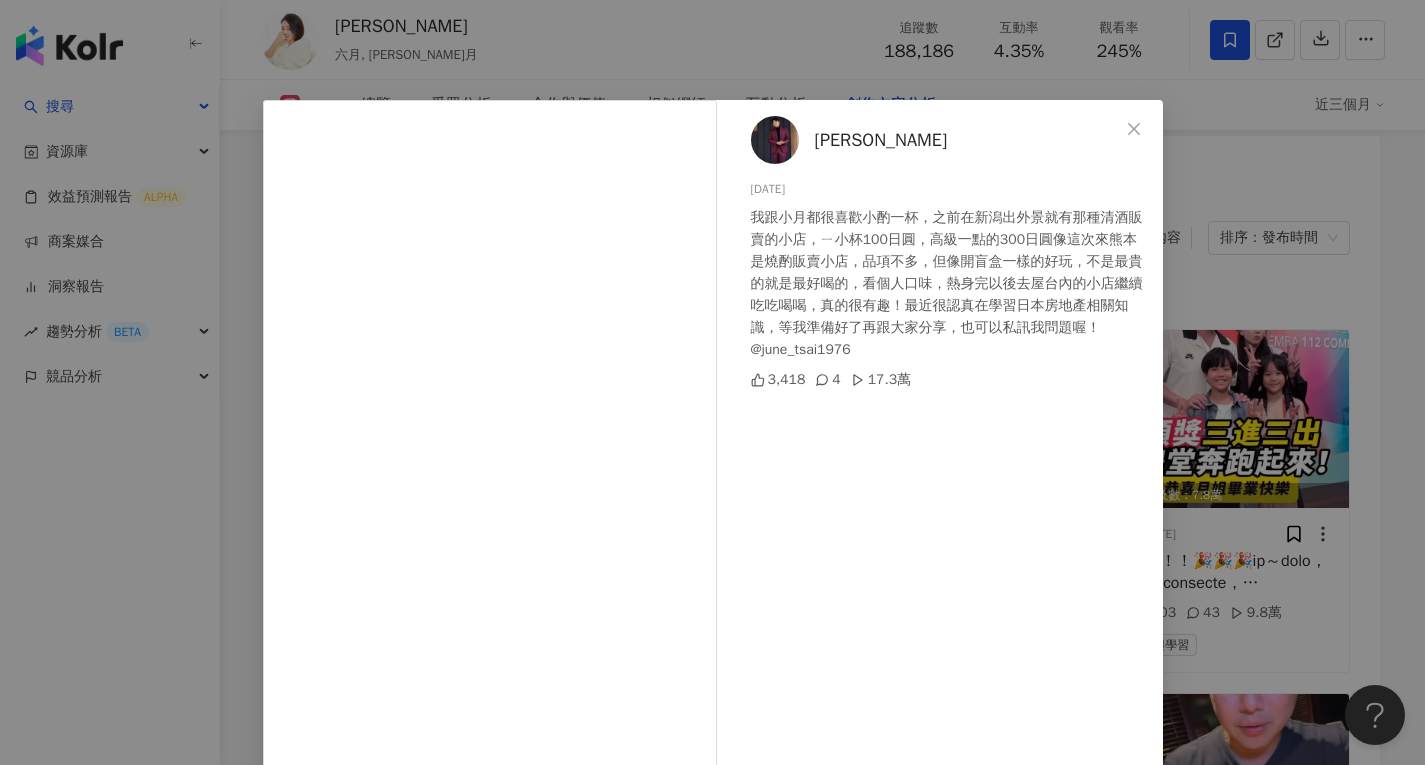 click on "李易 2025/6/15 我跟小月都很喜歡小酌一杯，之前在新潟出外景就有那種清酒販賣的小店，ㄧ小杯100日圓，高級一點的300日圓像這次來熊本是燒酌販賣小店，品項不多，但像開盲盒一樣的好玩，不是最貴的就是最好喝的，看個人口味，熱身完以後去屋台內的小店繼續吃吃喝喝，真的很有趣！最近很認真在學習日本房地產相關知識，等我準備好了再跟大家分享，也可以私訊我問題喔！
@june_tsai1976 3,418 4 17.3萬 查看原始貼文" at bounding box center [712, 382] 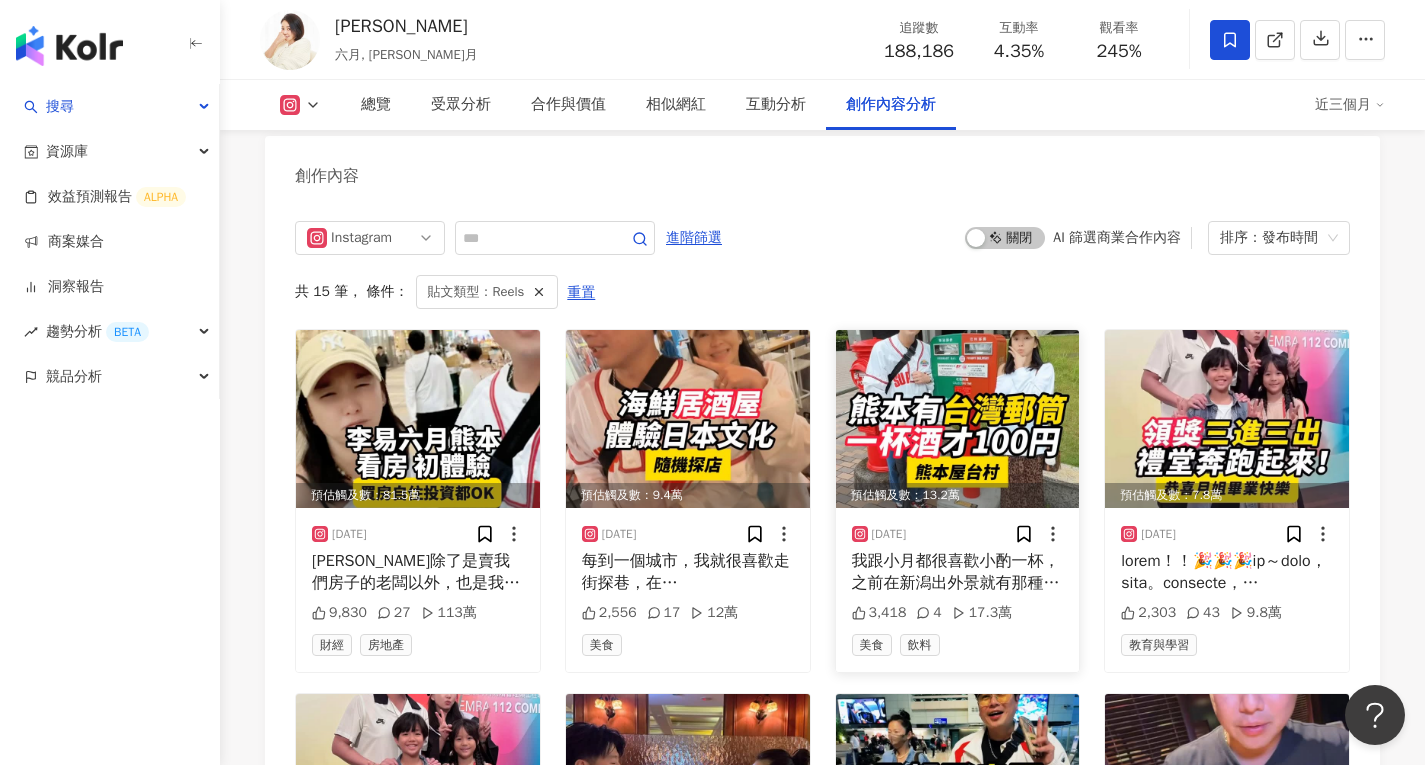 click at bounding box center (958, 419) 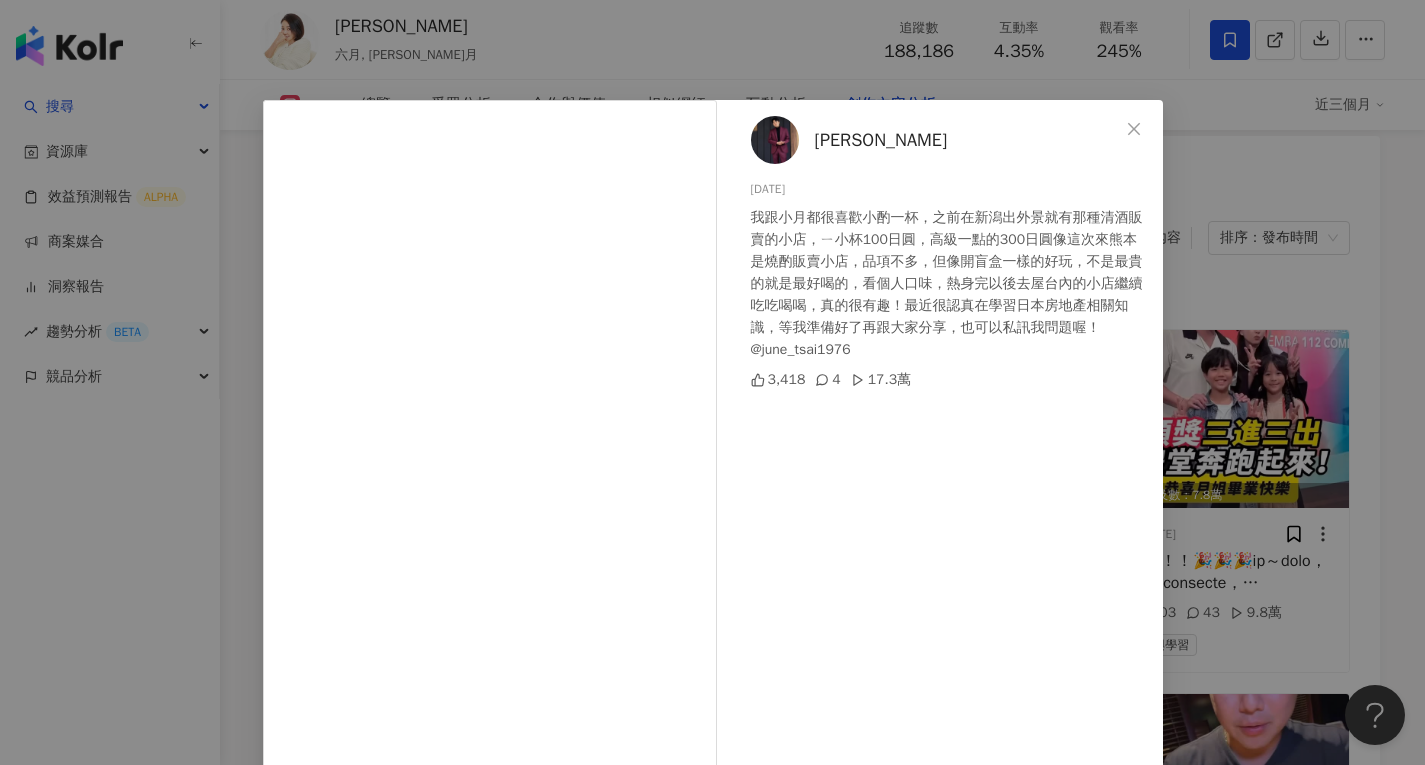 click on "李易 2025/6/15 我跟小月都很喜歡小酌一杯，之前在新潟出外景就有那種清酒販賣的小店，ㄧ小杯100日圓，高級一點的300日圓像這次來熊本是燒酌販賣小店，品項不多，但像開盲盒一樣的好玩，不是最貴的就是最好喝的，看個人口味，熱身完以後去屋台內的小店繼續吃吃喝喝，真的很有趣！最近很認真在學習日本房地產相關知識，等我準備好了再跟大家分享，也可以私訊我問題喔！
@june_tsai1976 3,418 4 17.3萬 查看原始貼文" at bounding box center [712, 382] 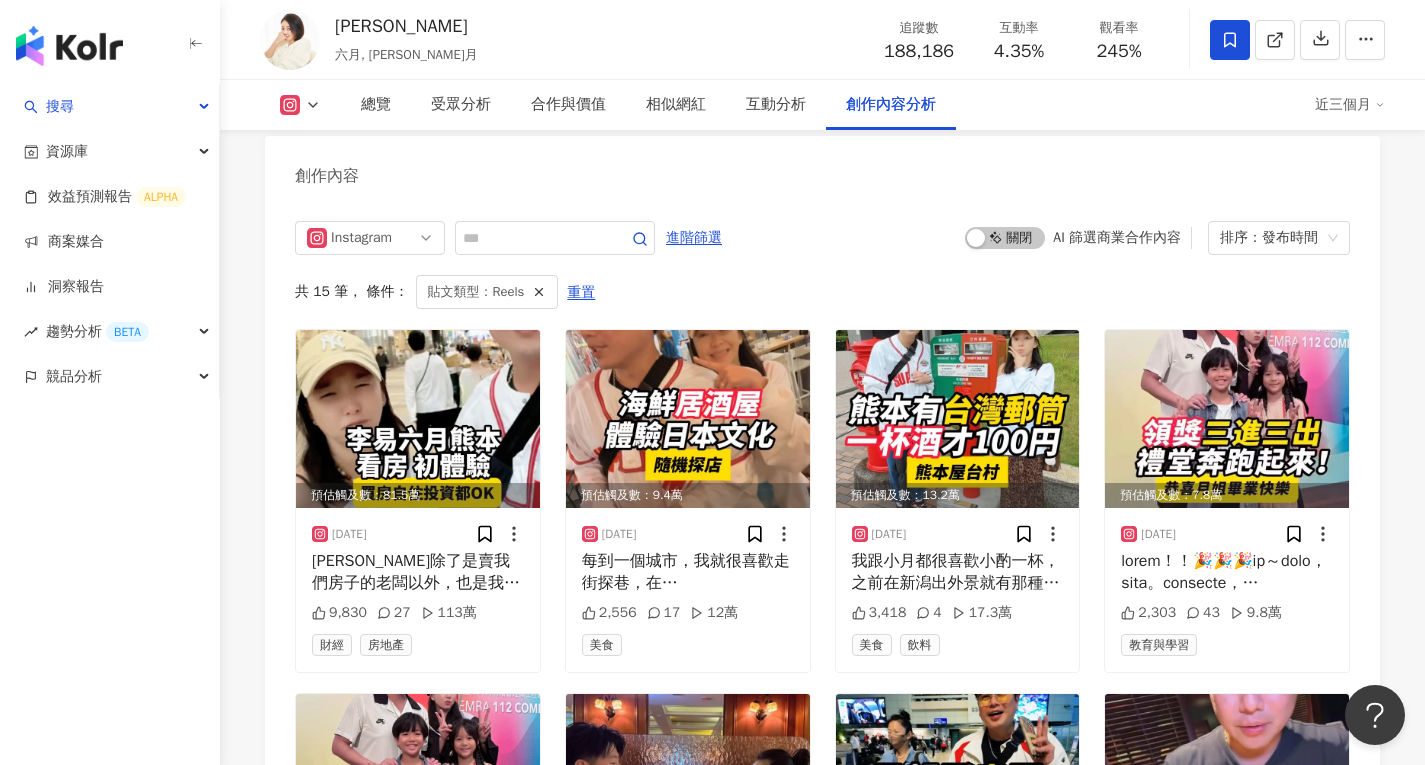 click at bounding box center (1227, 419) 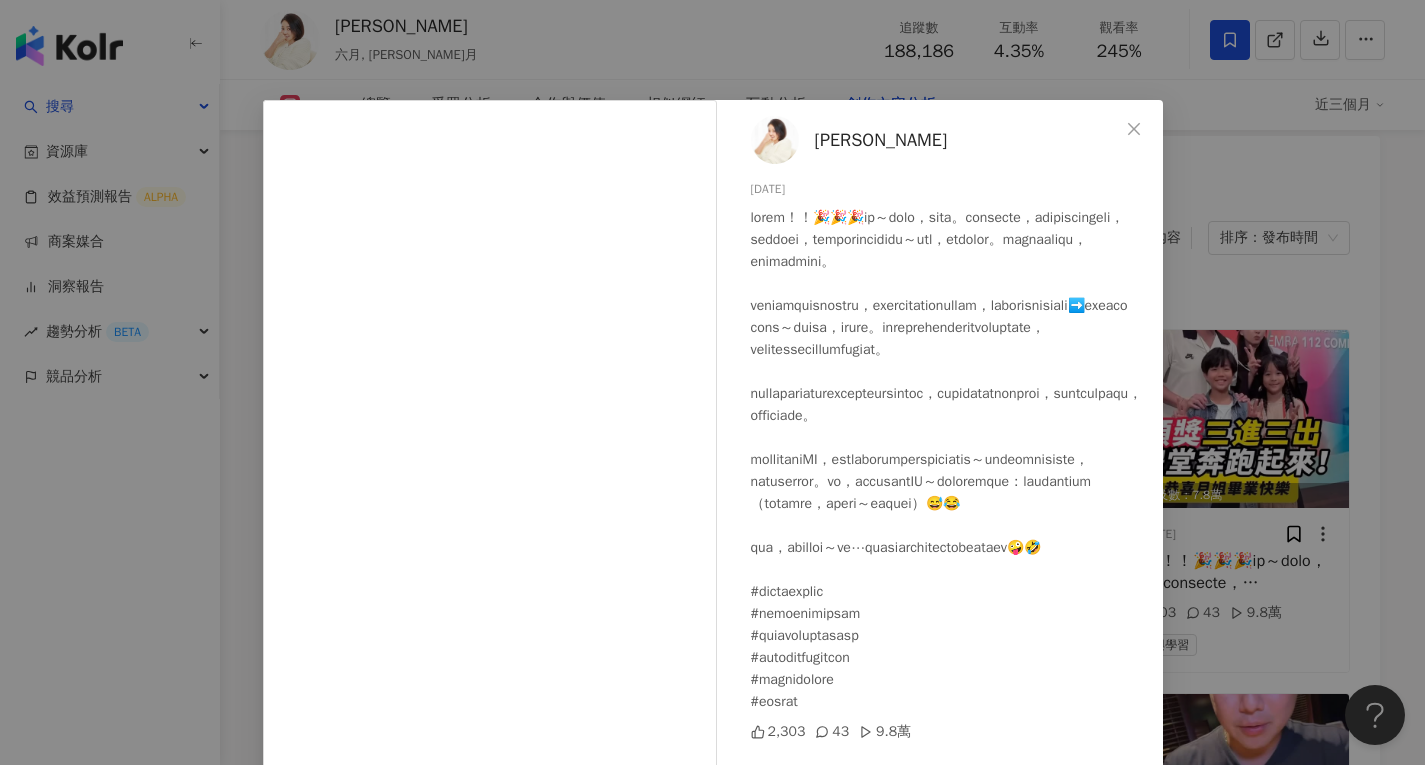 scroll, scrollTop: 81, scrollLeft: 0, axis: vertical 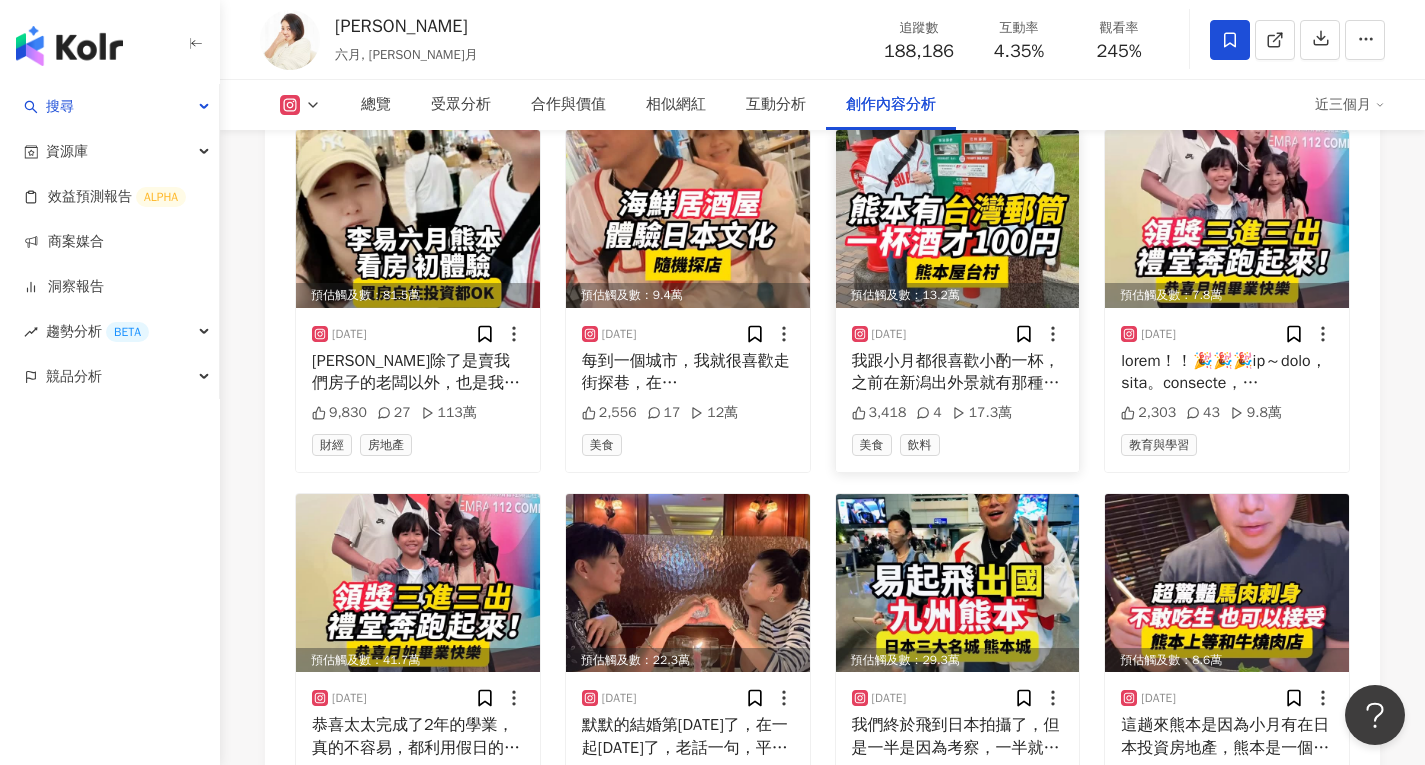 click at bounding box center (958, 219) 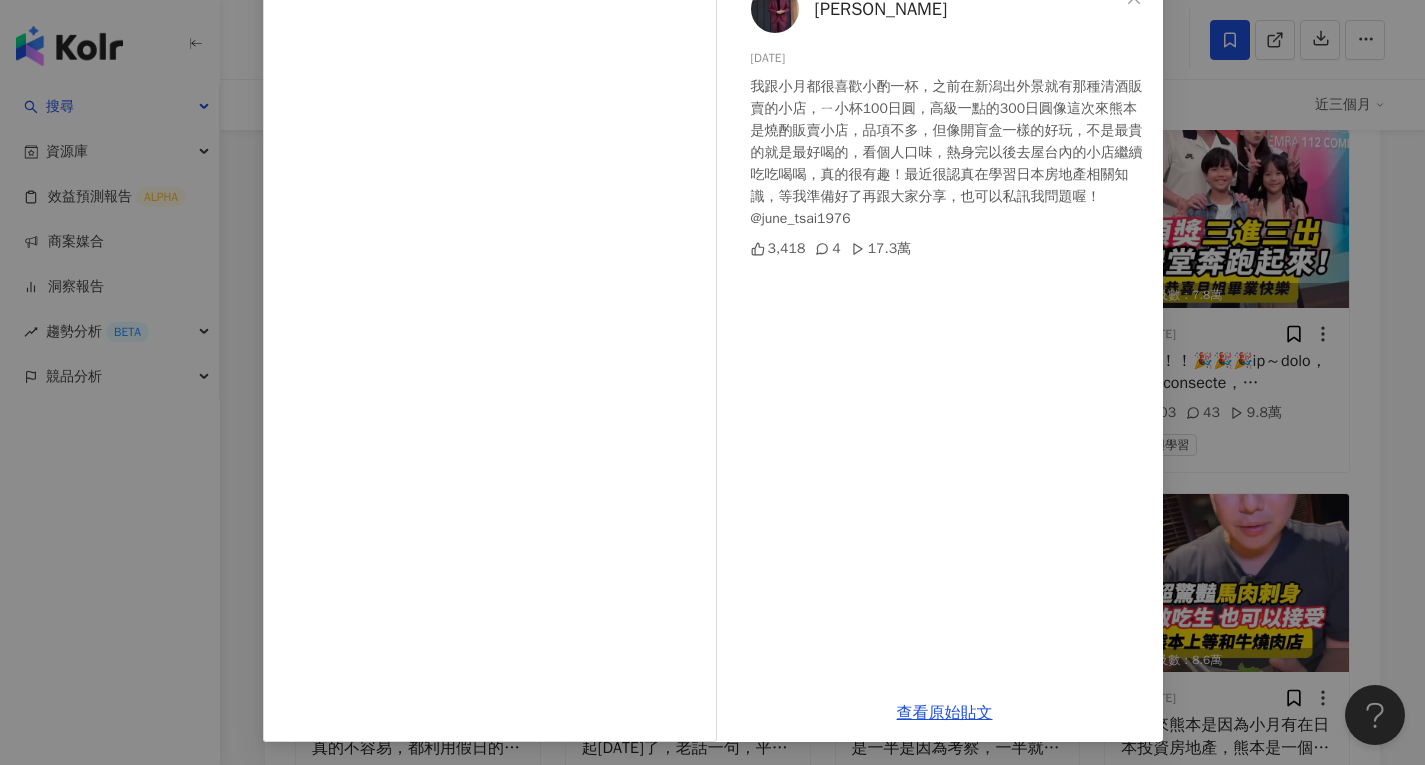 scroll, scrollTop: 132, scrollLeft: 0, axis: vertical 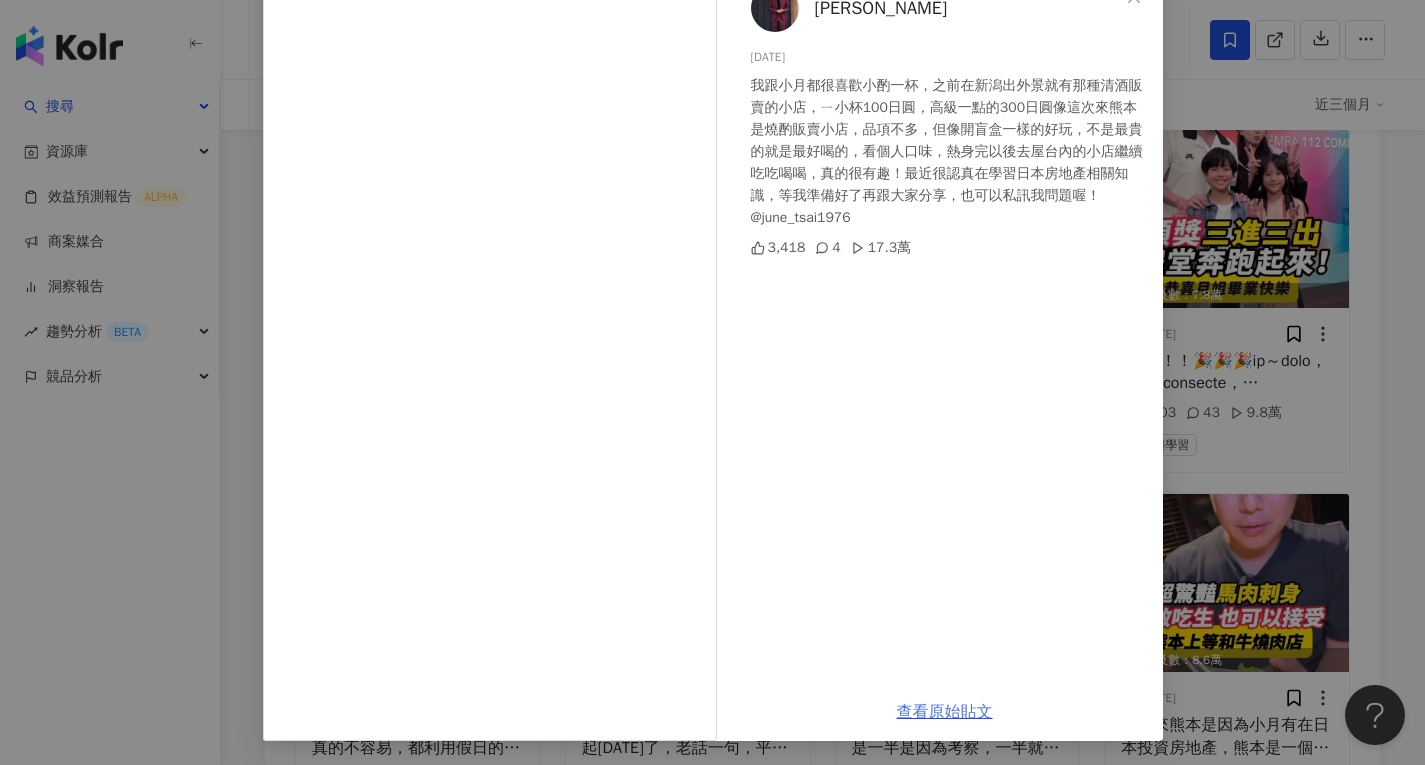 click on "查看原始貼文" at bounding box center (945, 712) 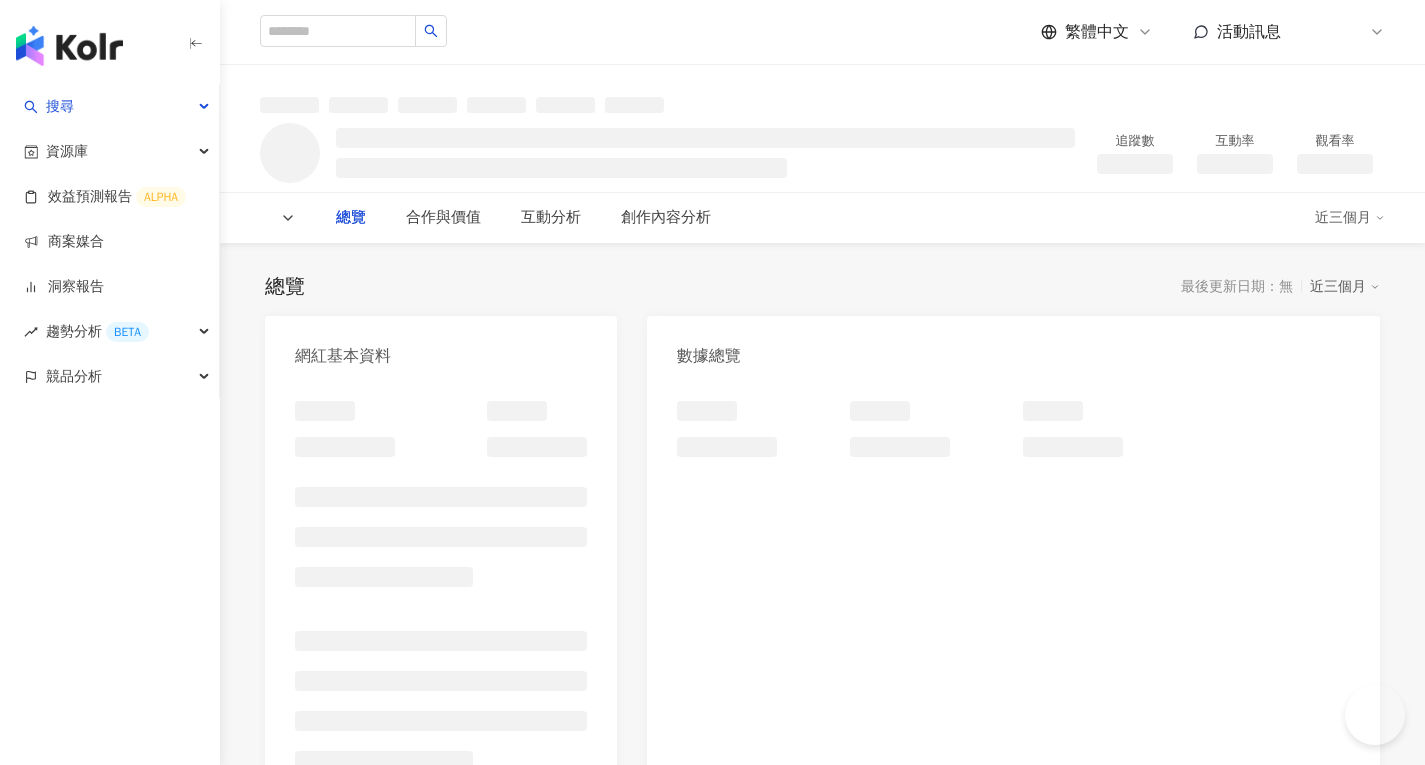 scroll, scrollTop: 0, scrollLeft: 0, axis: both 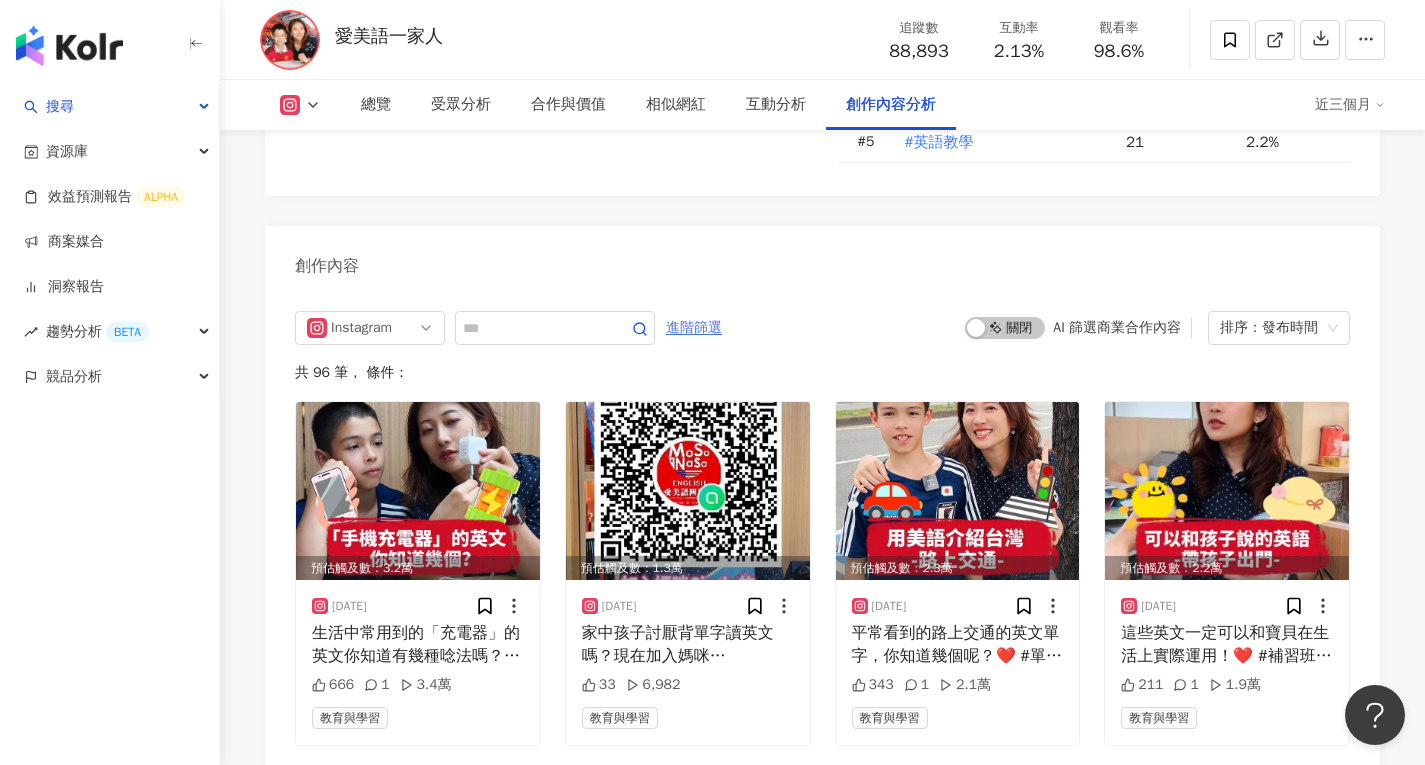 click on "進階篩選" at bounding box center [694, 328] 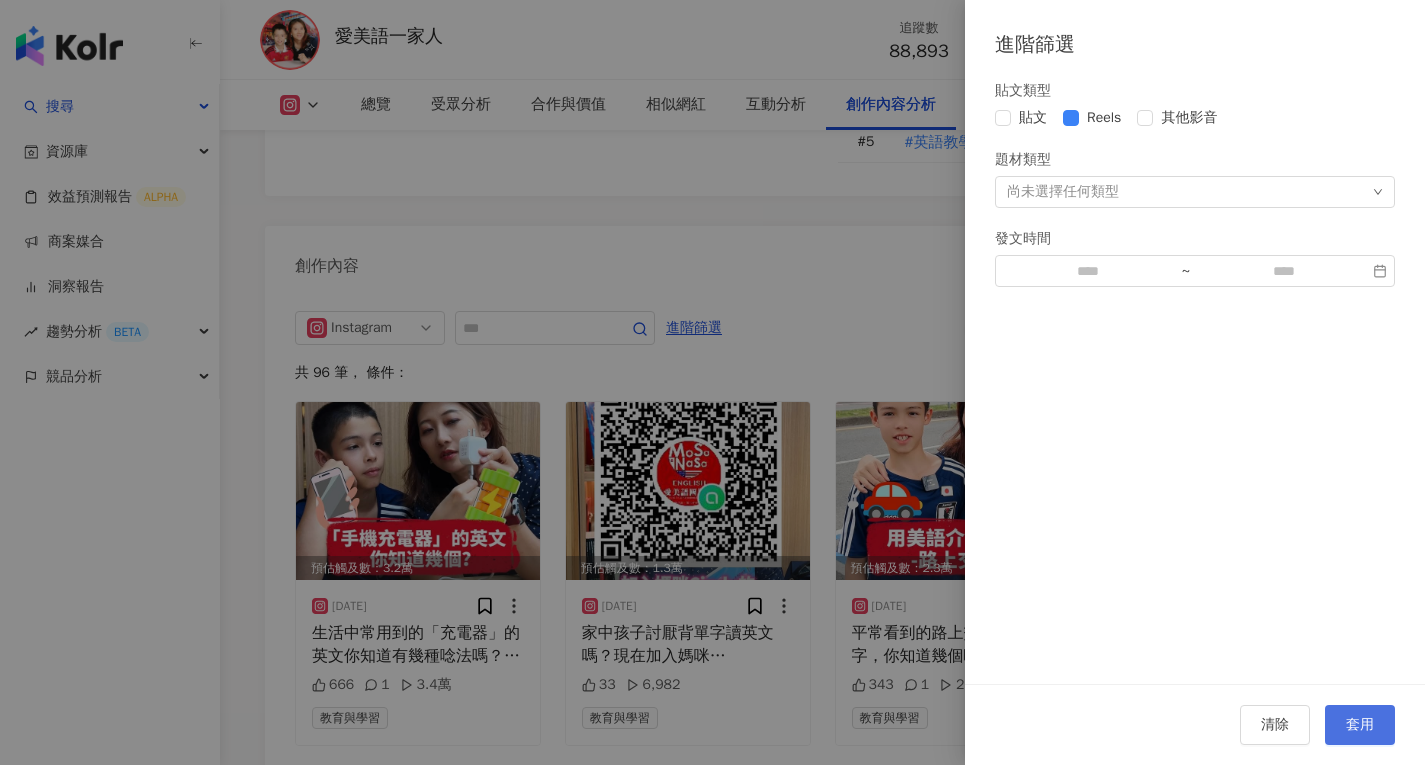 click on "套用" at bounding box center (1360, 725) 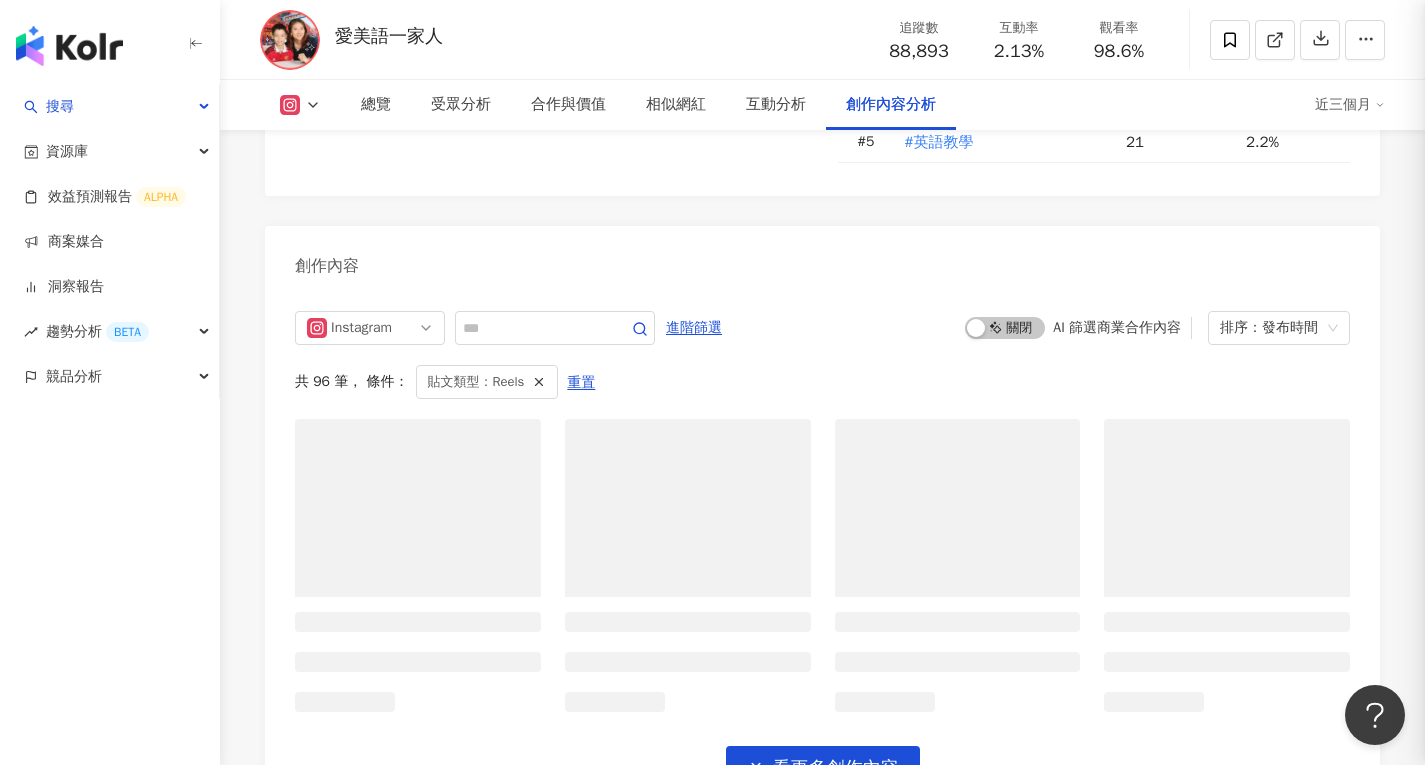 scroll, scrollTop: 6111, scrollLeft: 0, axis: vertical 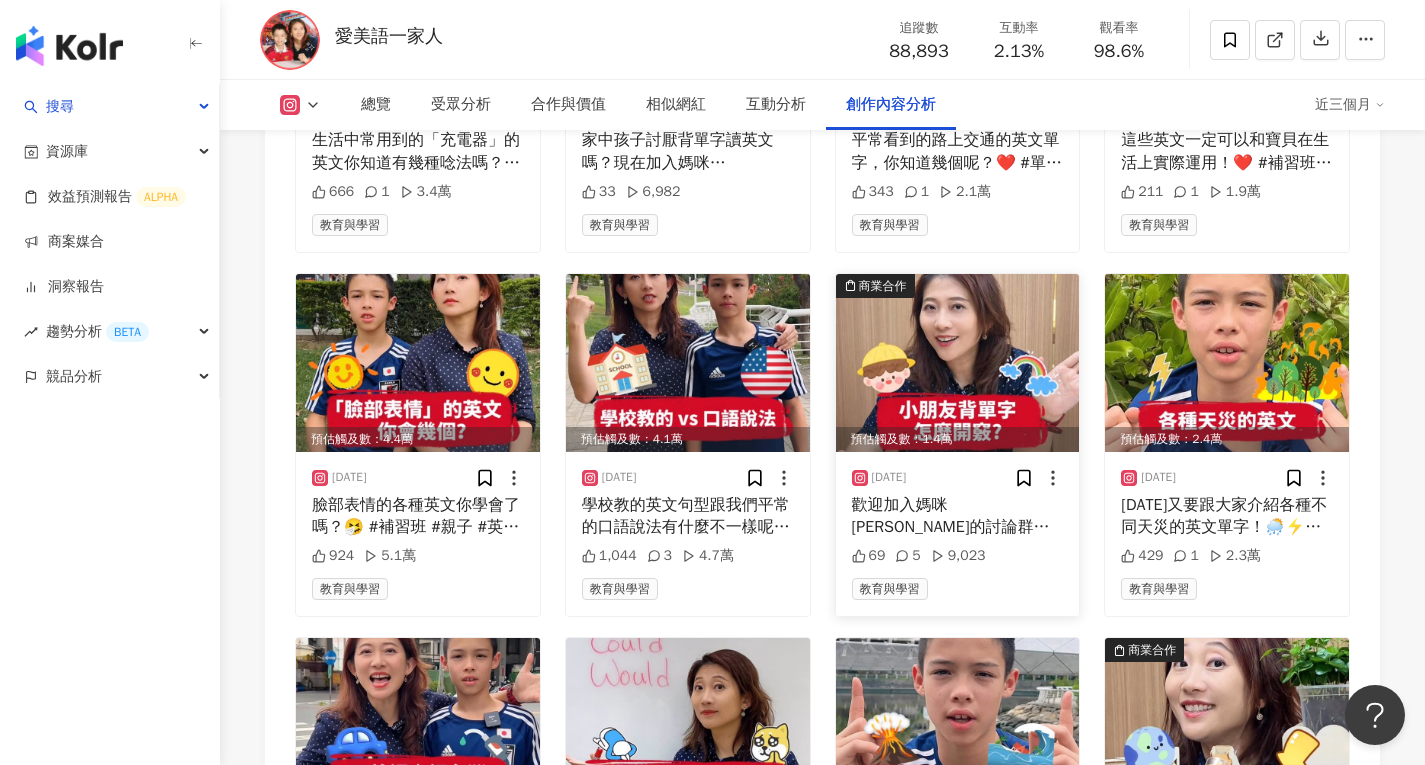 click at bounding box center (958, 363) 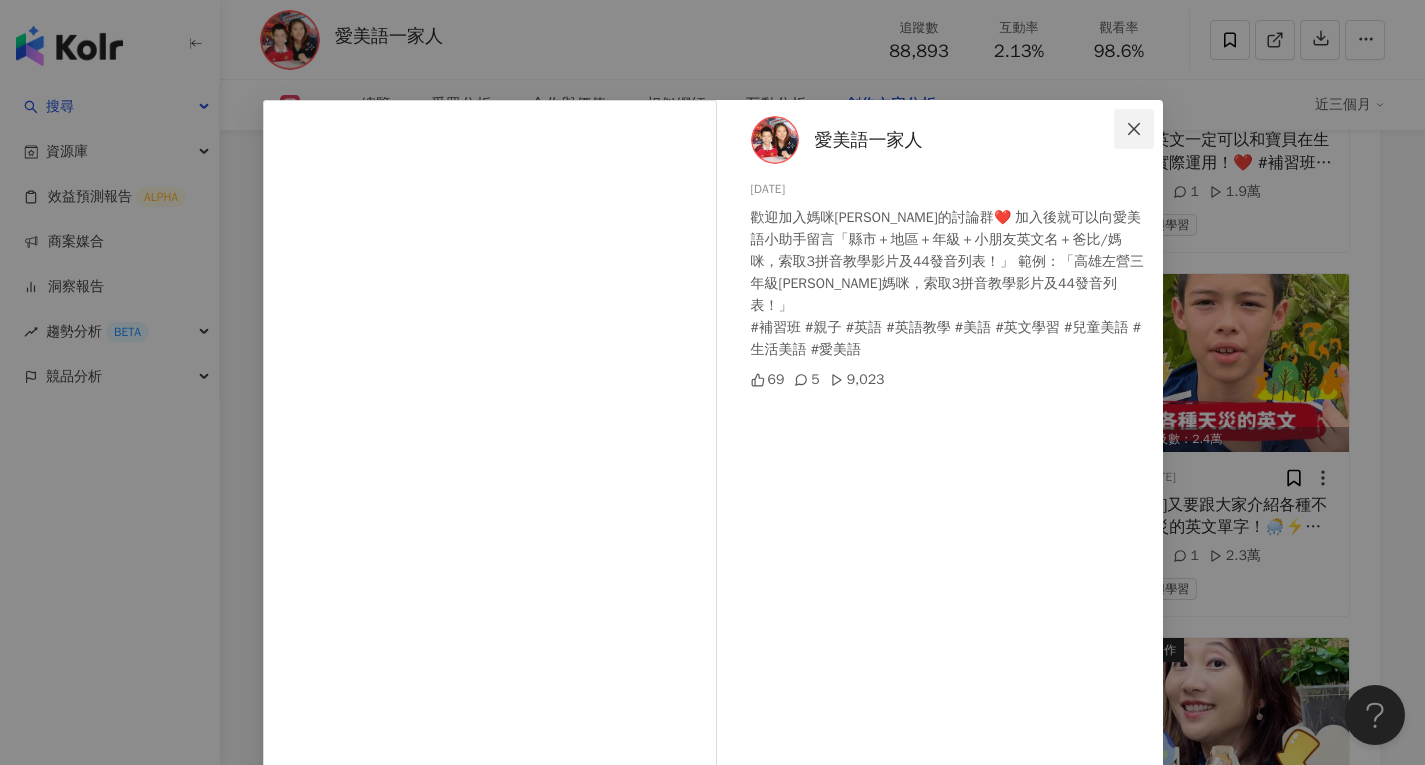click at bounding box center (1134, 129) 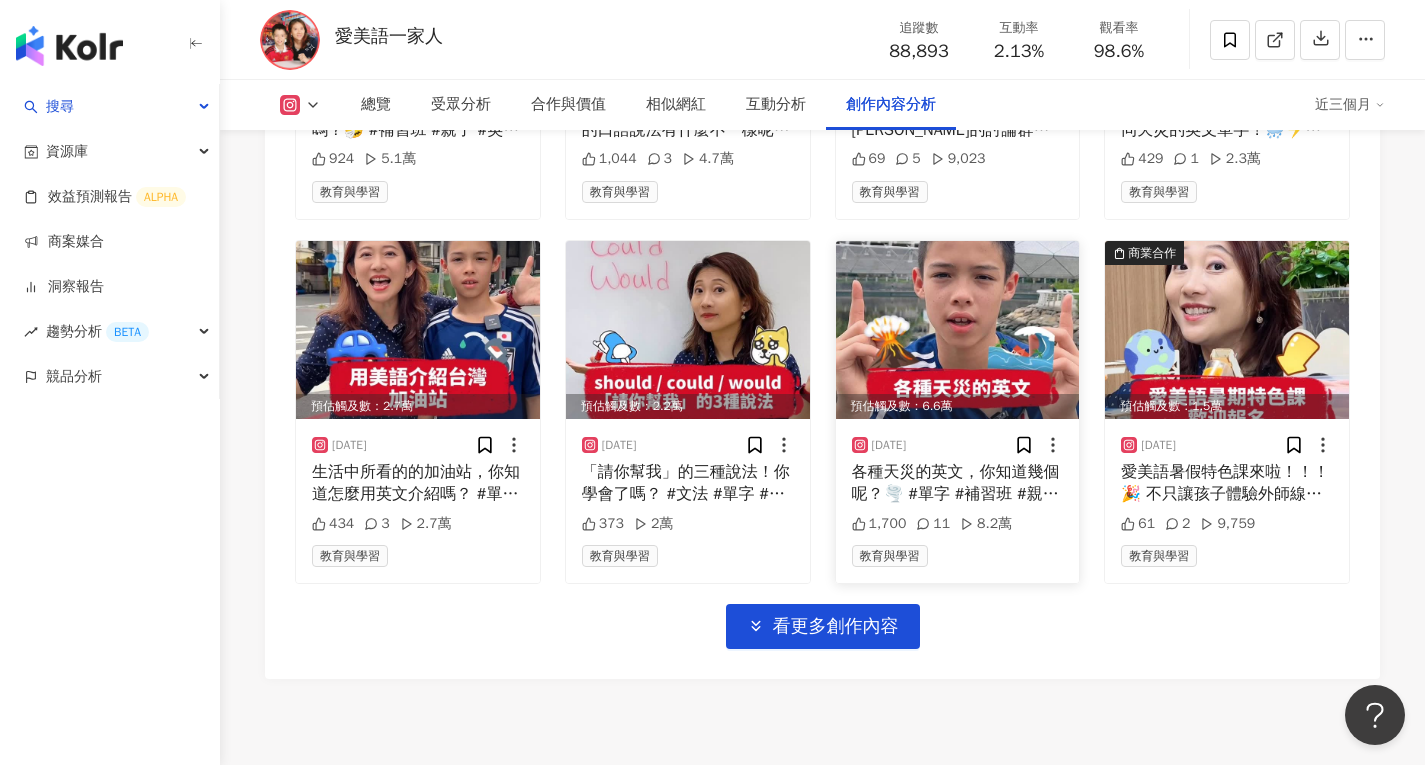scroll, scrollTop: 6911, scrollLeft: 0, axis: vertical 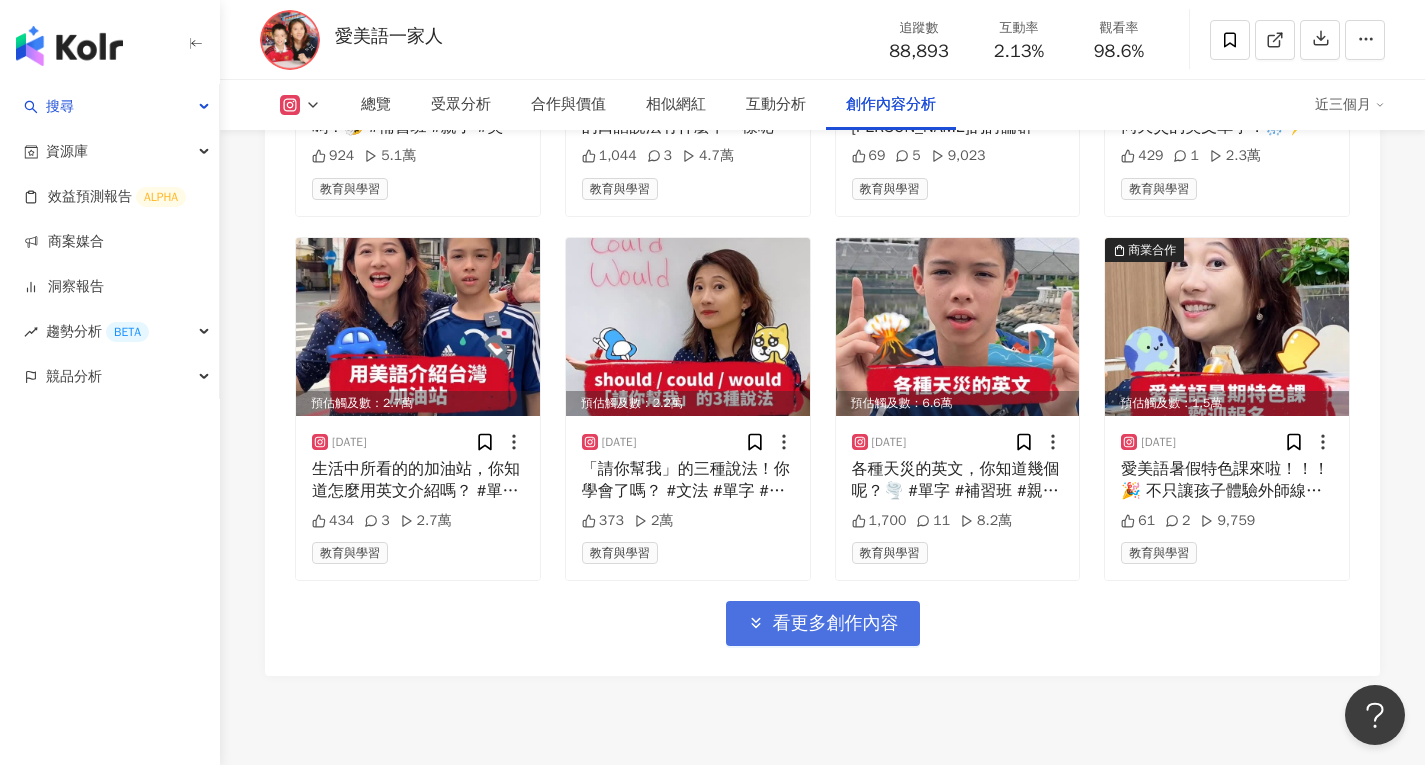 click on "看更多創作內容" at bounding box center (823, 623) 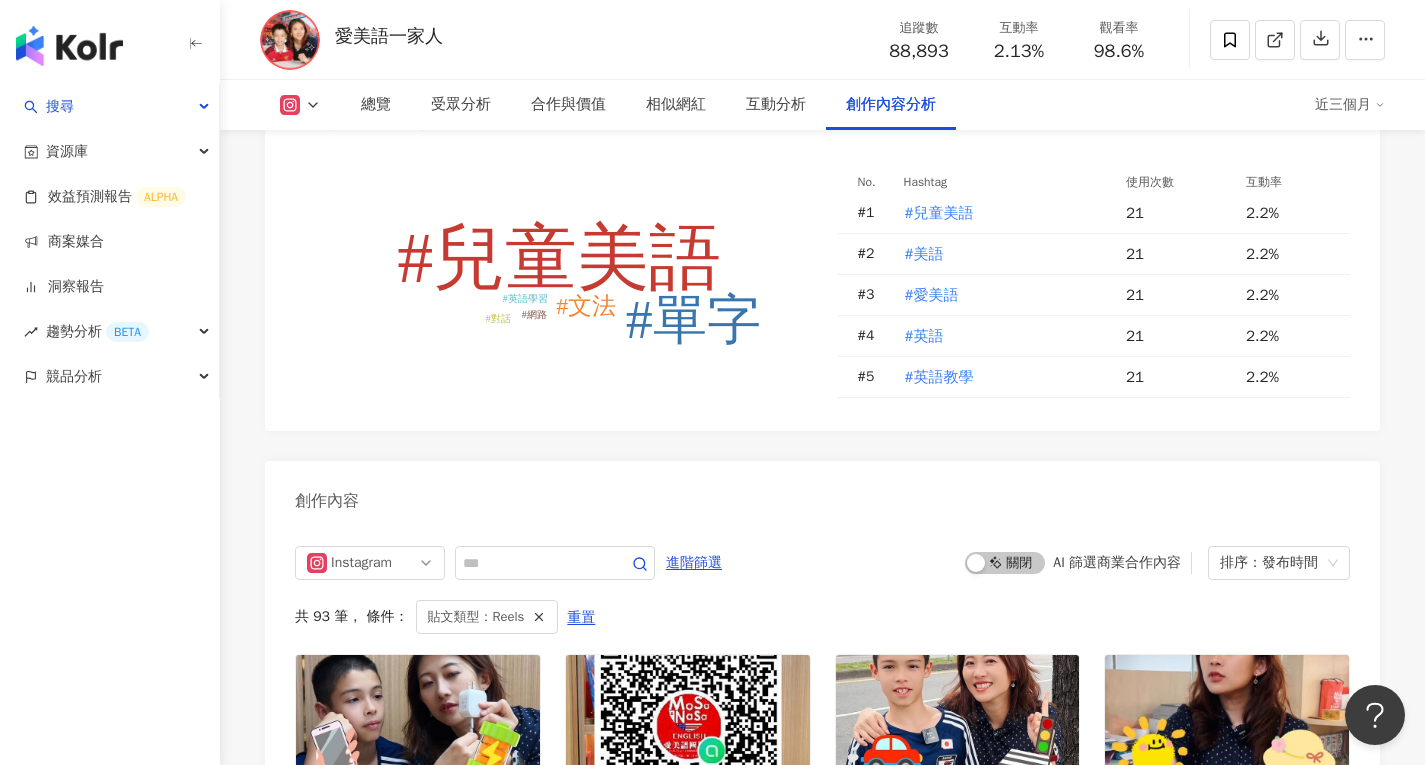 scroll, scrollTop: 5811, scrollLeft: 0, axis: vertical 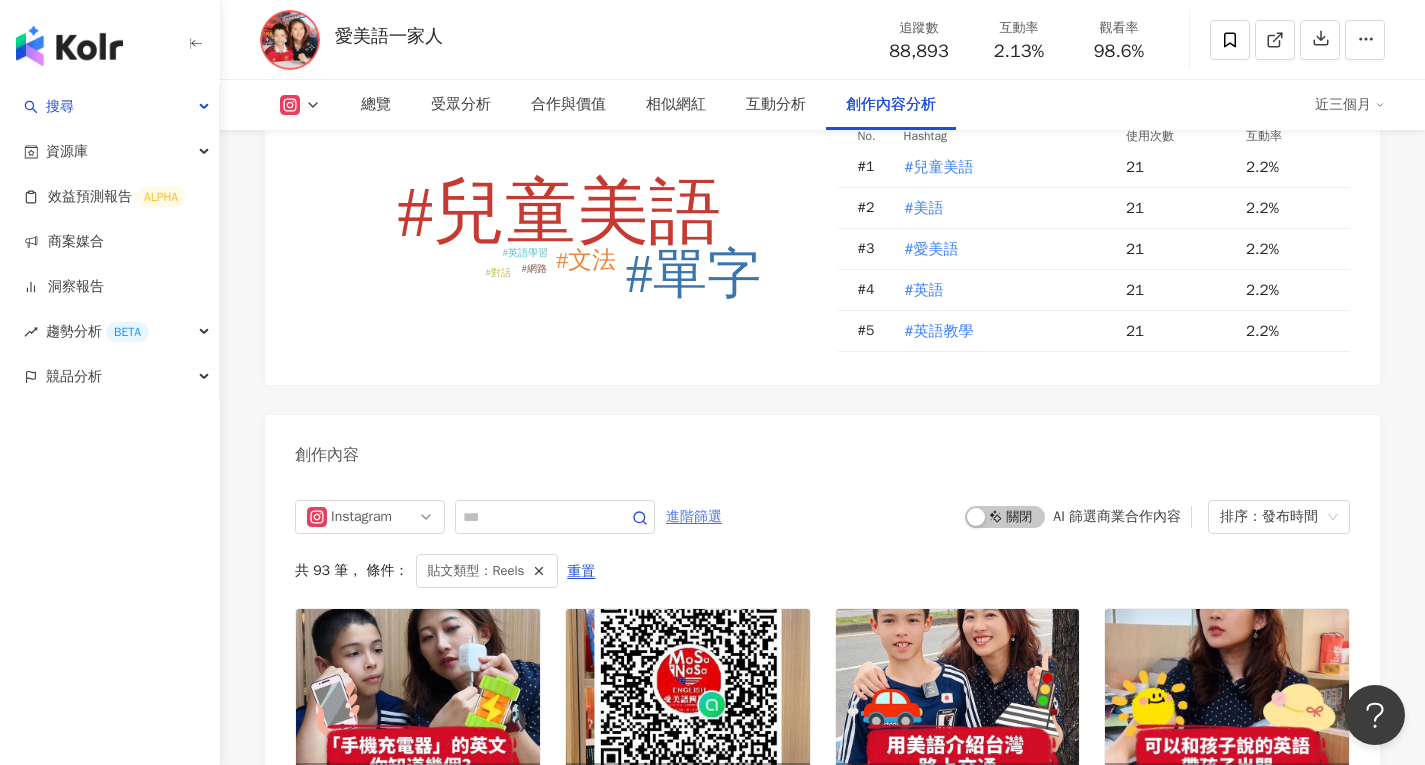click on "進階篩選" at bounding box center [694, 517] 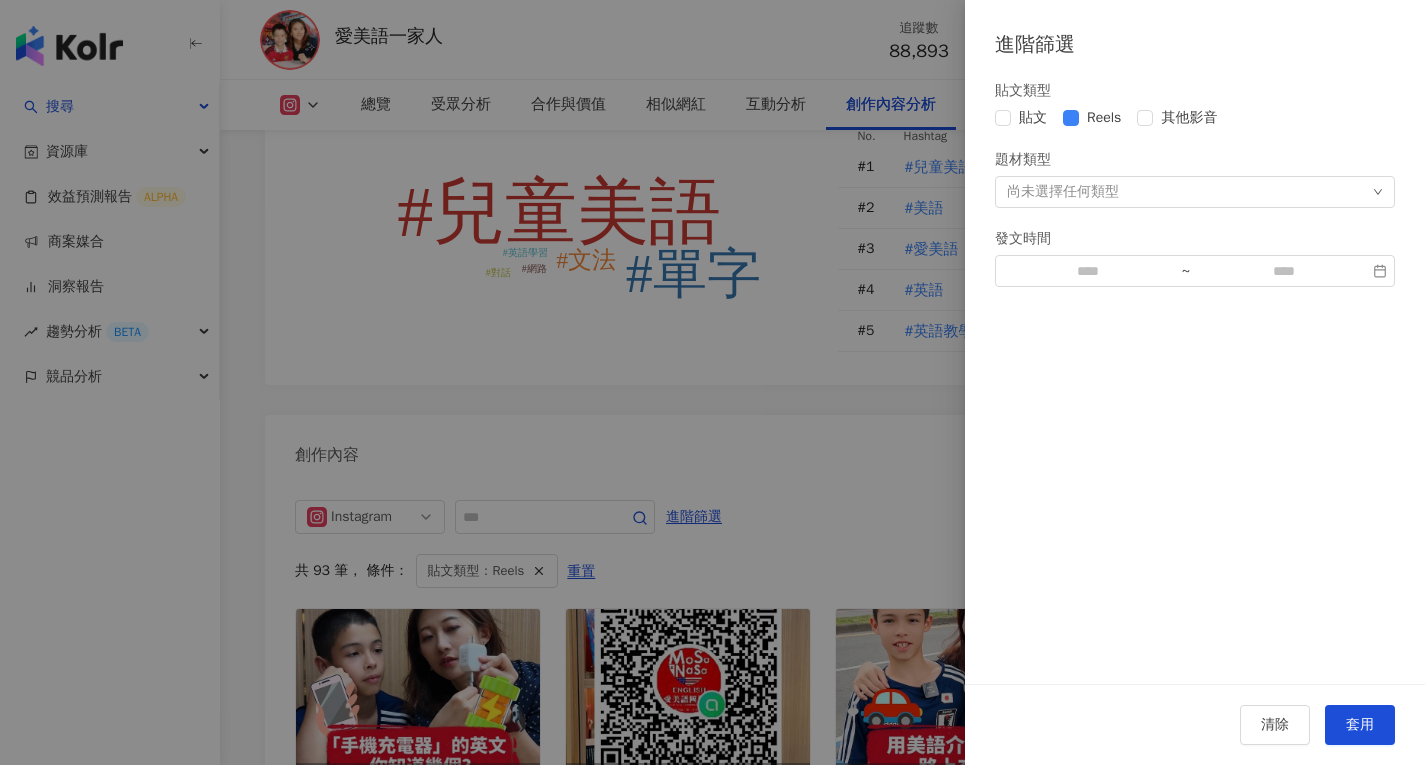 click on "貼文類型" at bounding box center [1195, 91] 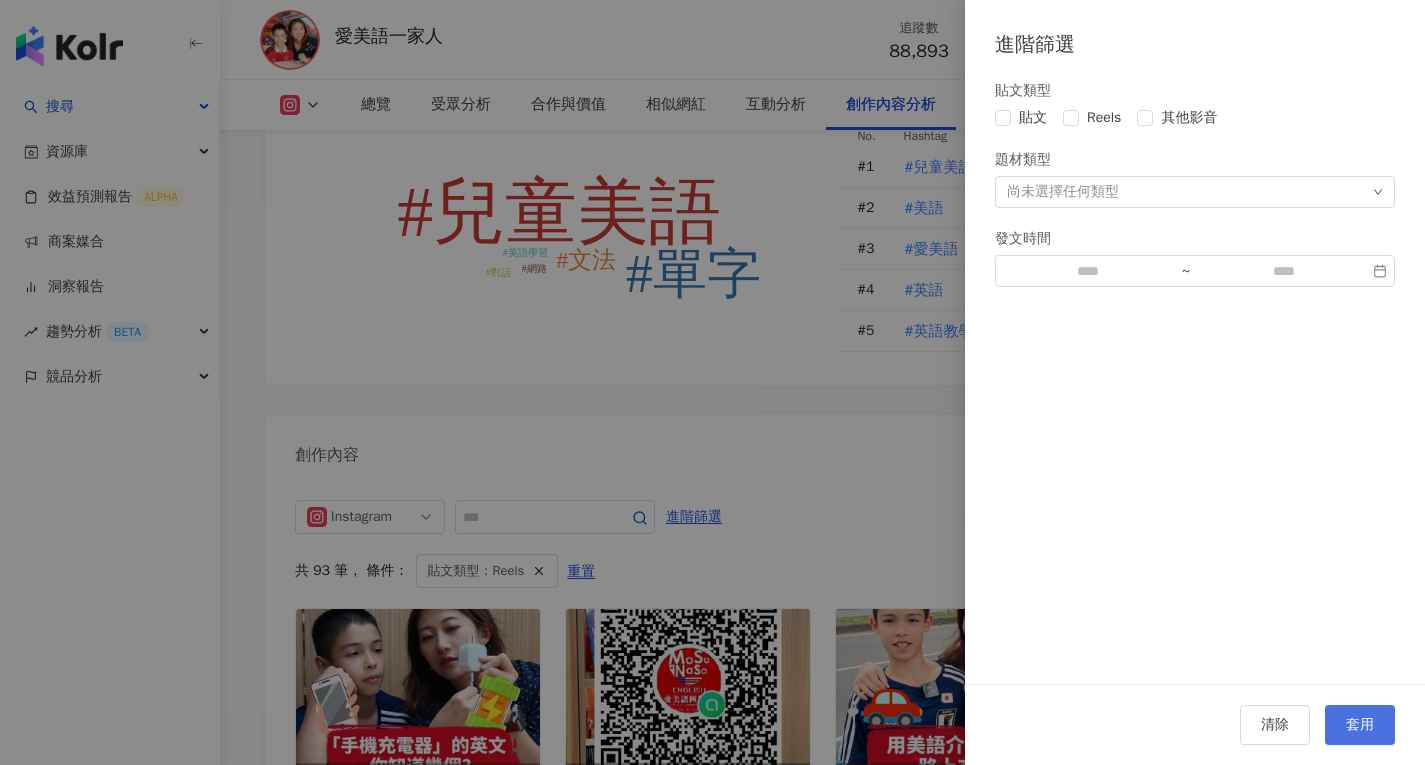 click on "套用" at bounding box center (1360, 725) 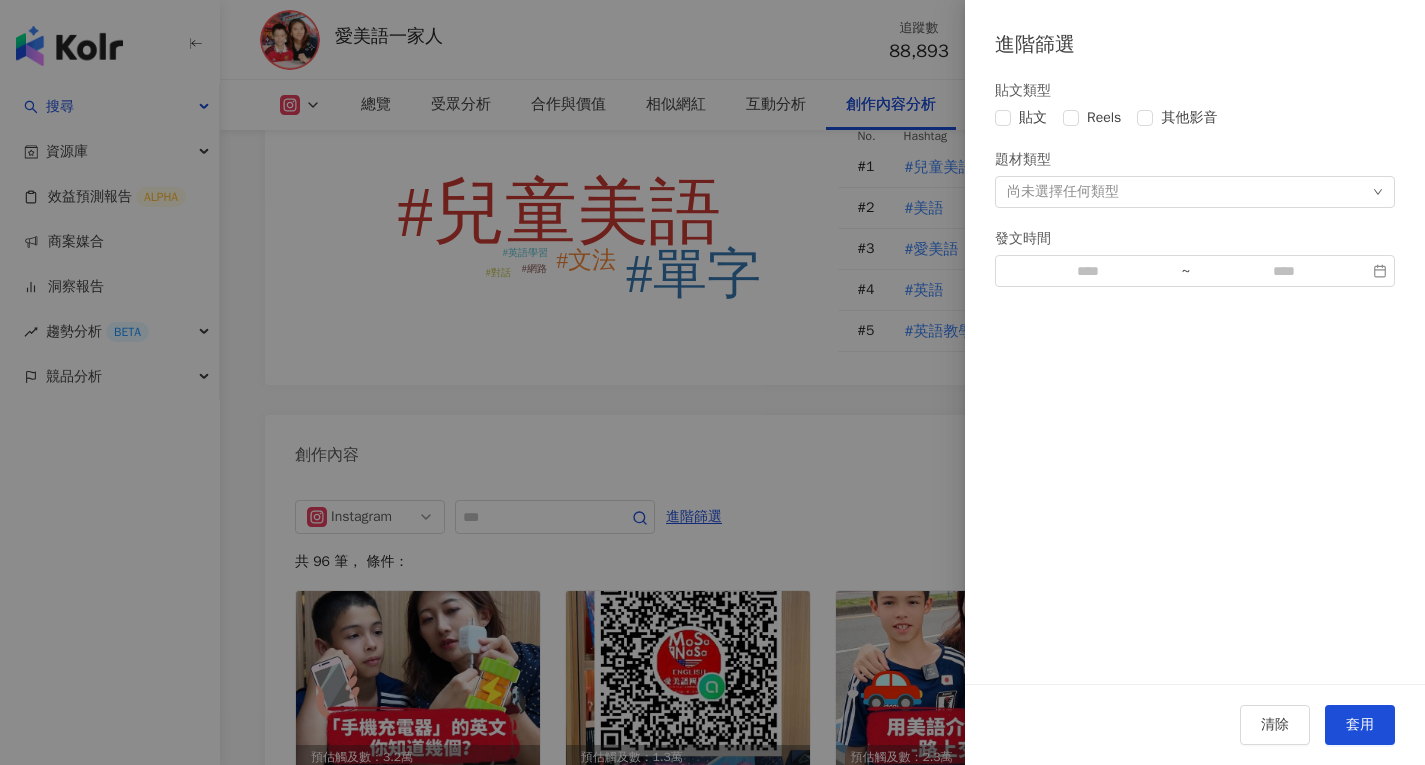 click at bounding box center [712, 382] 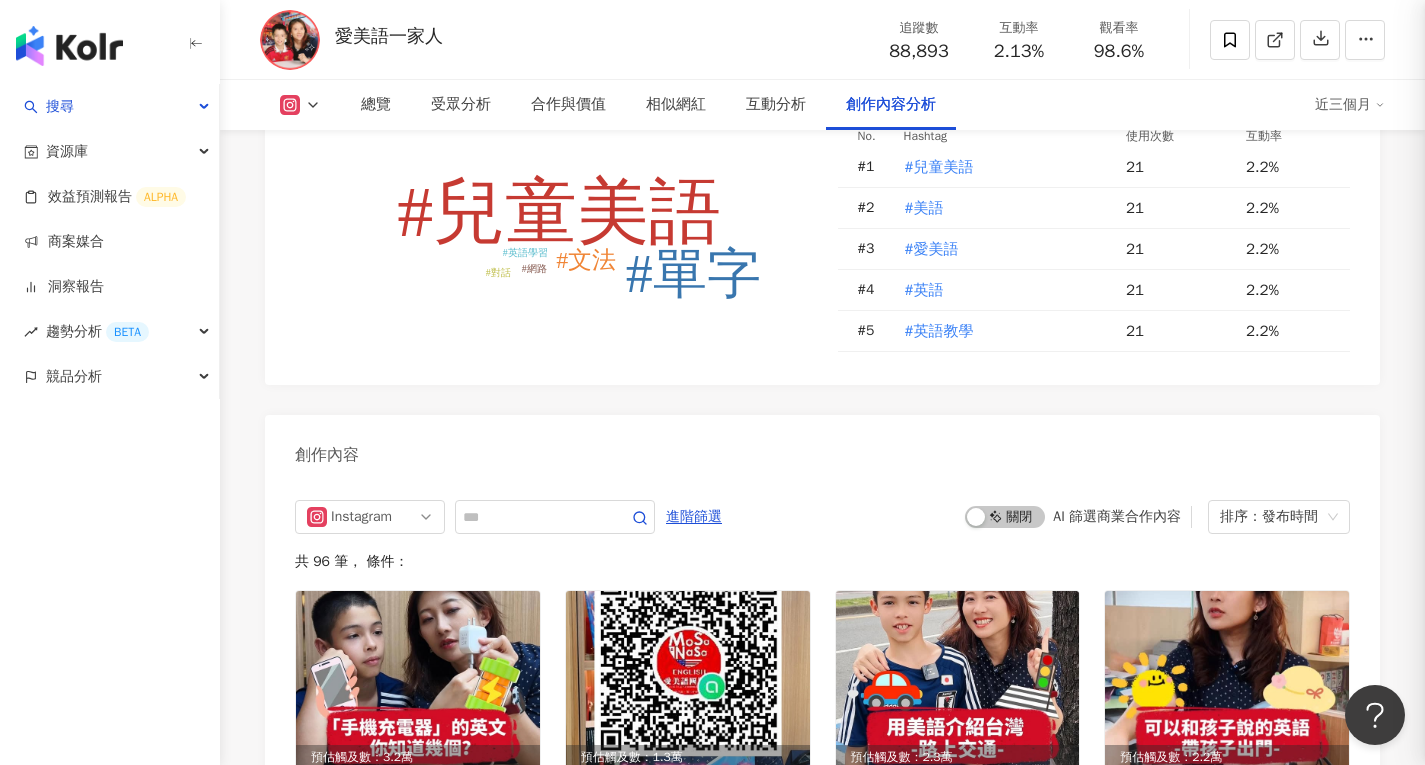 scroll, scrollTop: 6111, scrollLeft: 0, axis: vertical 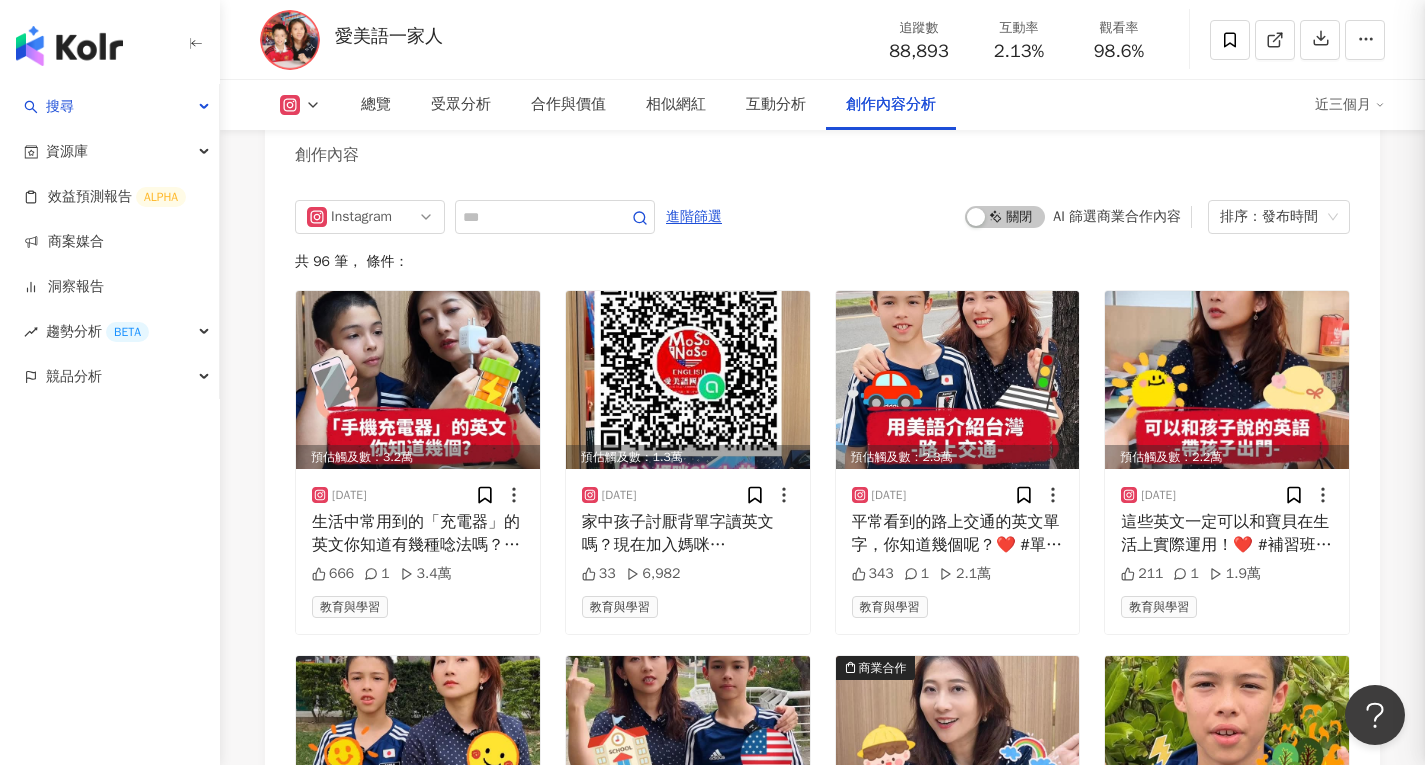 click at bounding box center [712, 382] 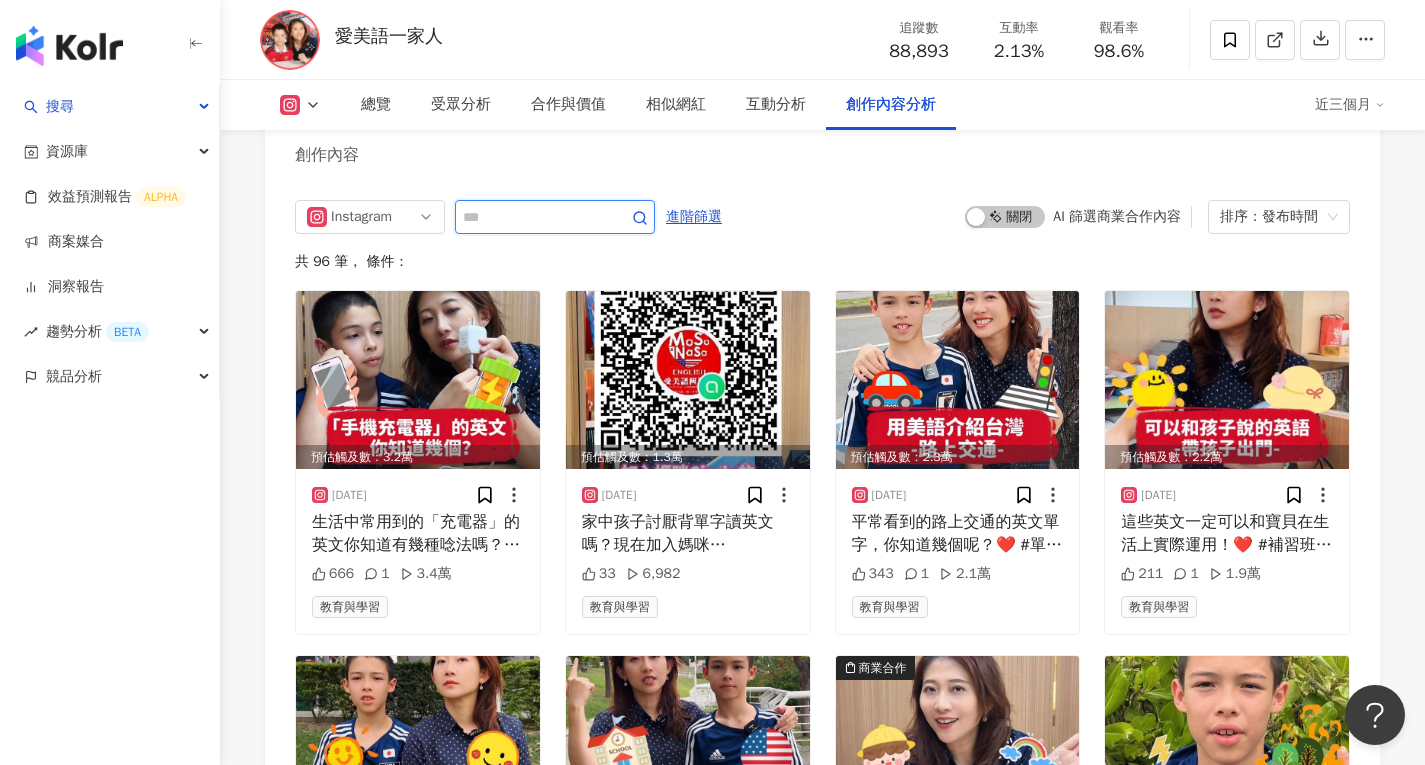 click at bounding box center [533, 217] 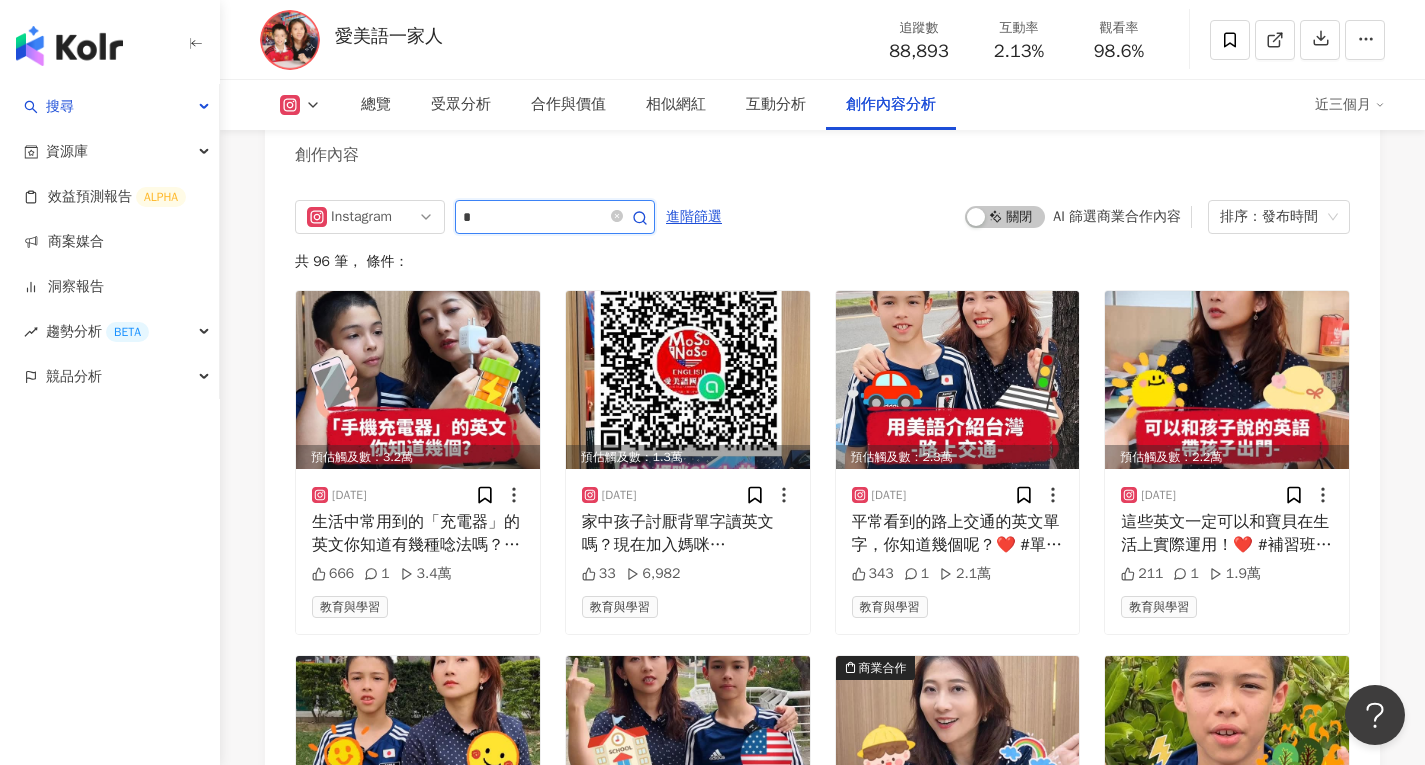 type on "*" 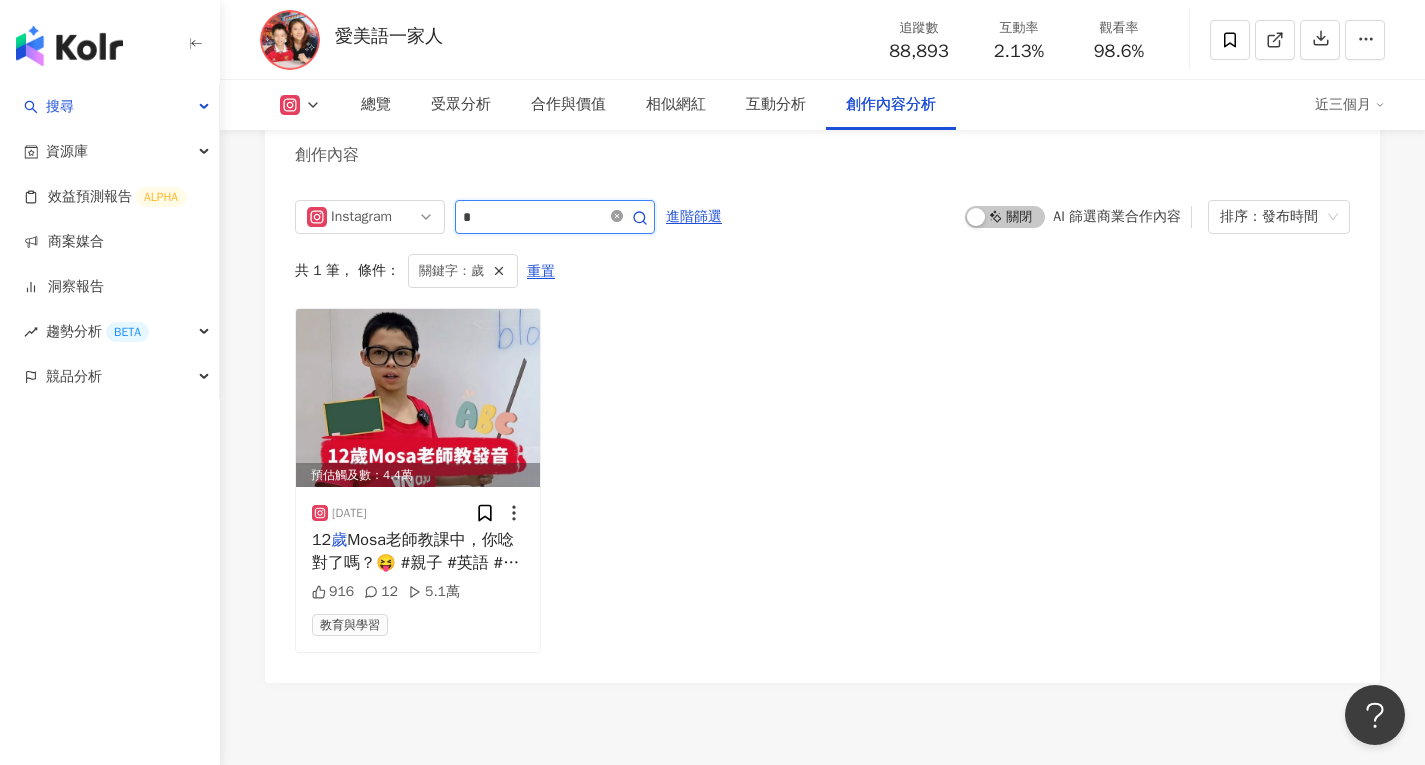 click 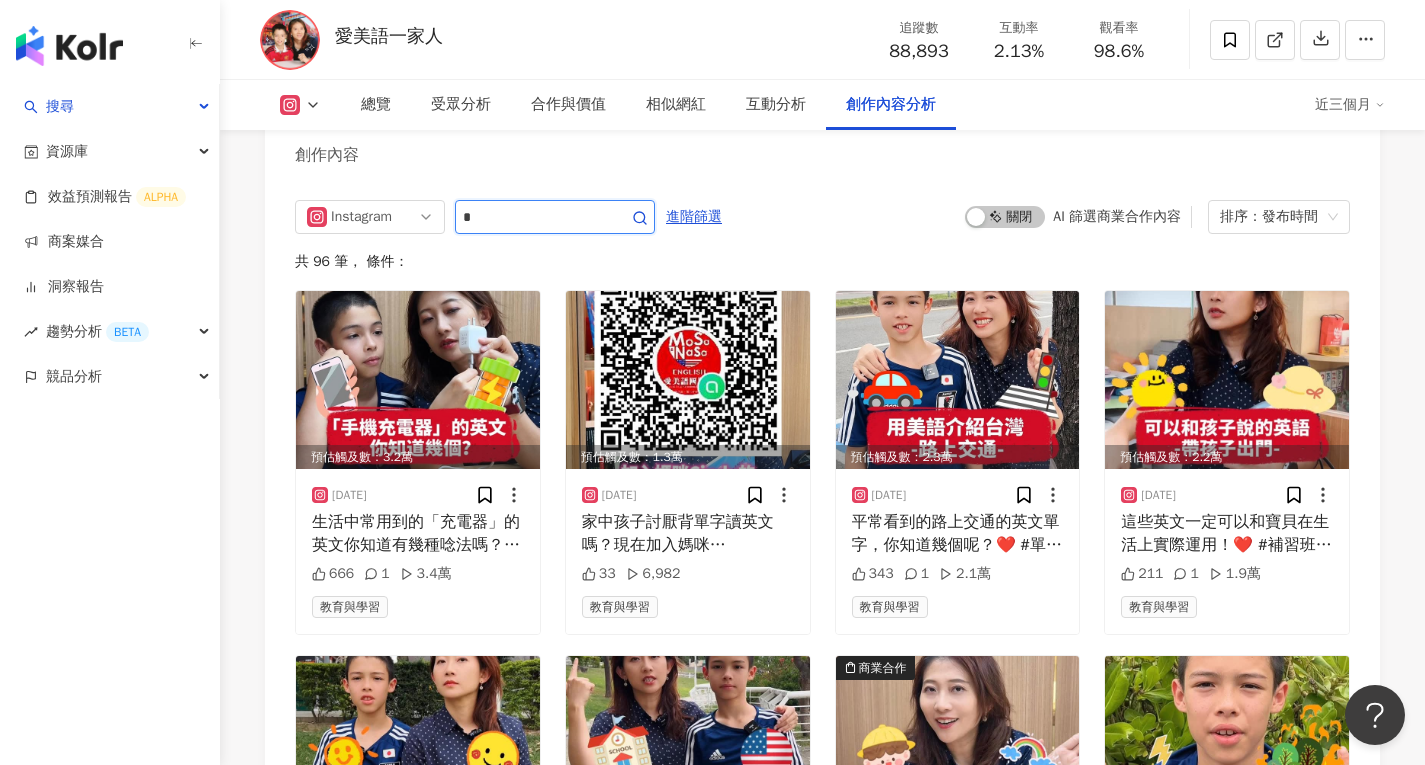 type 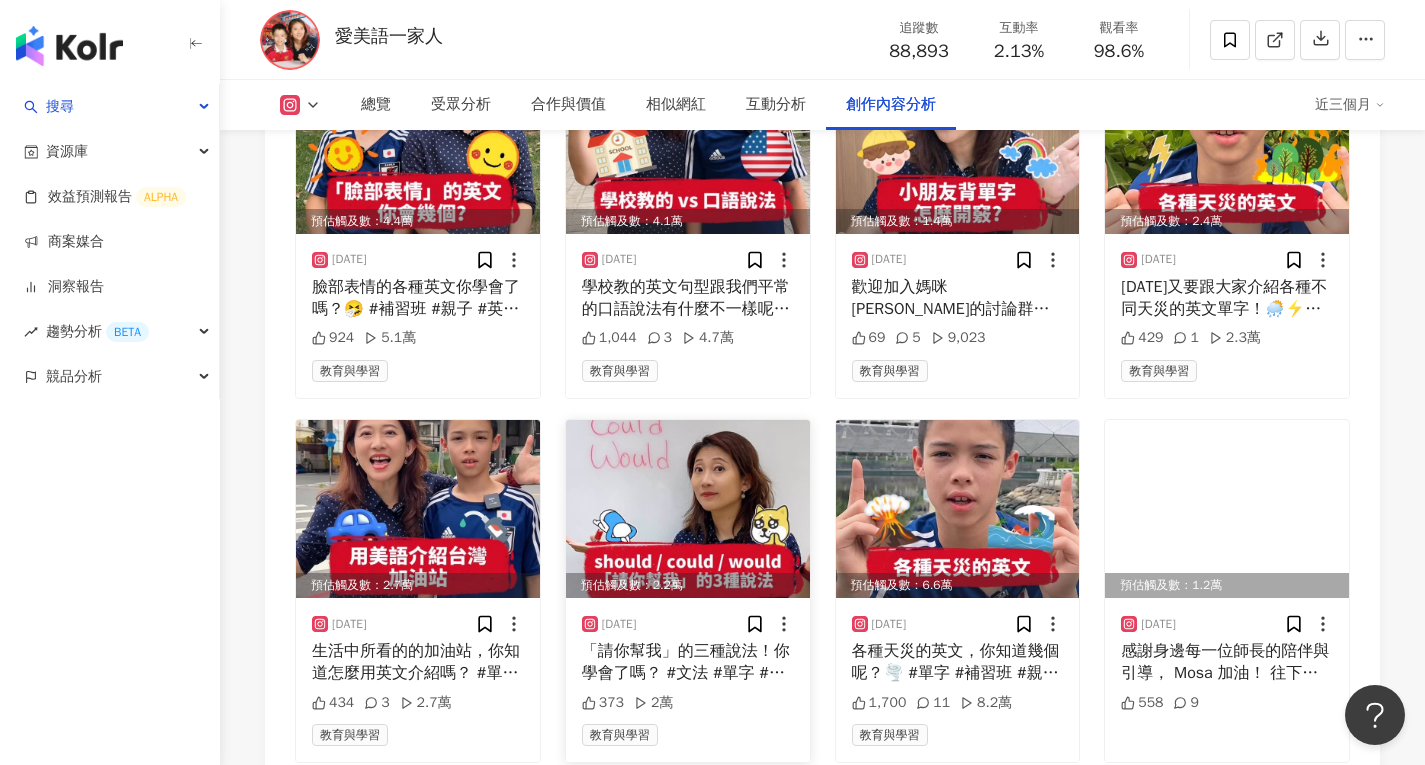 scroll, scrollTop: 7042, scrollLeft: 0, axis: vertical 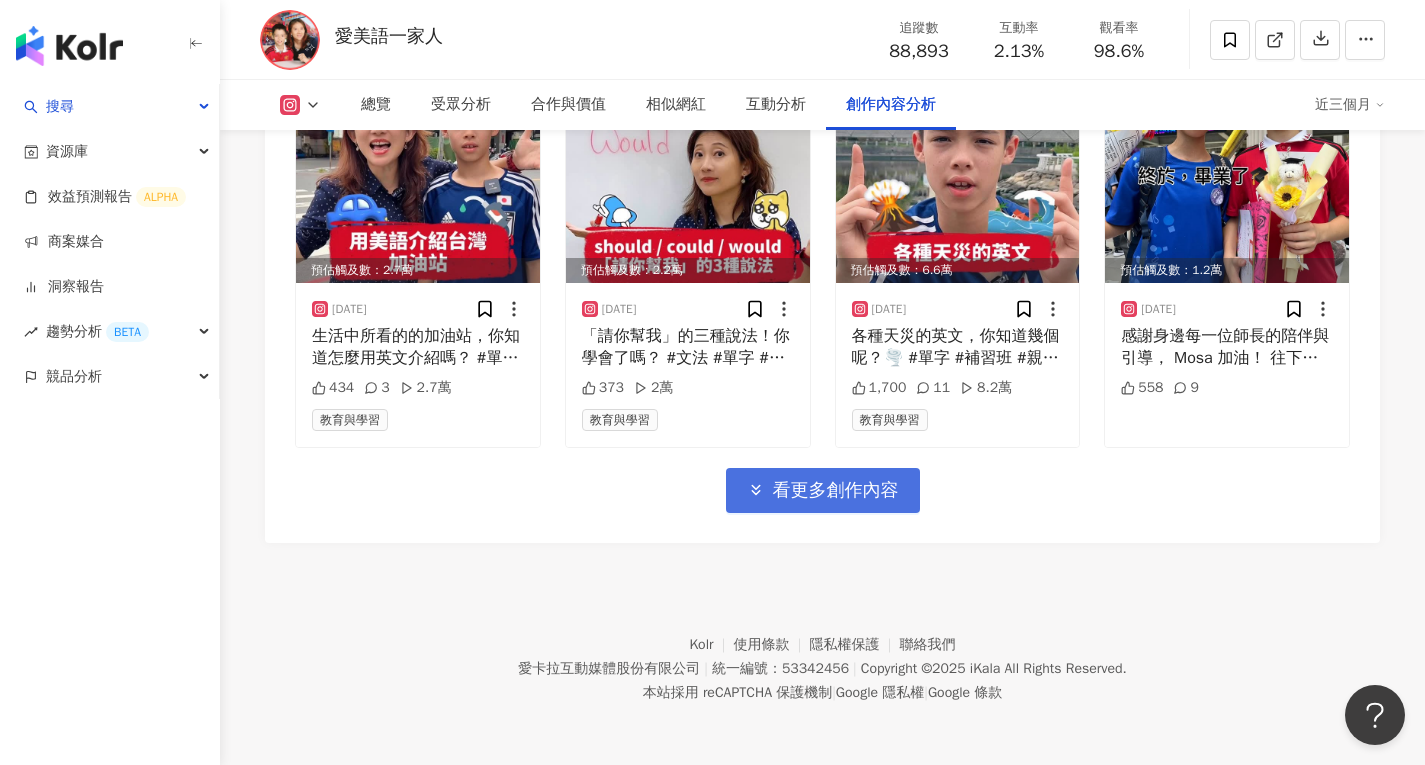 click on "看更多創作內容" at bounding box center [836, 491] 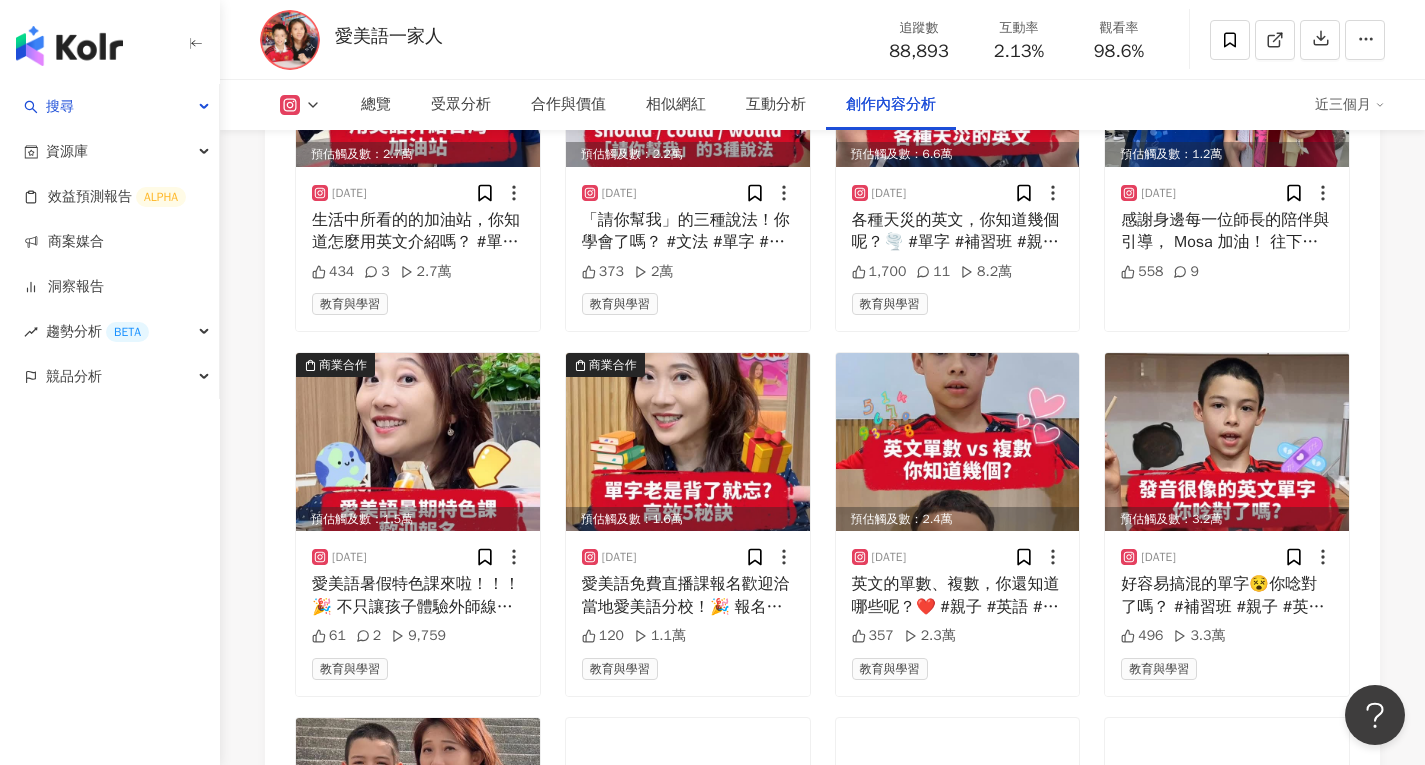 scroll, scrollTop: 7242, scrollLeft: 0, axis: vertical 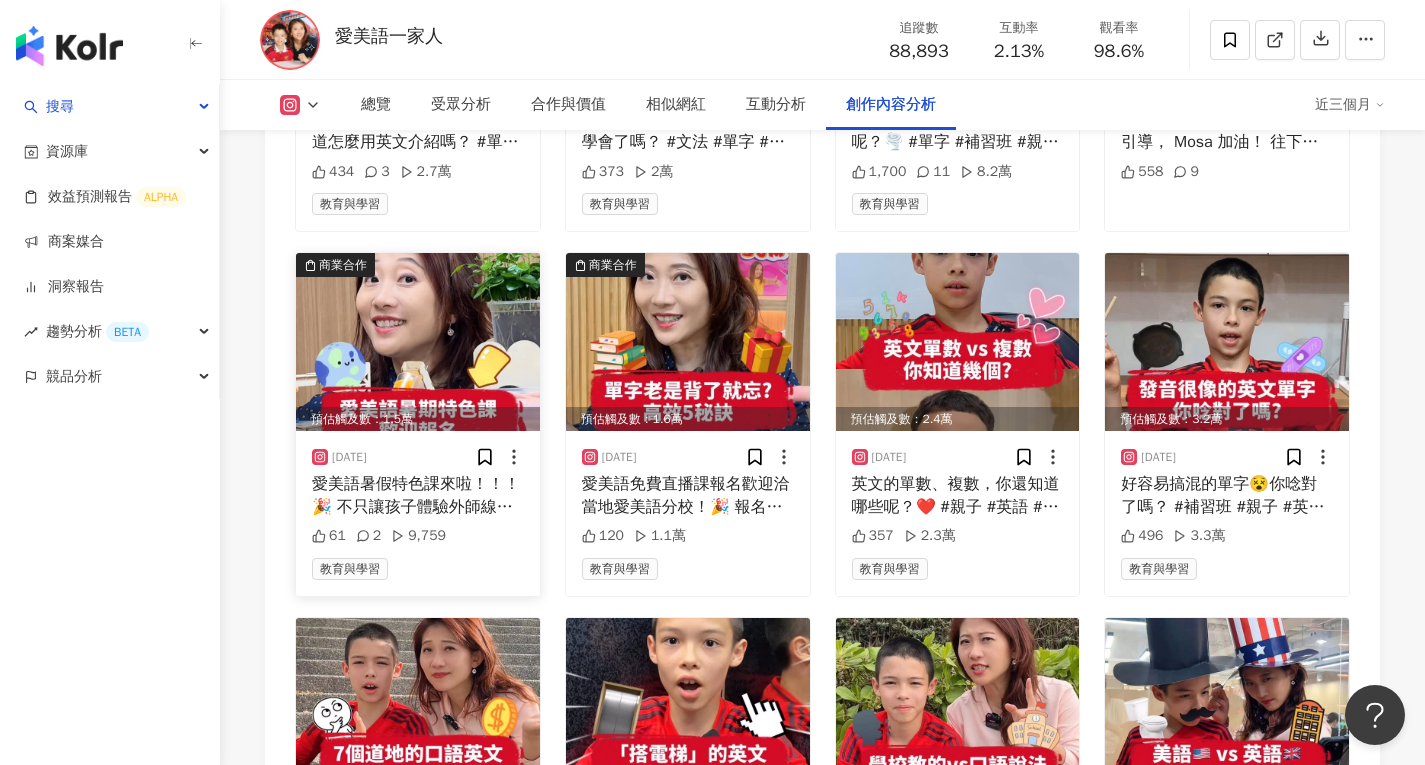 click at bounding box center [418, 342] 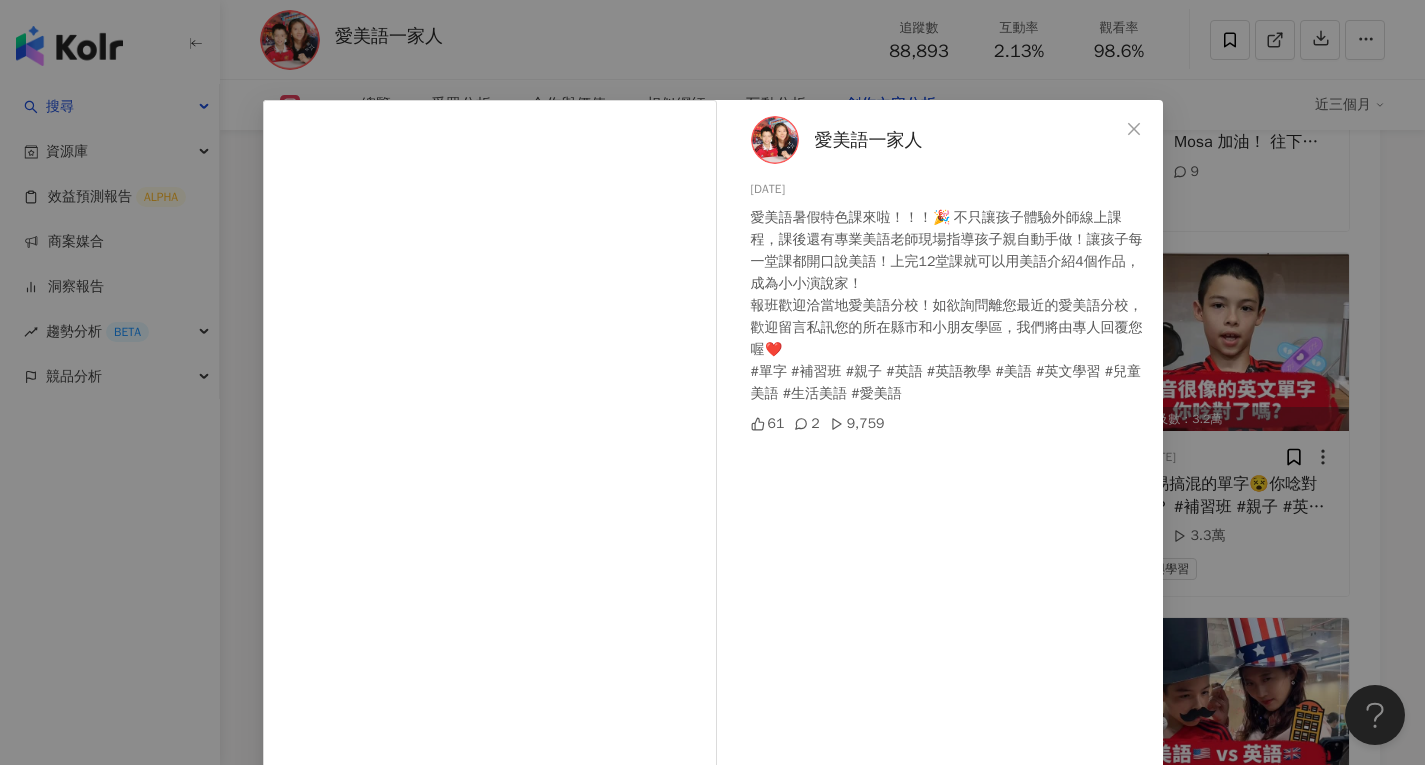 click on "愛美語一家人 2025/6/5 愛美語暑假特色課來啦！！！🎉 不只讓孩子體驗外師線上課程，課後還有專業美語老師現場指導孩子親自動手做！讓孩子每一堂課都開口說美語！上完12堂課就可以用美語介紹4個作品，成為小小演說家！
報班歡迎洽當地愛美語分校！如欲詢問離您最近的愛美語分校，歡迎留言私訊您的所在縣市和小朋友學區，我們將由專人回覆您喔❤️
#單字 #補習班 #親子 #英語 #英語教學 #美語 #英文學習 #兒童美語 #生活美語 #愛美語 61 2 9,759 查看原始貼文" at bounding box center (712, 382) 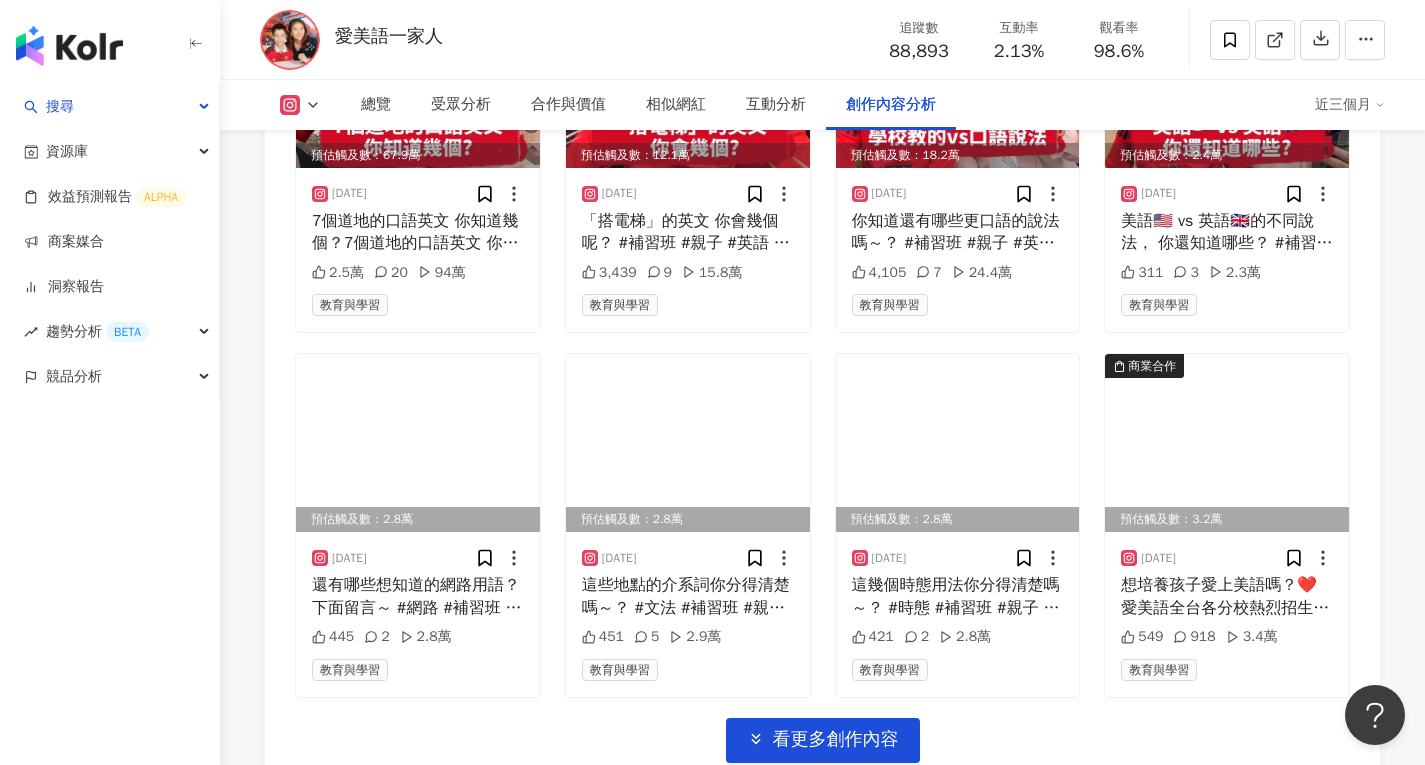 scroll, scrollTop: 7942, scrollLeft: 0, axis: vertical 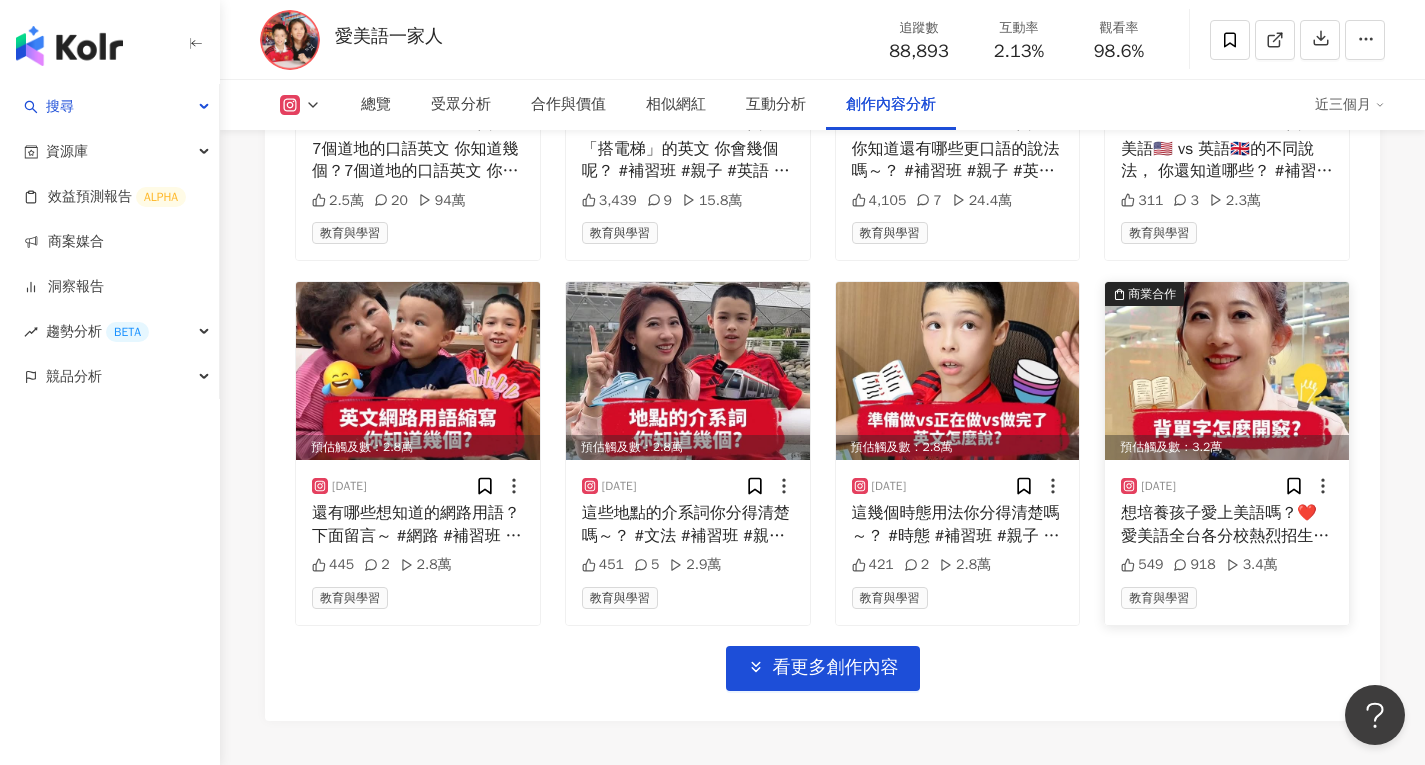 click at bounding box center [1227, 371] 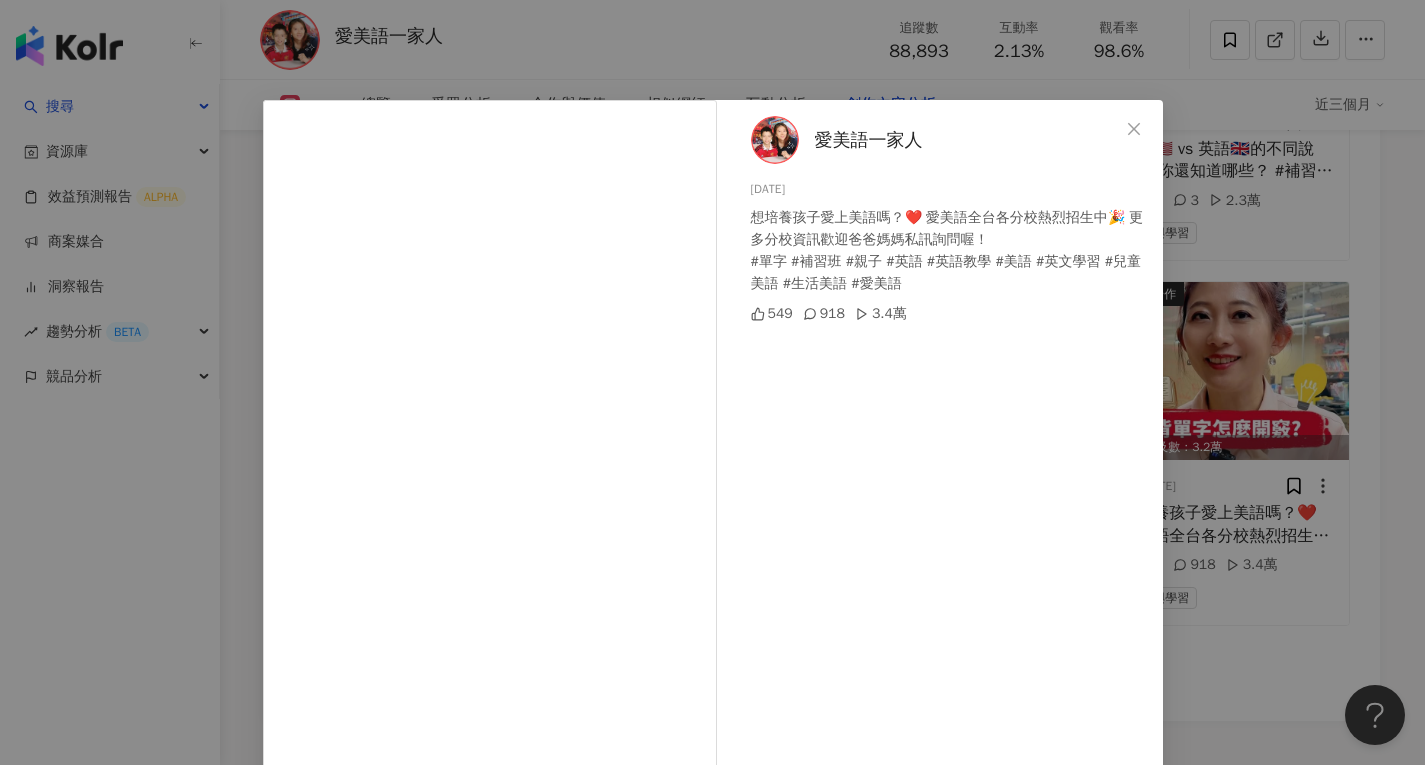 click on "愛美語一家人 2025/4/14 想培養孩子愛上美語嗎？❤️ 愛美語全台各分校熱烈招生中🎉 更多分校資訊歡迎爸爸媽媽私訊詢問喔！
#單字 #補習班 #親子 #英語 #英語教學 #美語 #英文學習 #兒童美語 #生活美語 #愛美語 549 918 3.4萬 查看原始貼文" at bounding box center (712, 382) 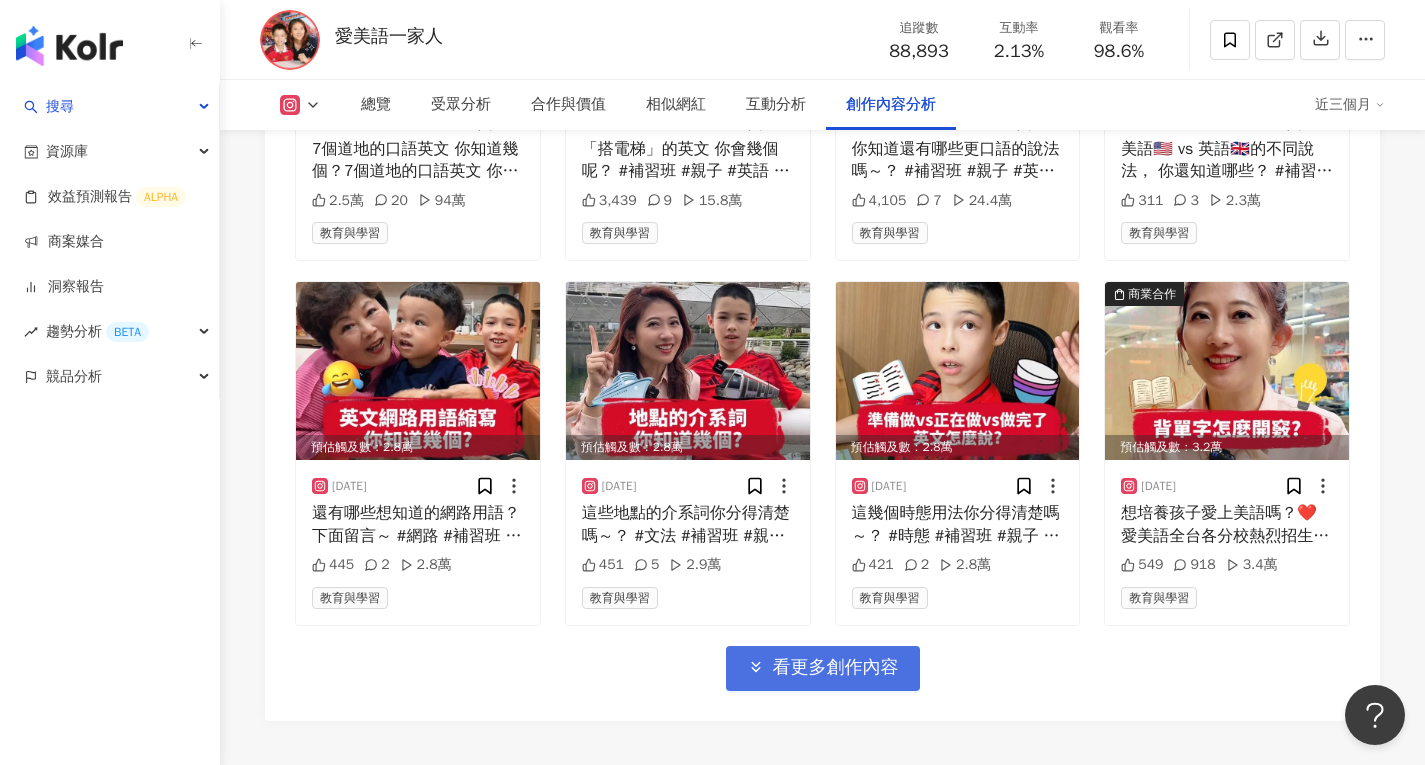 click on "看更多創作內容" at bounding box center [836, 668] 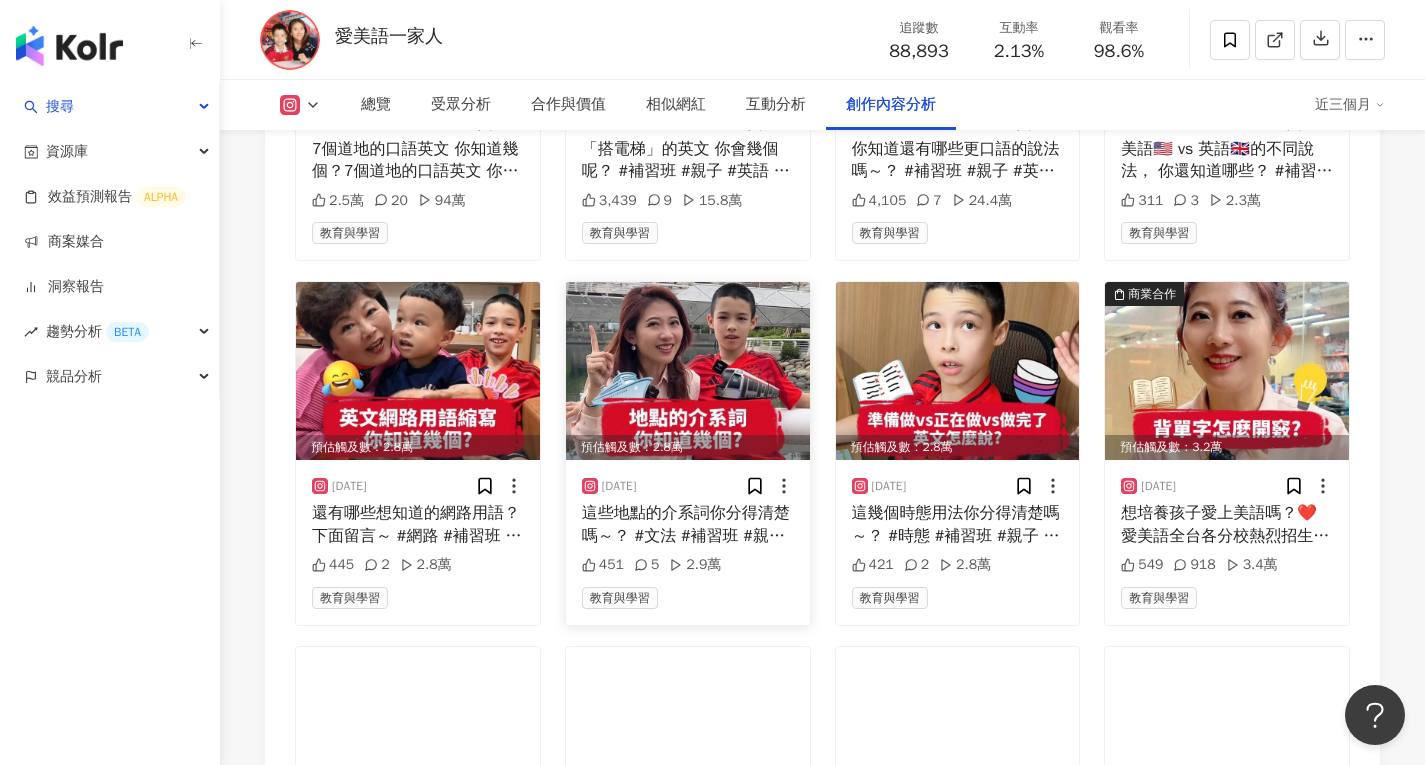 scroll, scrollTop: 8242, scrollLeft: 0, axis: vertical 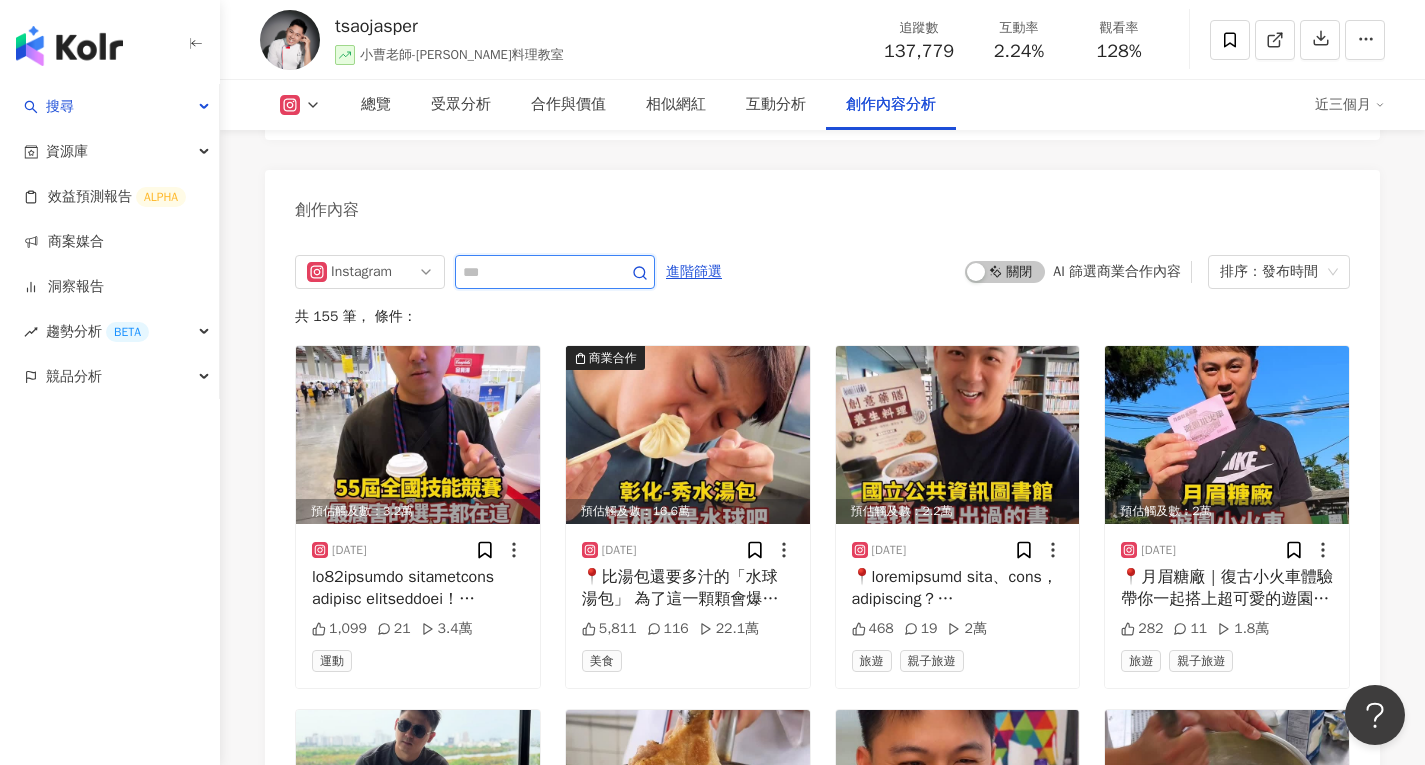 click at bounding box center [533, 272] 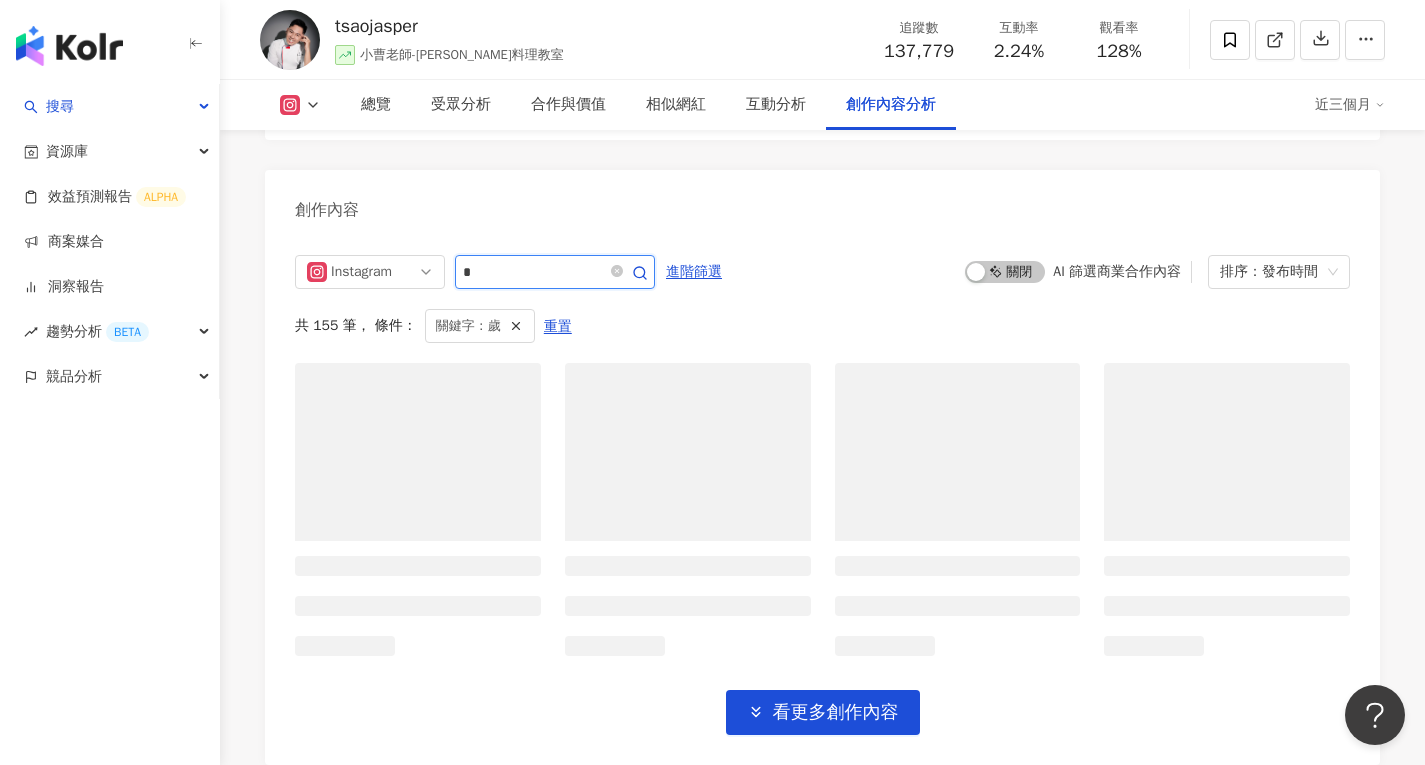 scroll, scrollTop: 6124, scrollLeft: 0, axis: vertical 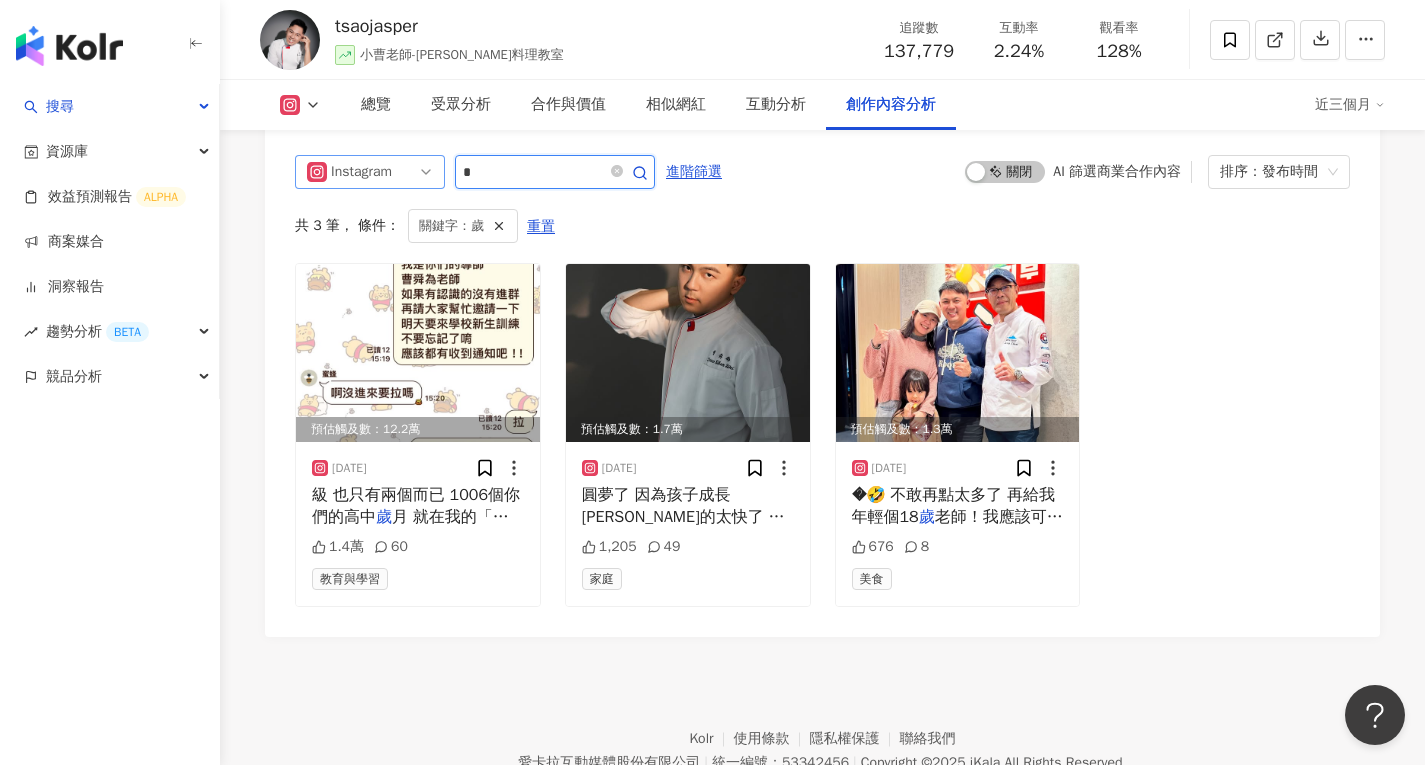 drag, startPoint x: 570, startPoint y: 228, endPoint x: 368, endPoint y: 235, distance: 202.12125 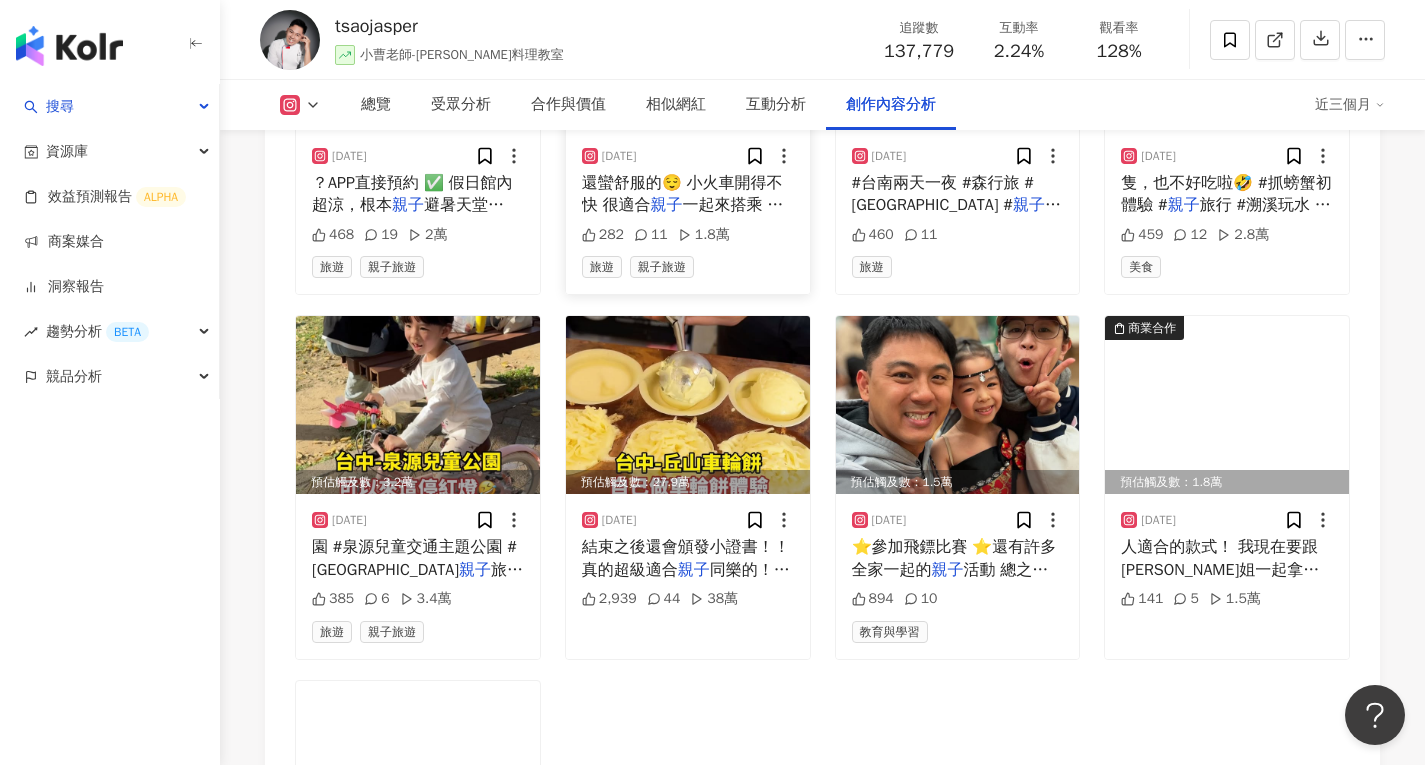 scroll, scrollTop: 6437, scrollLeft: 0, axis: vertical 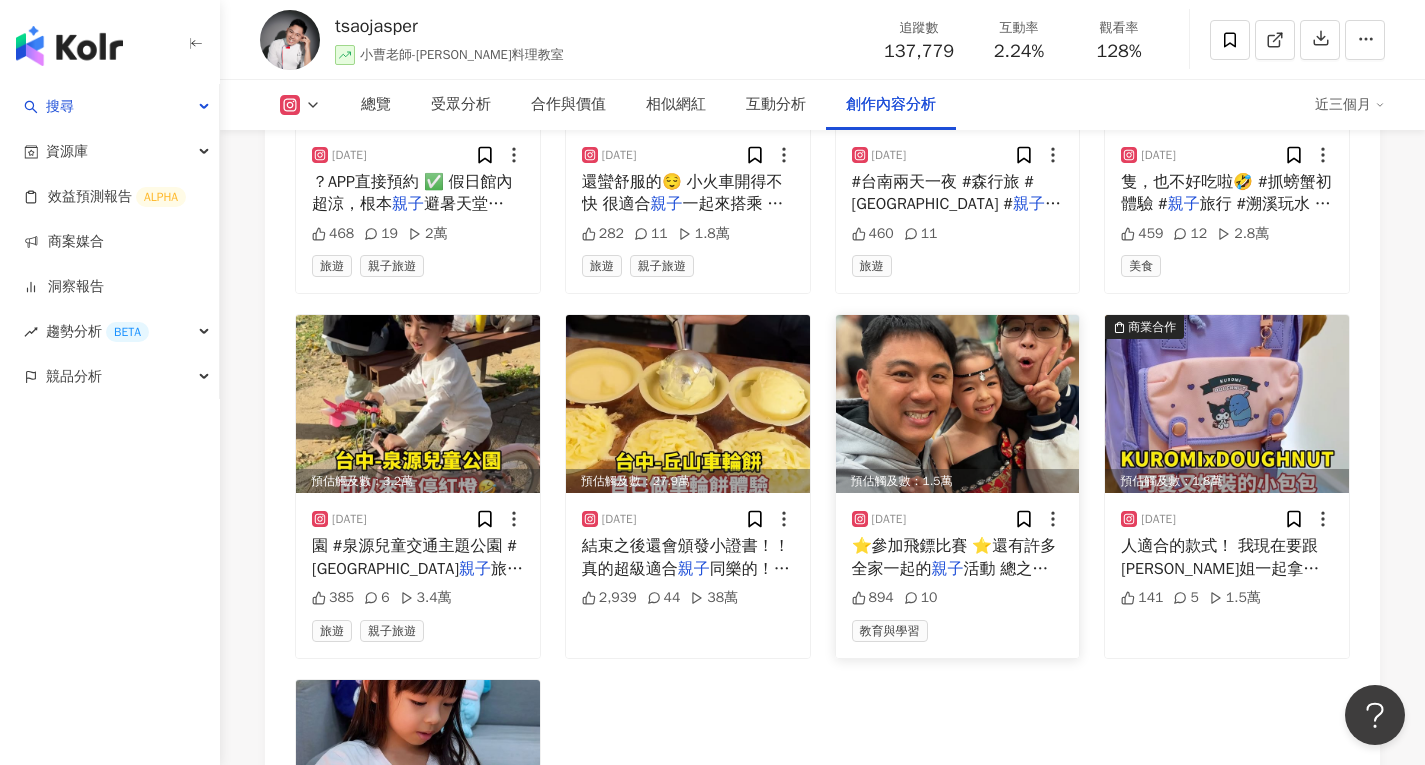 click at bounding box center [958, 404] 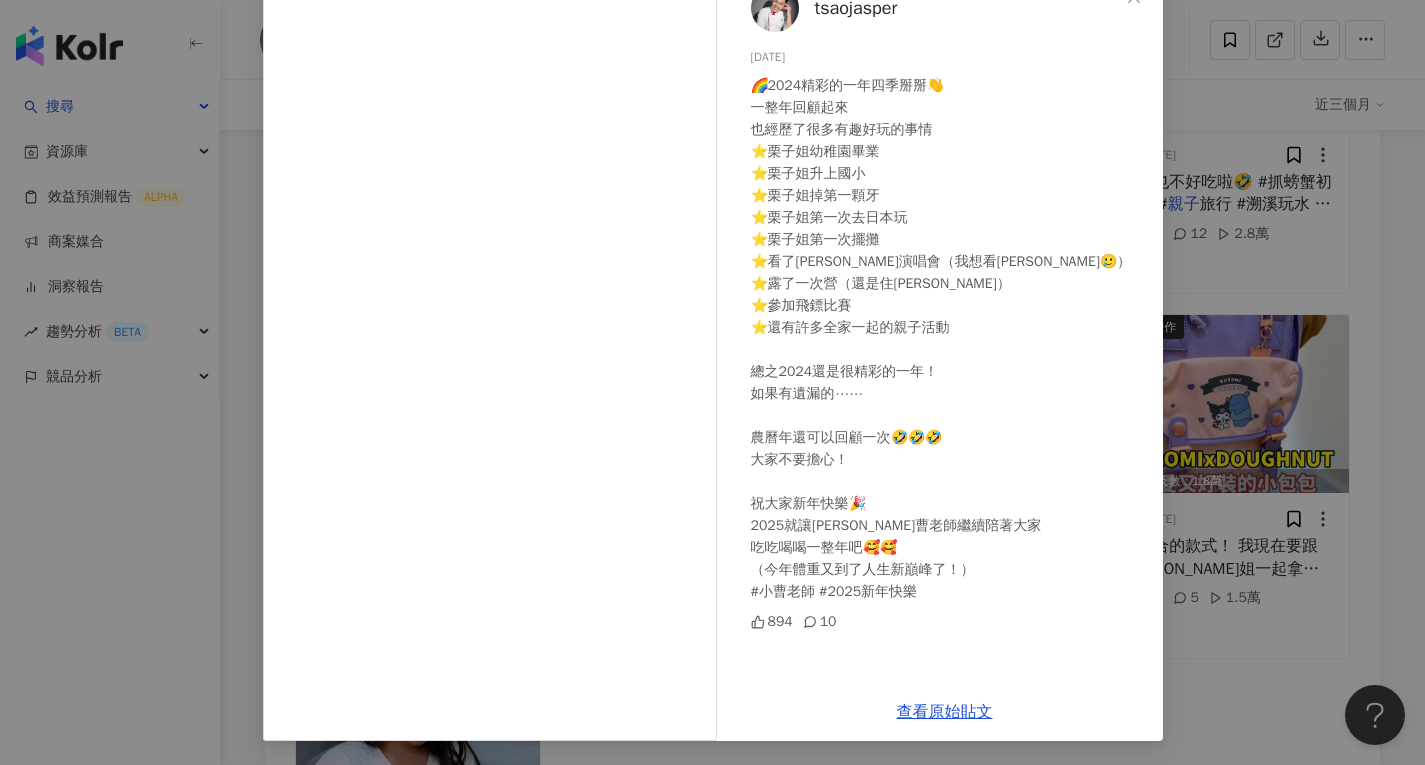 scroll, scrollTop: 84, scrollLeft: 0, axis: vertical 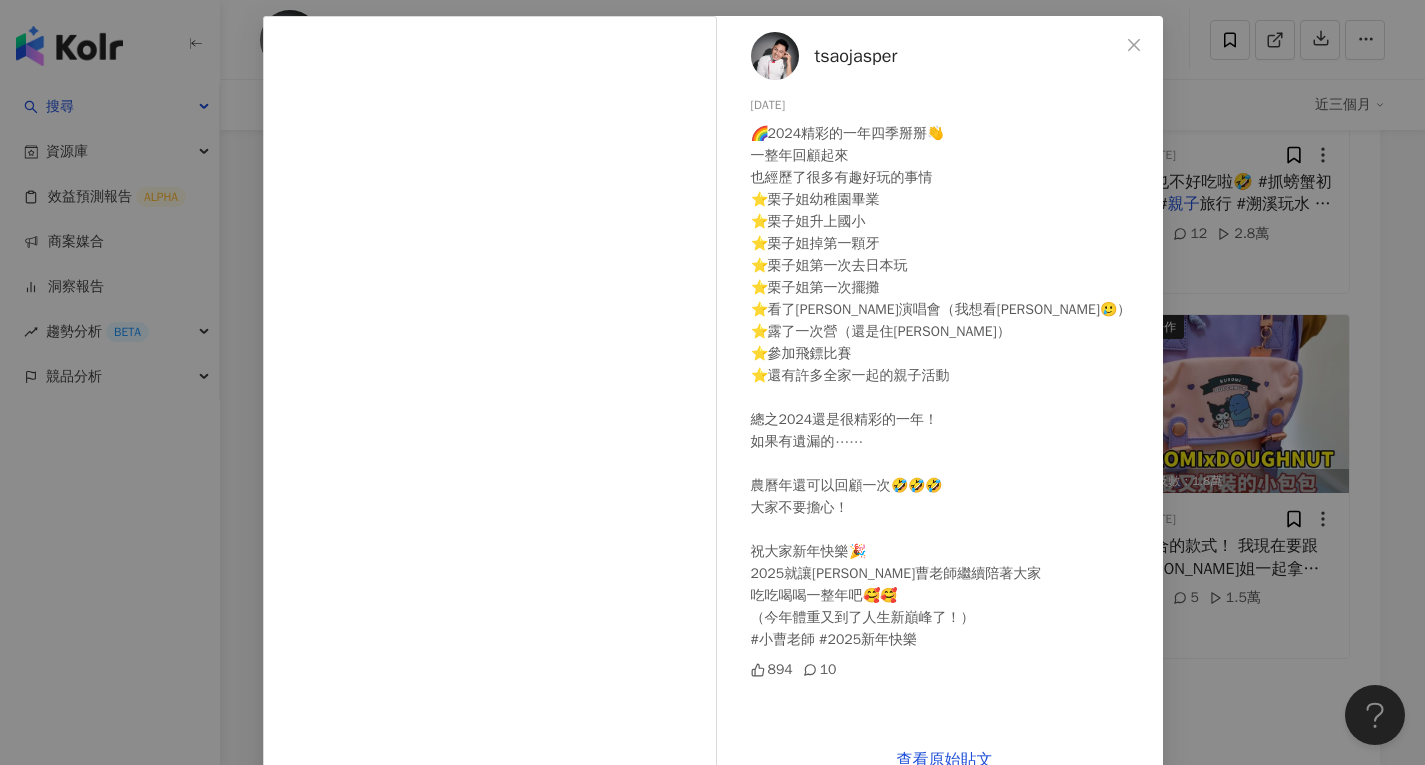 click on "tsaojasper [DATE] 🌈2024精彩的一年四季掰掰👋
一整年回顧起來
也經歷了很多有趣好玩的事情
⭐️栗子姐幼稚園畢業
⭐️栗子姐升上國小
⭐️栗子姐掉第一顆牙
⭐️栗子姐第一次去日本玩
⭐️栗子姐第一次擺攤
⭐️看了[PERSON_NAME]演唱會（我想看[PERSON_NAME]）
⭐️露了一次營（還是住[PERSON_NAME]）
⭐️參加飛鏢比賽
⭐️還有許多全家一起的親子活動
總之2024還是很精彩的一年！
如果有遺漏的⋯⋯
農曆年還可以回顧一次🤣🤣🤣
大家不要擔心！
祝大家新年快樂🎉
2025就讓[PERSON_NAME]曹老師繼續陪著大家
吃吃喝喝一整年吧🥰🥰
（今年體重又到了人生新巔峰了！）
#小曹老師  #2025新年快樂 894 10 查看原始貼文" at bounding box center (712, 382) 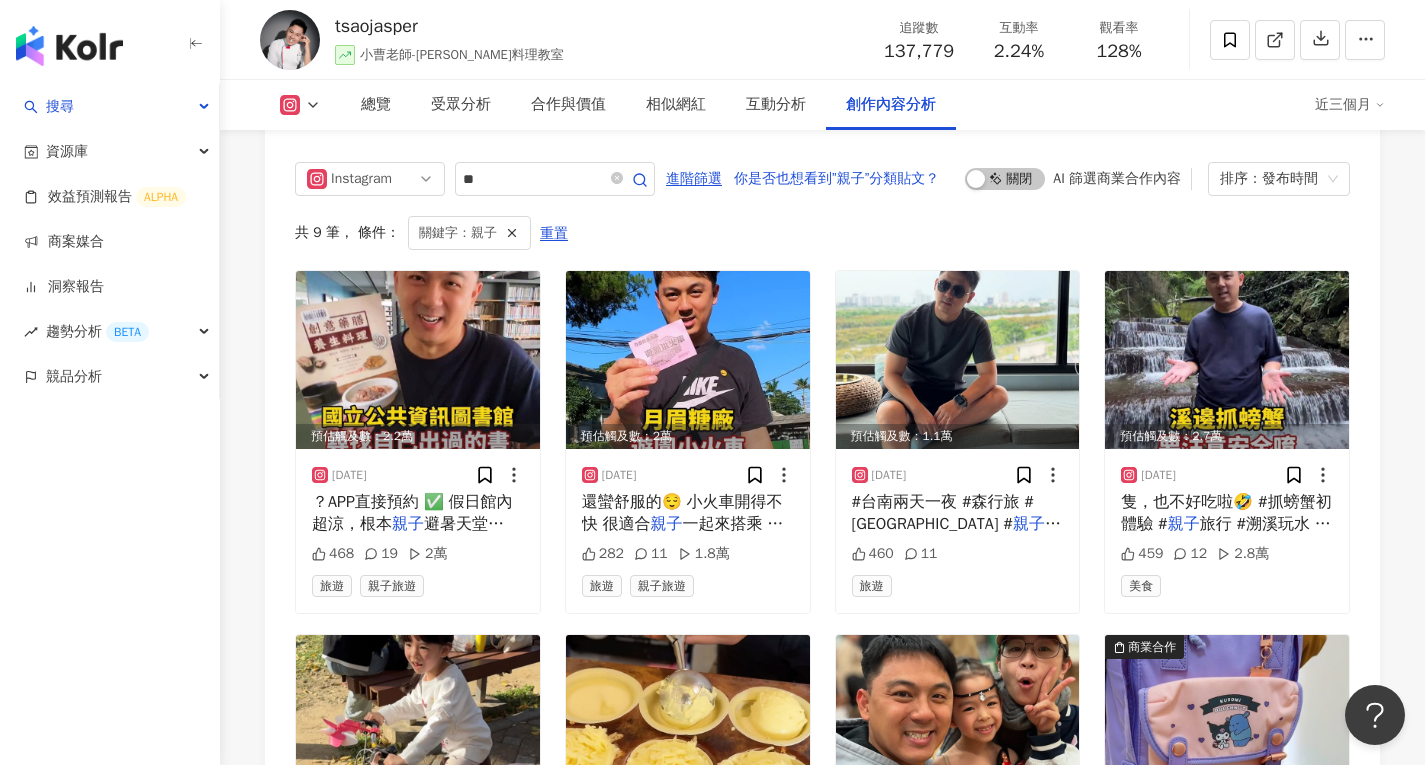 scroll, scrollTop: 6137, scrollLeft: 0, axis: vertical 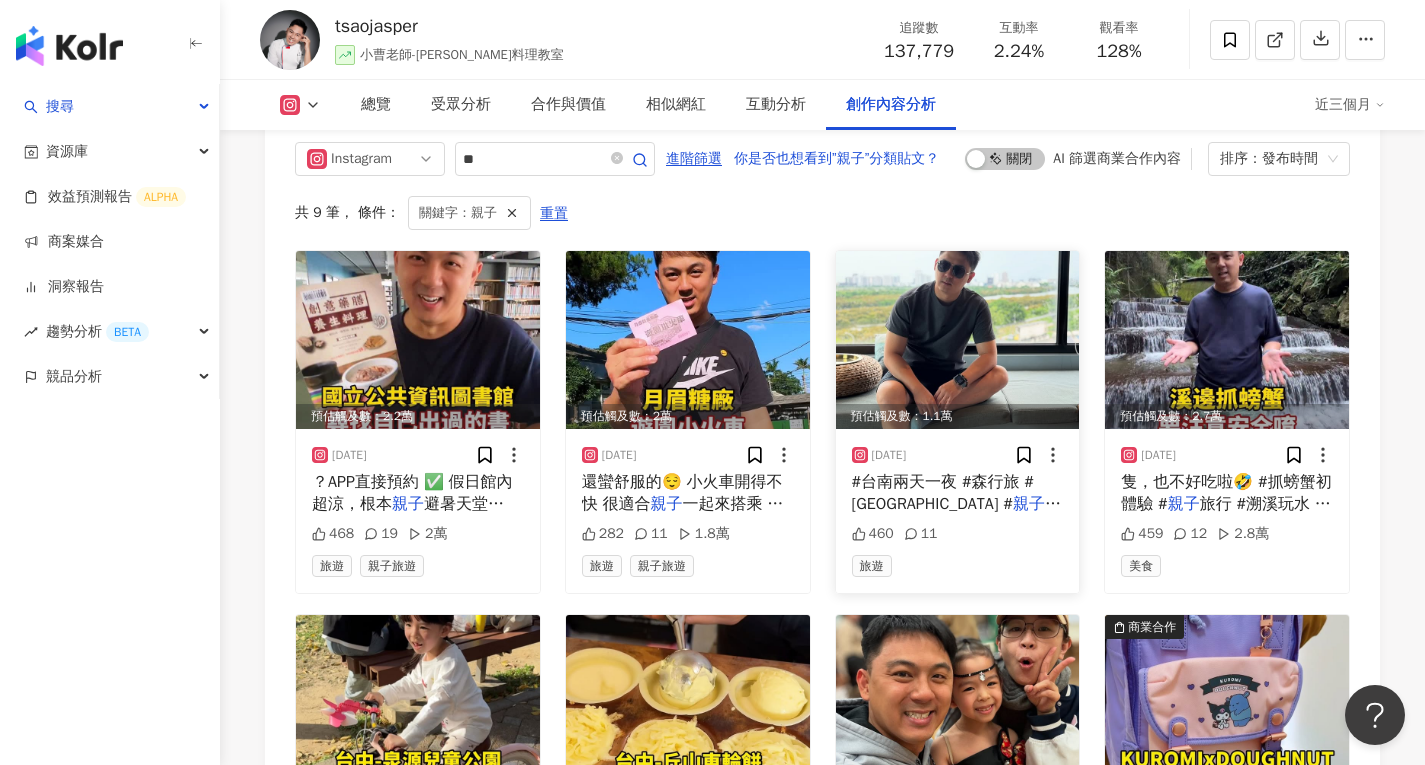 click at bounding box center [958, 340] 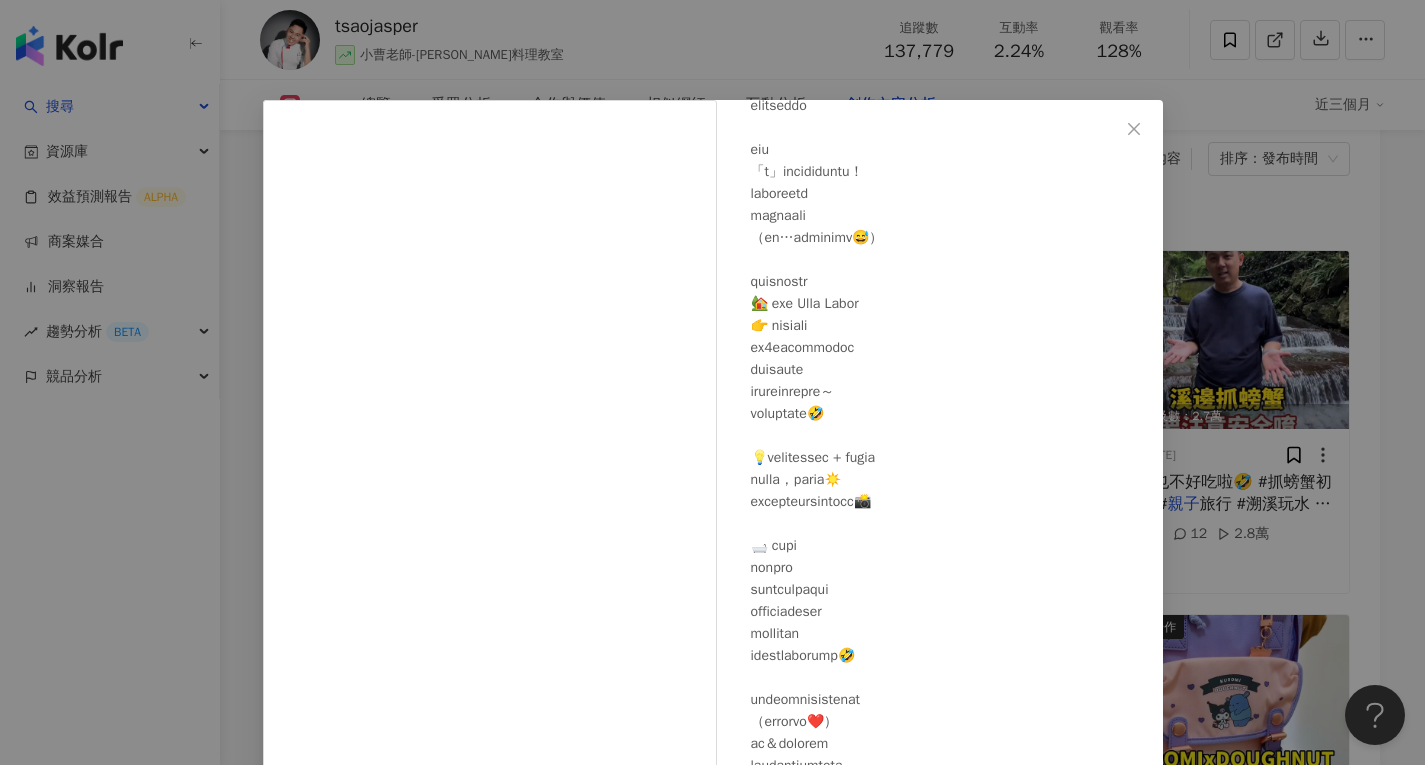 scroll, scrollTop: 373, scrollLeft: 0, axis: vertical 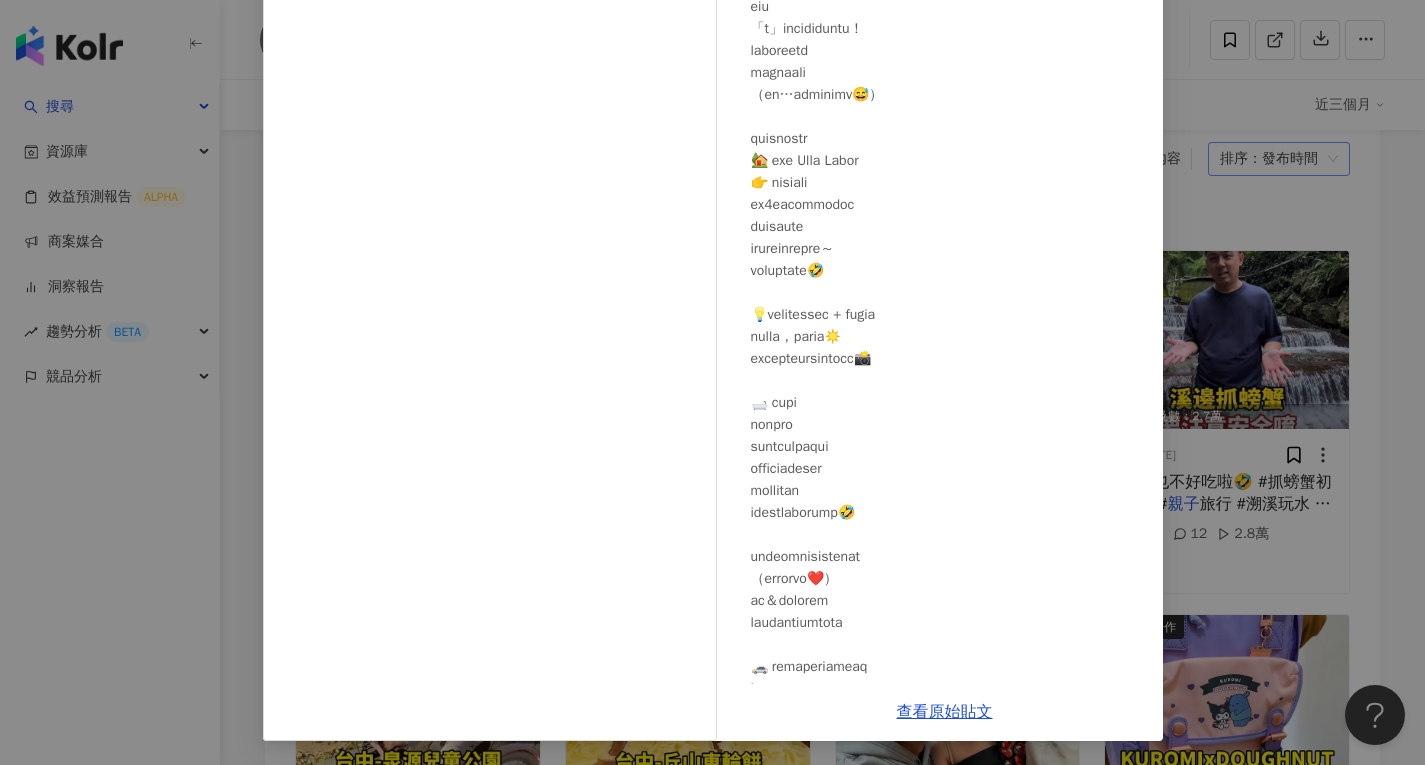 click on "tsaojasper [DATE] 460 11 查看原始貼文" at bounding box center [712, 382] 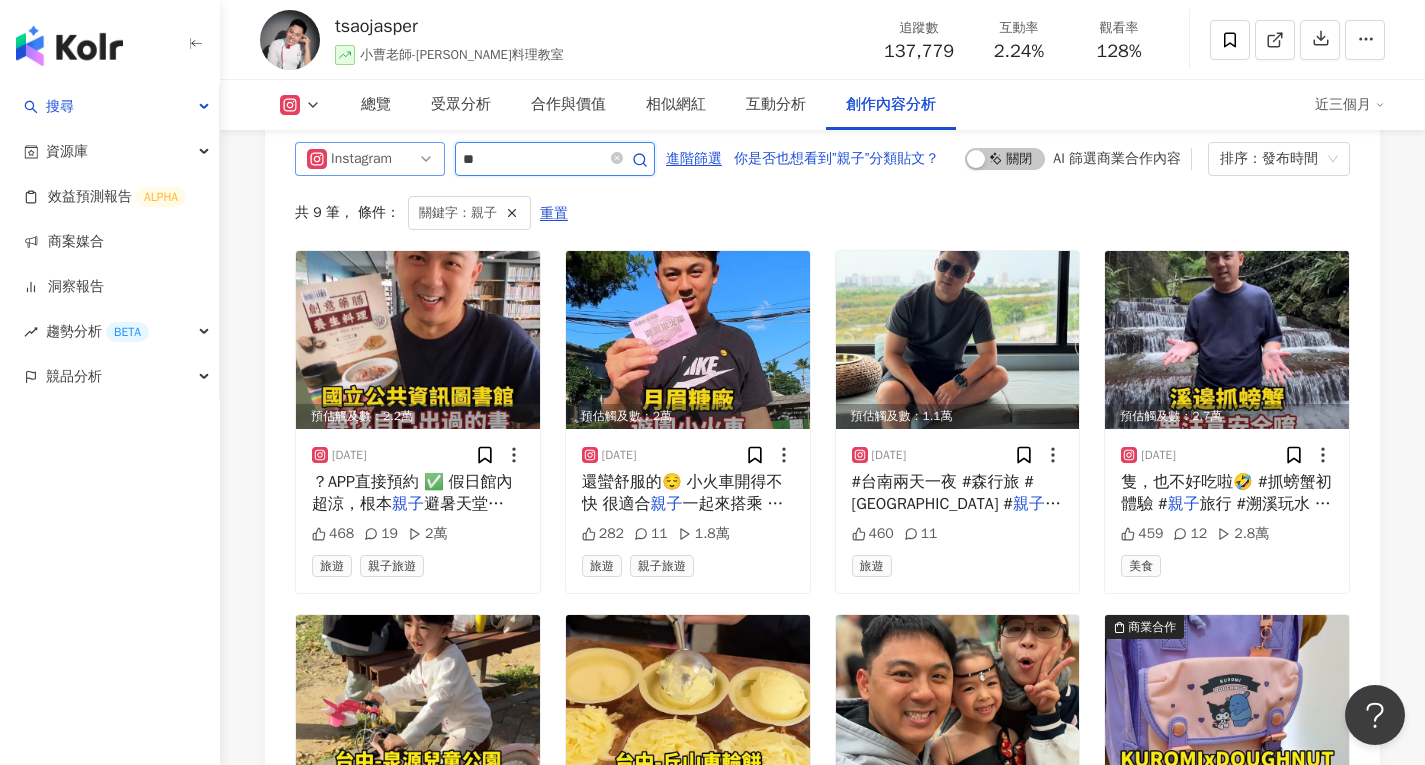 drag, startPoint x: 569, startPoint y: 213, endPoint x: 421, endPoint y: 210, distance: 148.0304 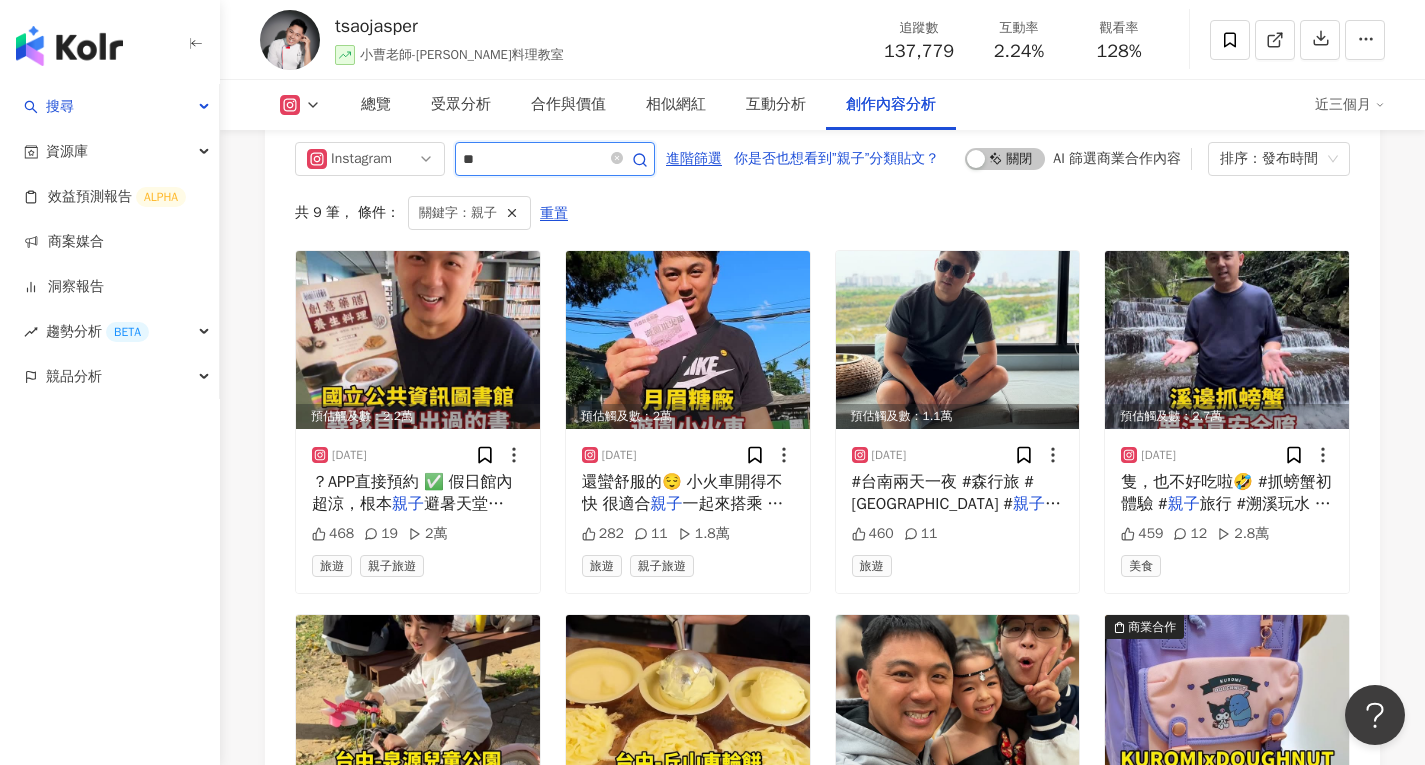 type on "**" 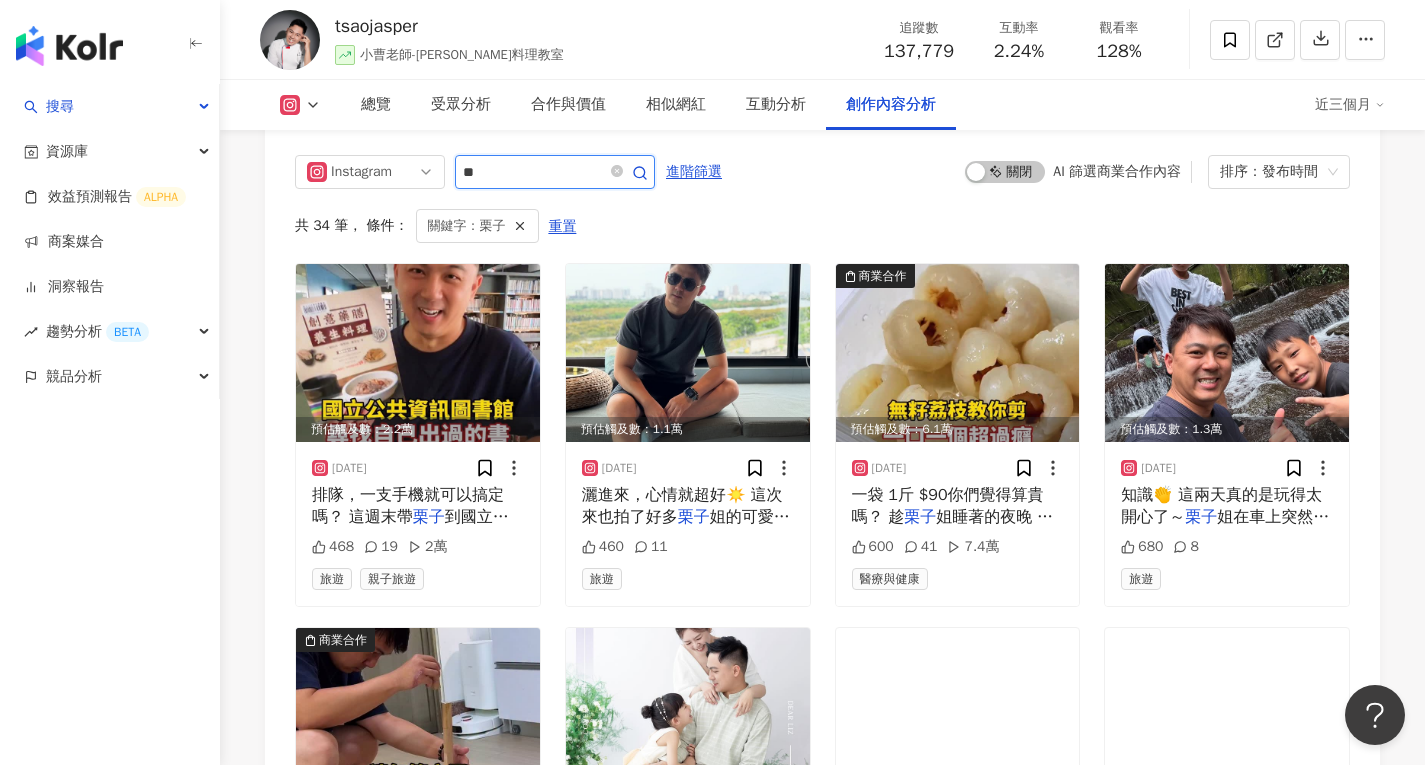 scroll, scrollTop: 6224, scrollLeft: 0, axis: vertical 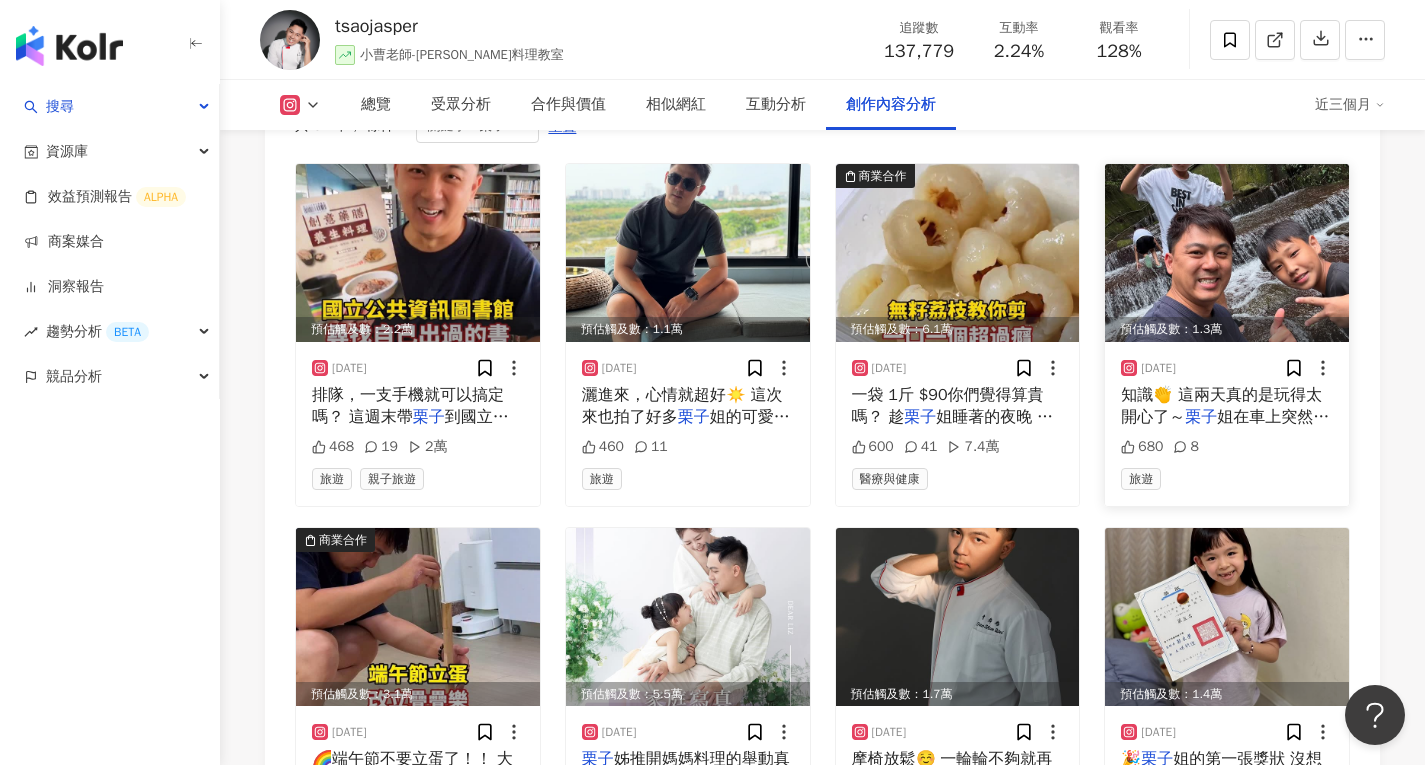 click at bounding box center (1227, 253) 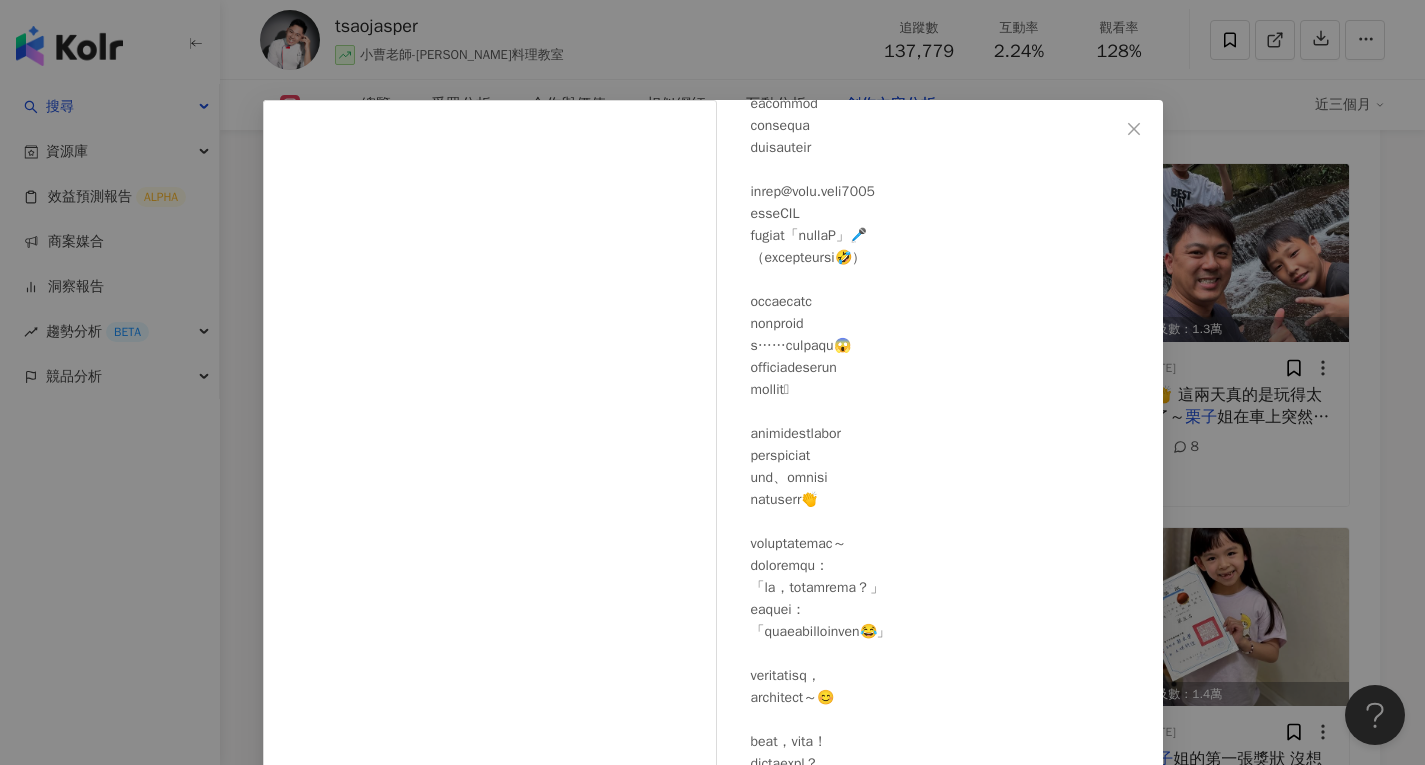 scroll, scrollTop: 417, scrollLeft: 0, axis: vertical 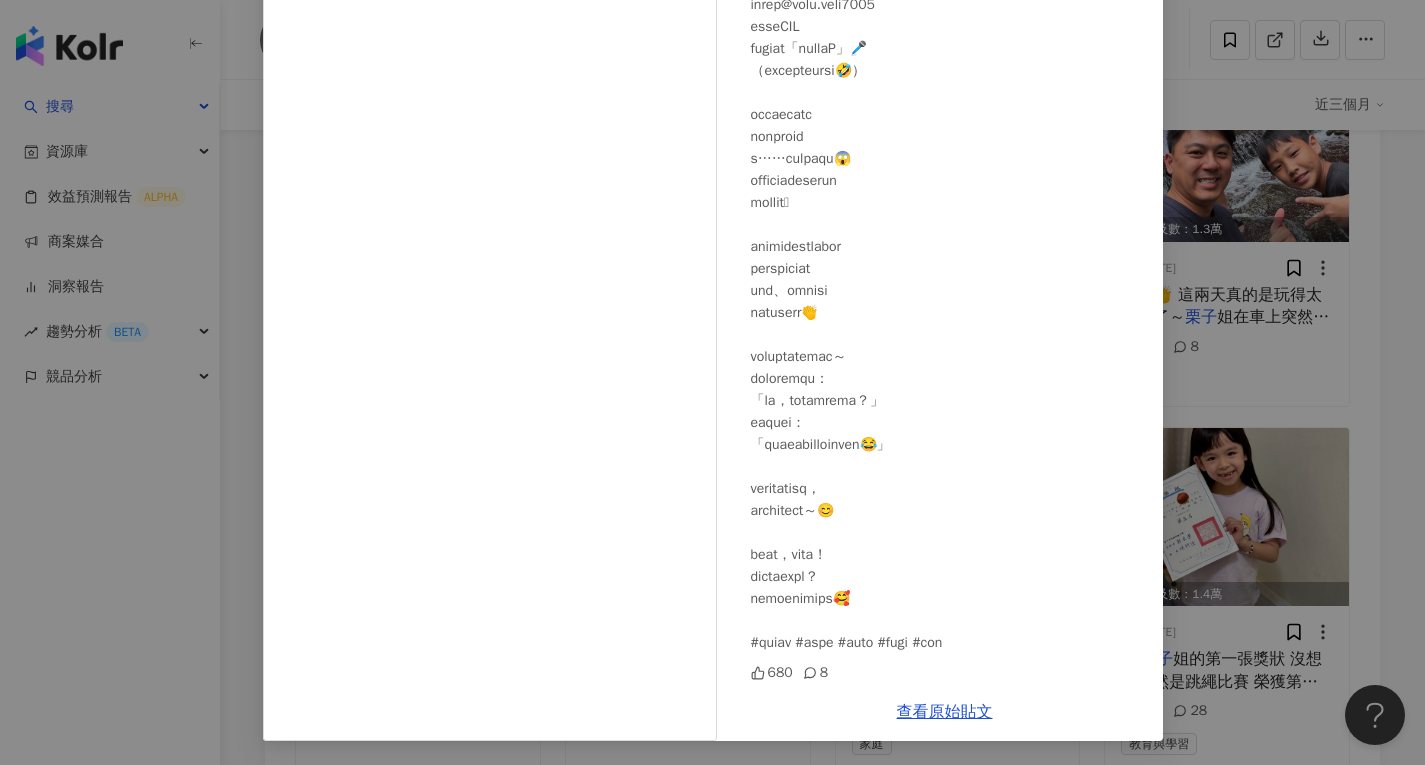 click on "tsaojasper 2025/6/15 680 8 查看原始貼文" at bounding box center (712, 382) 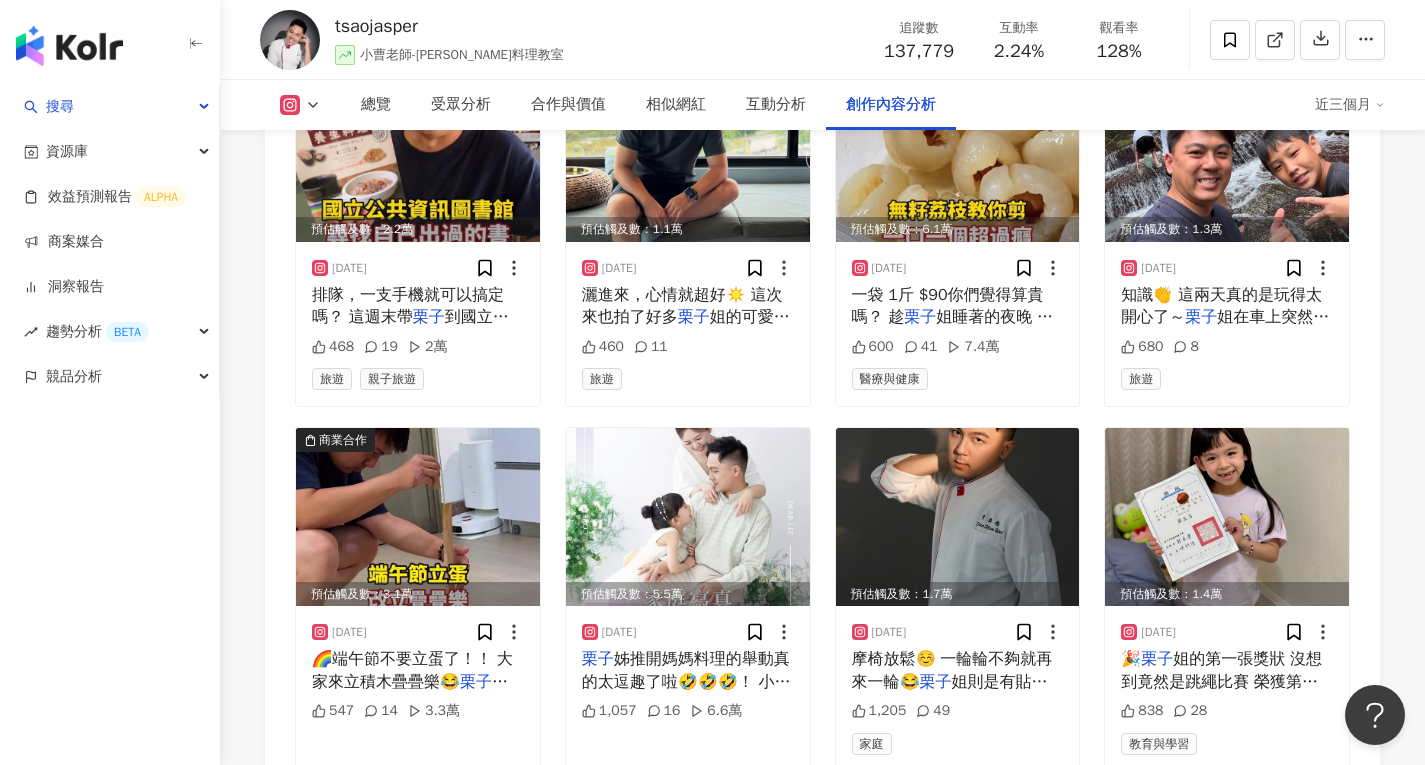 scroll, scrollTop: 6424, scrollLeft: 0, axis: vertical 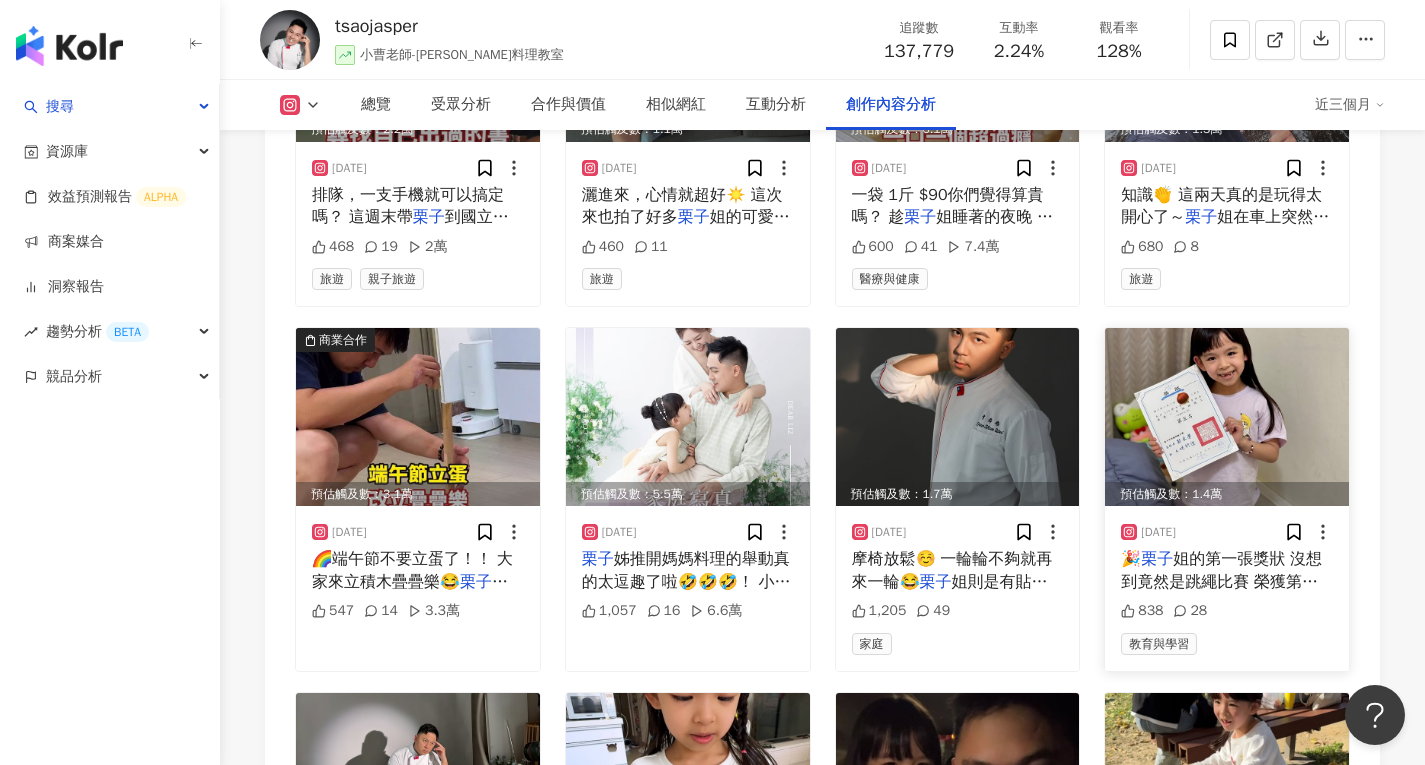 click at bounding box center [1227, 417] 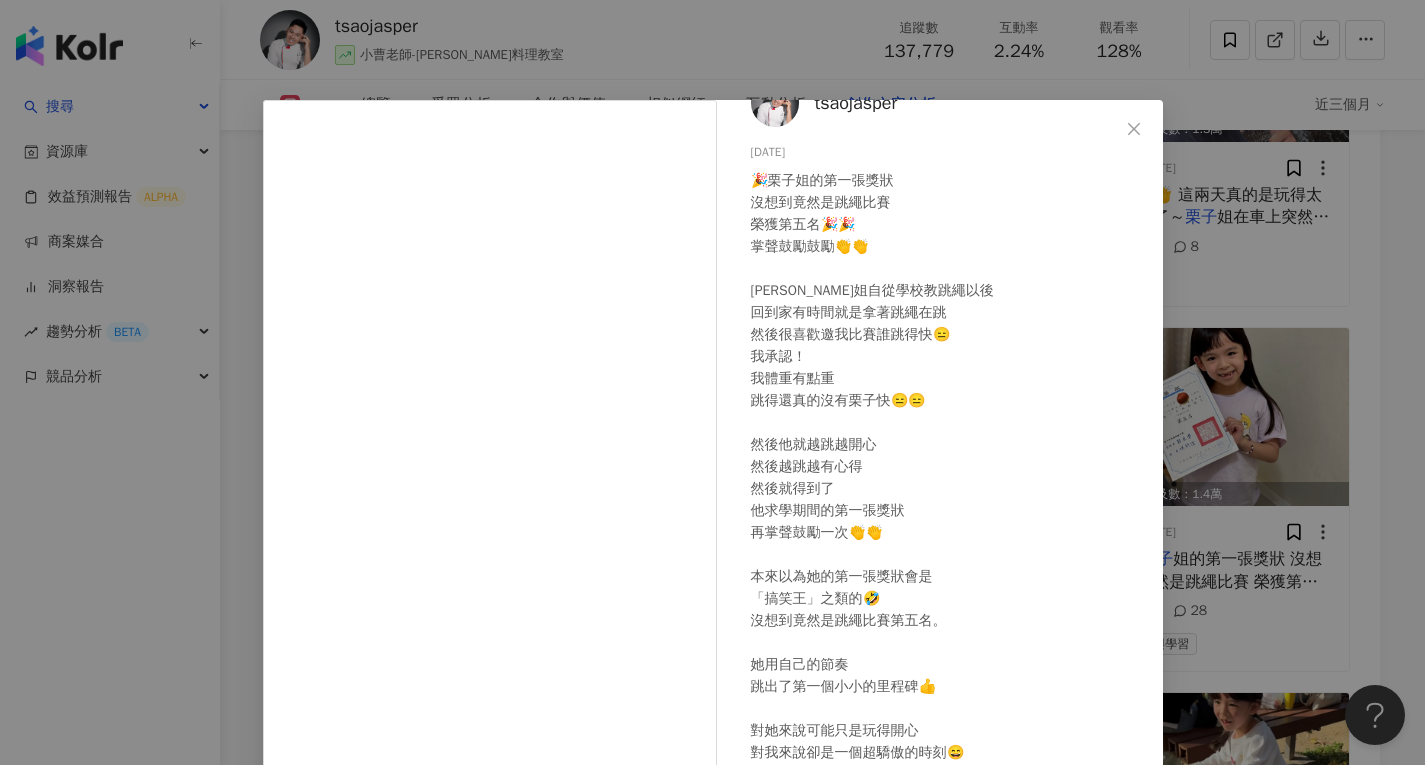 scroll, scrollTop: 81, scrollLeft: 0, axis: vertical 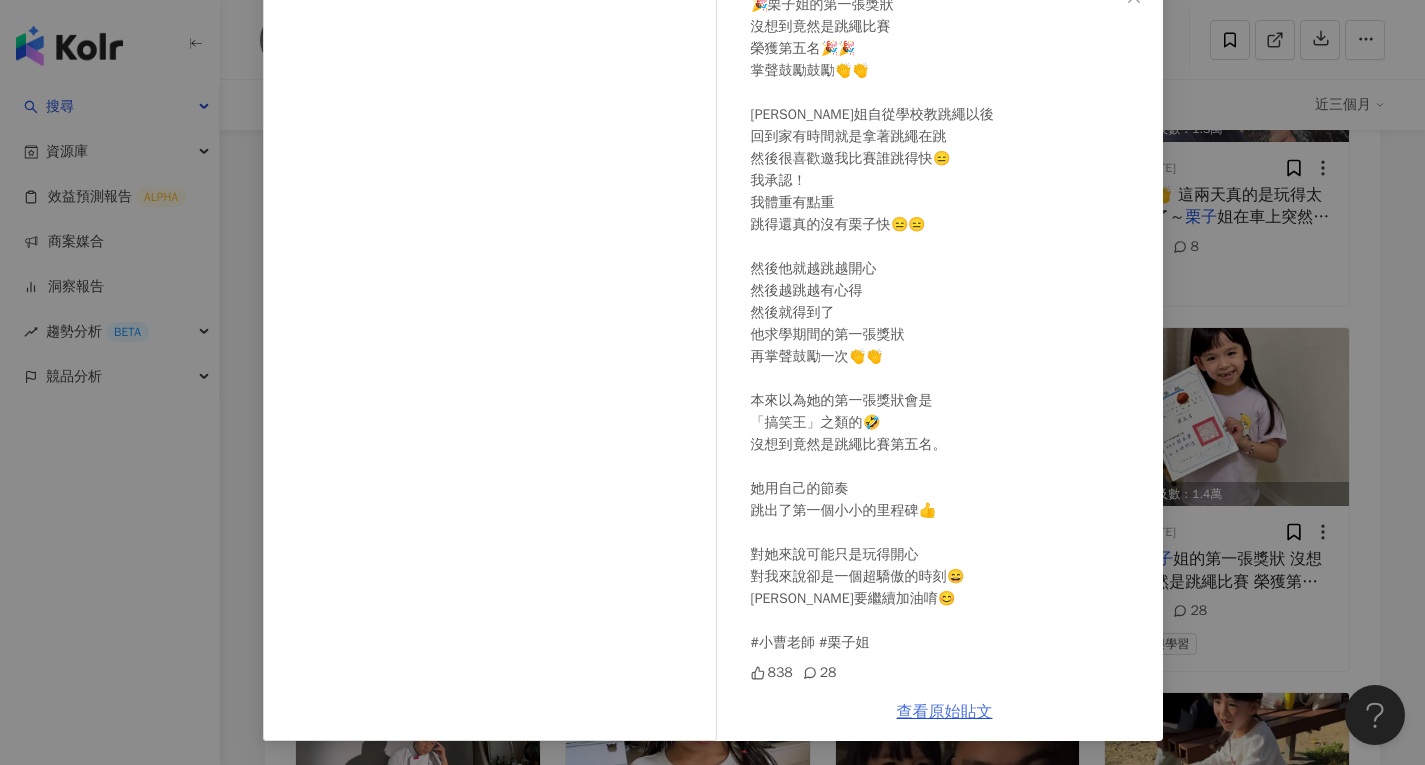 click on "查看原始貼文" at bounding box center (945, 712) 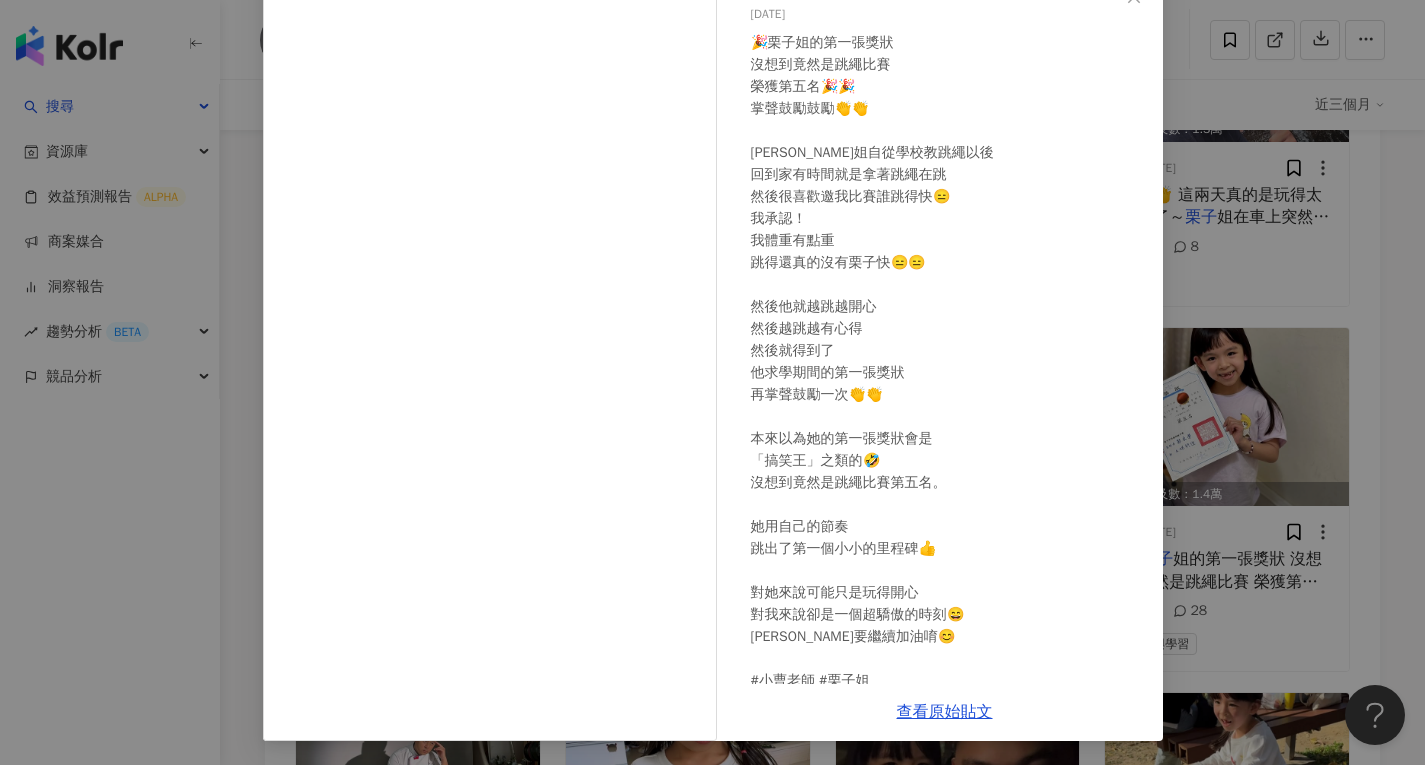 scroll, scrollTop: 0, scrollLeft: 0, axis: both 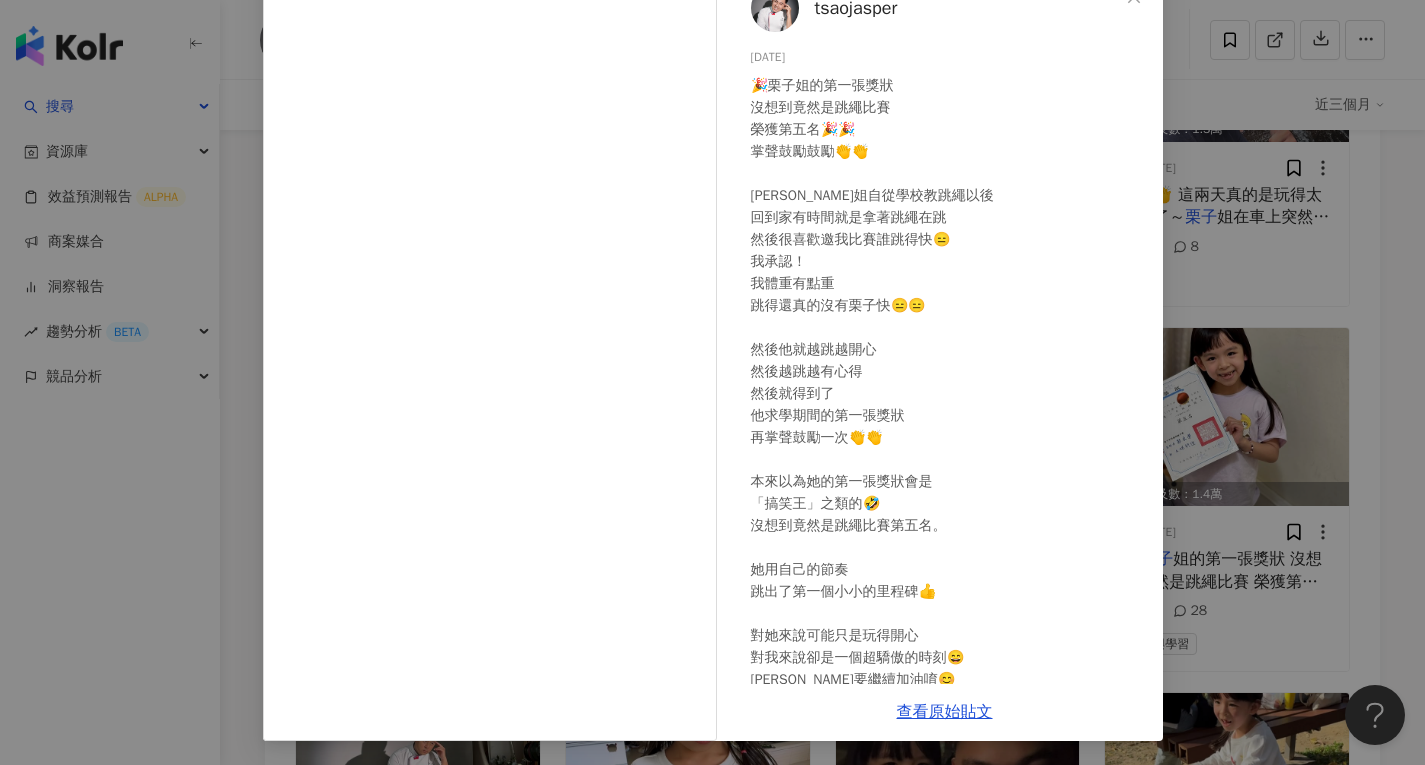click on "tsaojasper 2025/5/15 🎉栗子姐的第一張獎狀
沒想到竟然是跳繩比賽
榮獲第五名🎉🎉
掌聲鼓勵鼓勵👏👏
栗子姐自從學校教跳繩以後
回到家有時間就是拿著跳繩在跳
然後很喜歡邀我比賽誰跳得快😑
我承認！
我體重有點重
跳得還真的沒有栗子快😑😑
然後他就越跳越開心
然後越跳越有心得
然後就得到了
他求學期間的第一張獎狀
再掌聲鼓勵一次👏👏
本來以為她的第一張獎狀會是
「搞笑王」之類的🤣
沒想到竟然是跳繩比賽第五名。
她用自己的節奏
跳出了第一個小小的里程碑👍
對她來說可能只是玩得開心
對我來說卻是一個超驕傲的時刻😄
栗子要繼續加油唷😊
#小曹老師 #栗子姐 838 28 查看原始貼文" at bounding box center [712, 382] 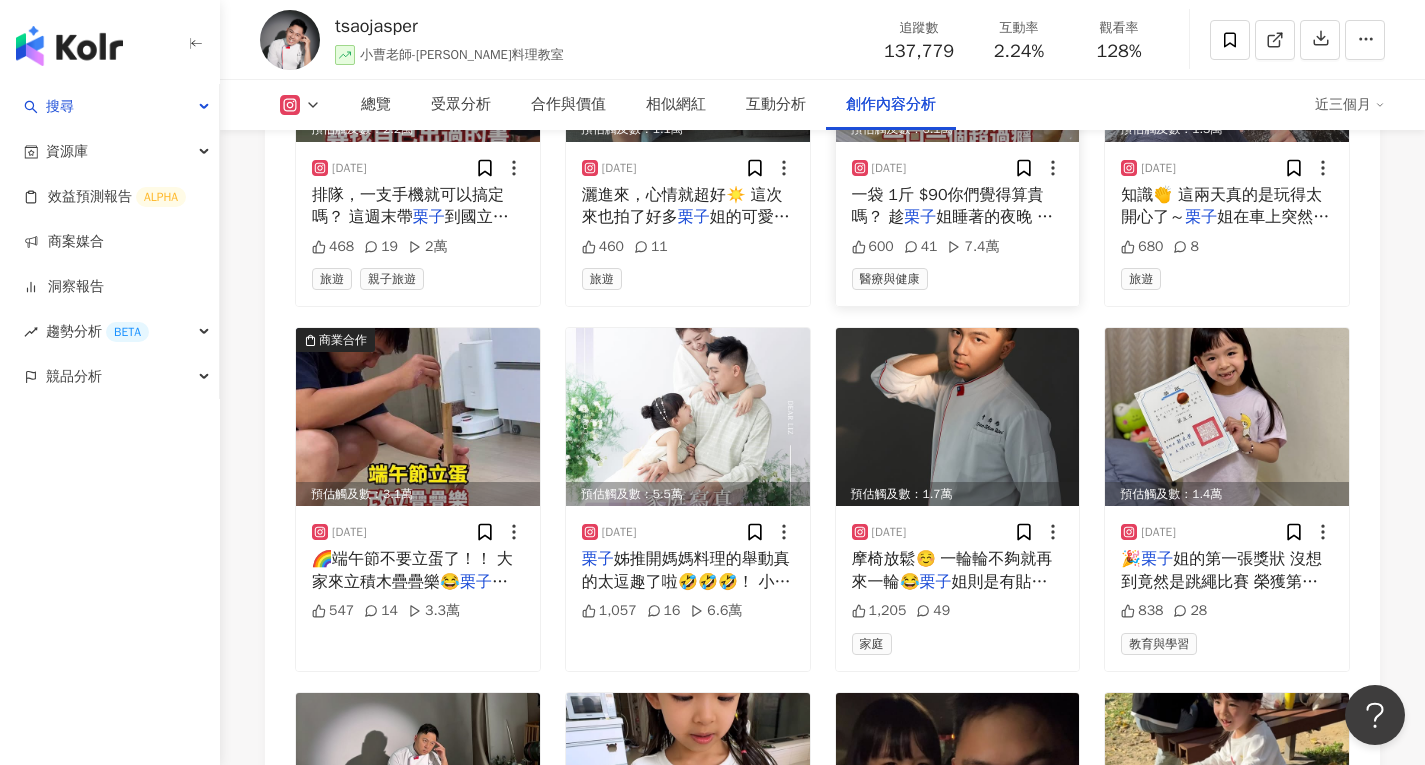 scroll, scrollTop: 6024, scrollLeft: 0, axis: vertical 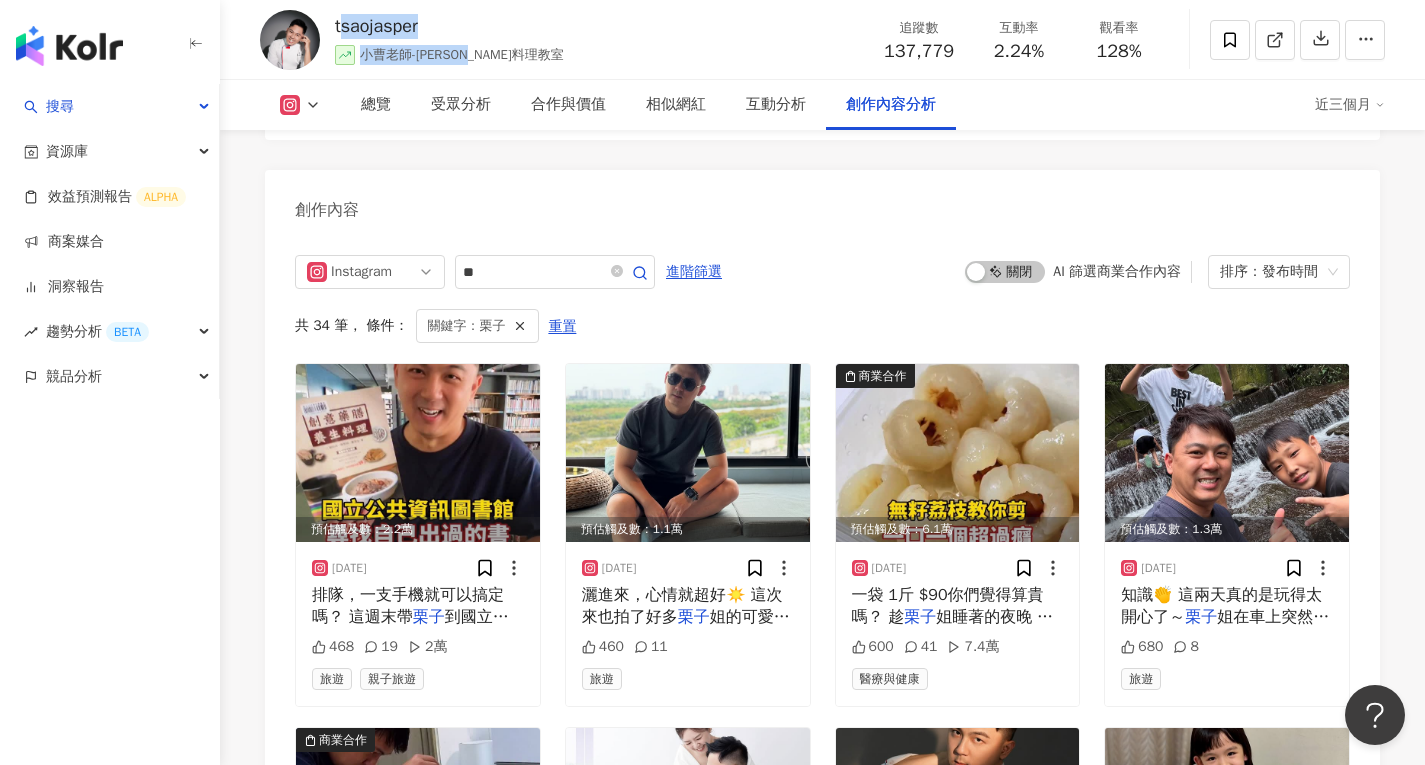 drag, startPoint x: 344, startPoint y: 29, endPoint x: 469, endPoint y: 50, distance: 126.751724 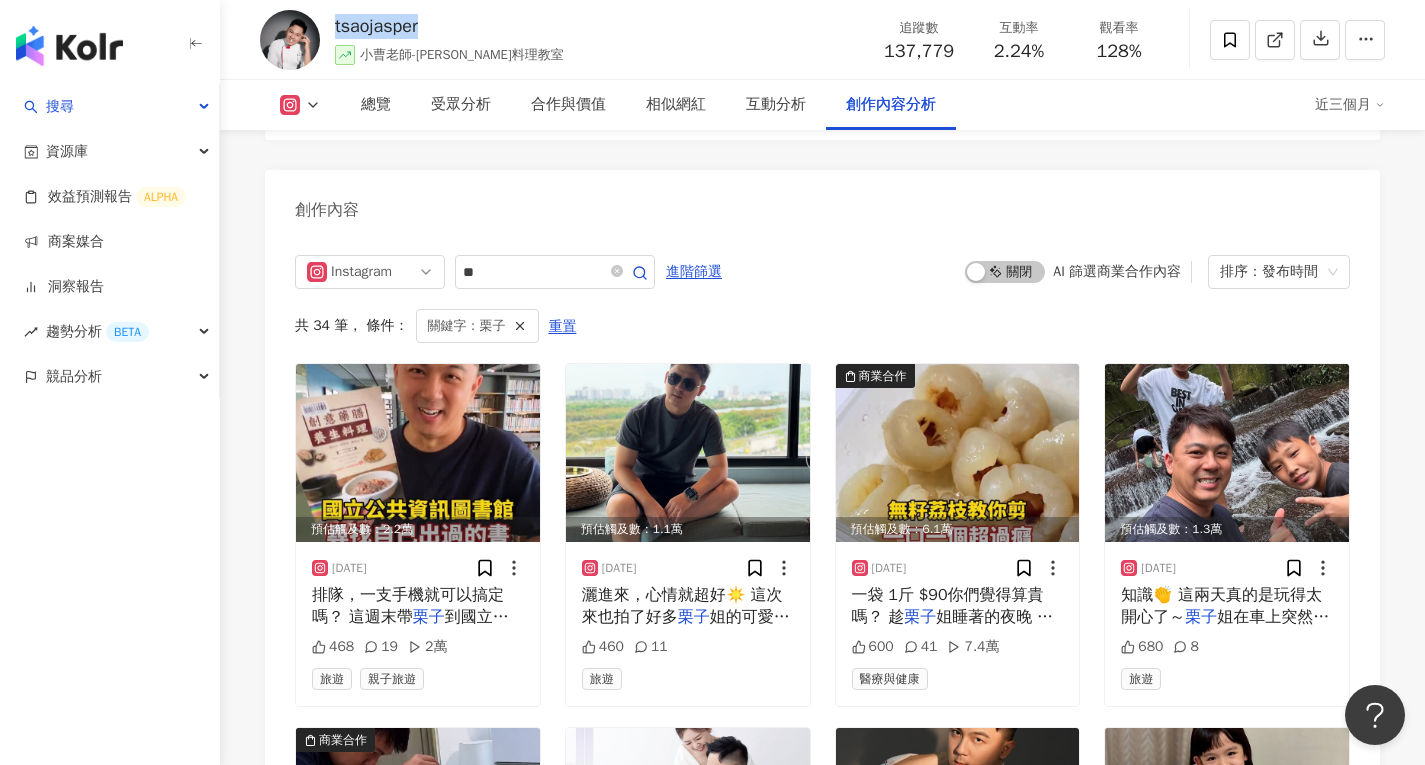 drag, startPoint x: 337, startPoint y: 27, endPoint x: 456, endPoint y: 29, distance: 119.01681 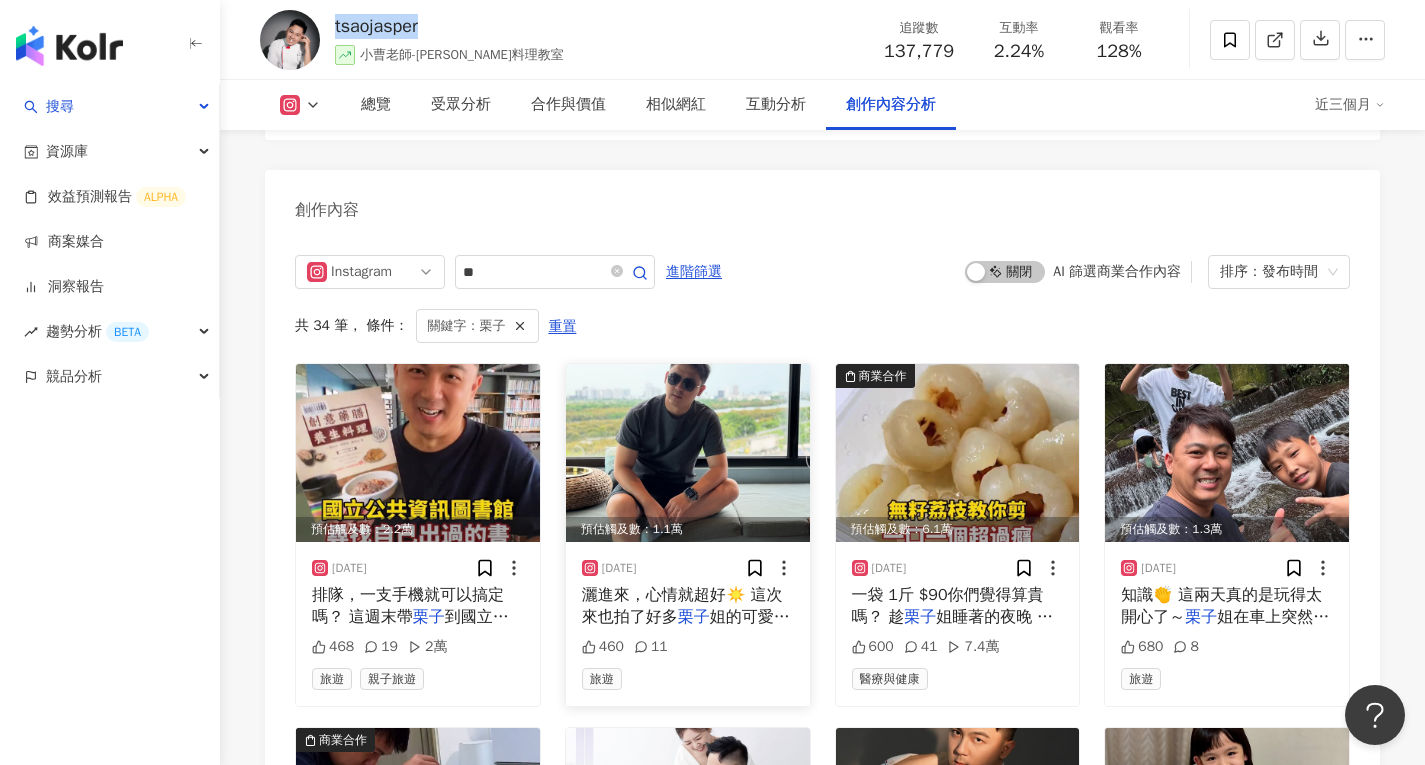 copy on "tsaojasper" 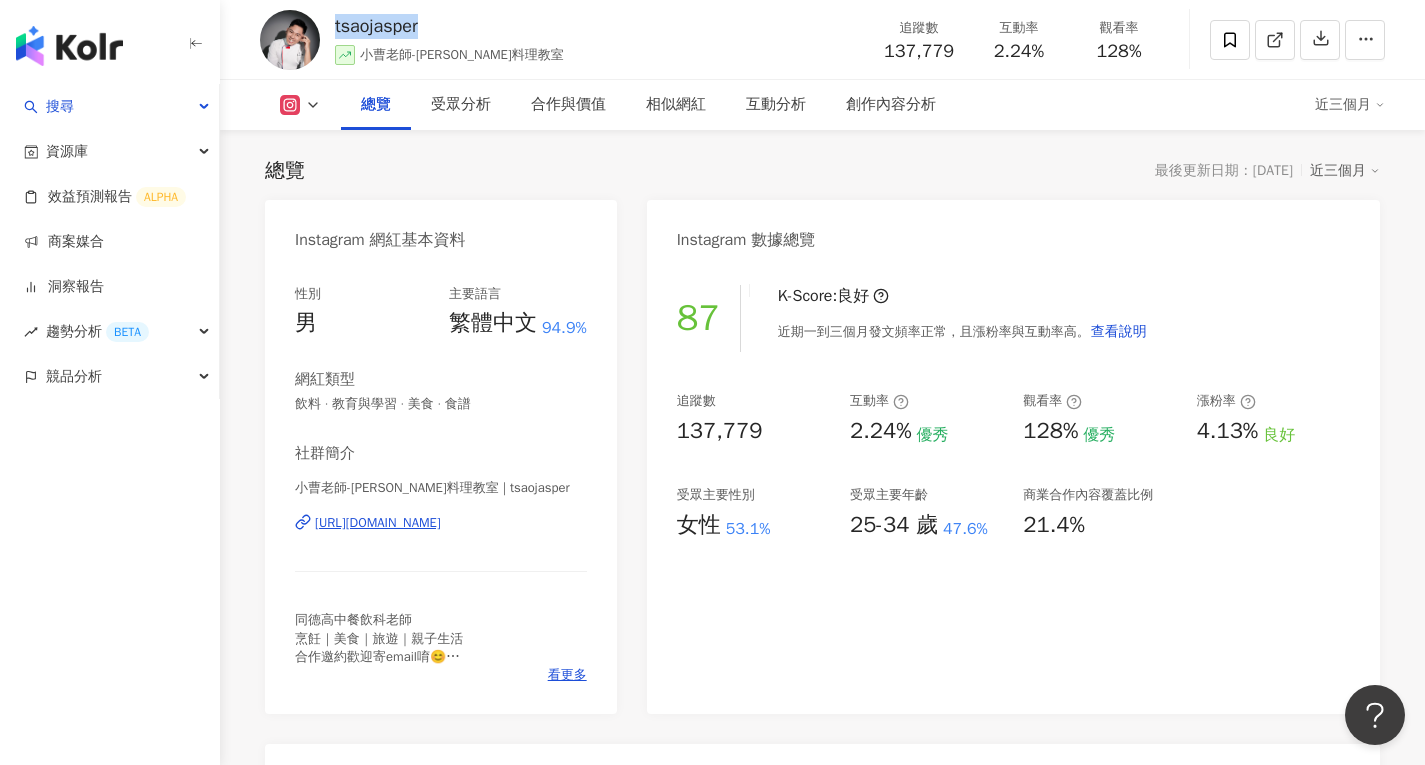 scroll, scrollTop: 0, scrollLeft: 0, axis: both 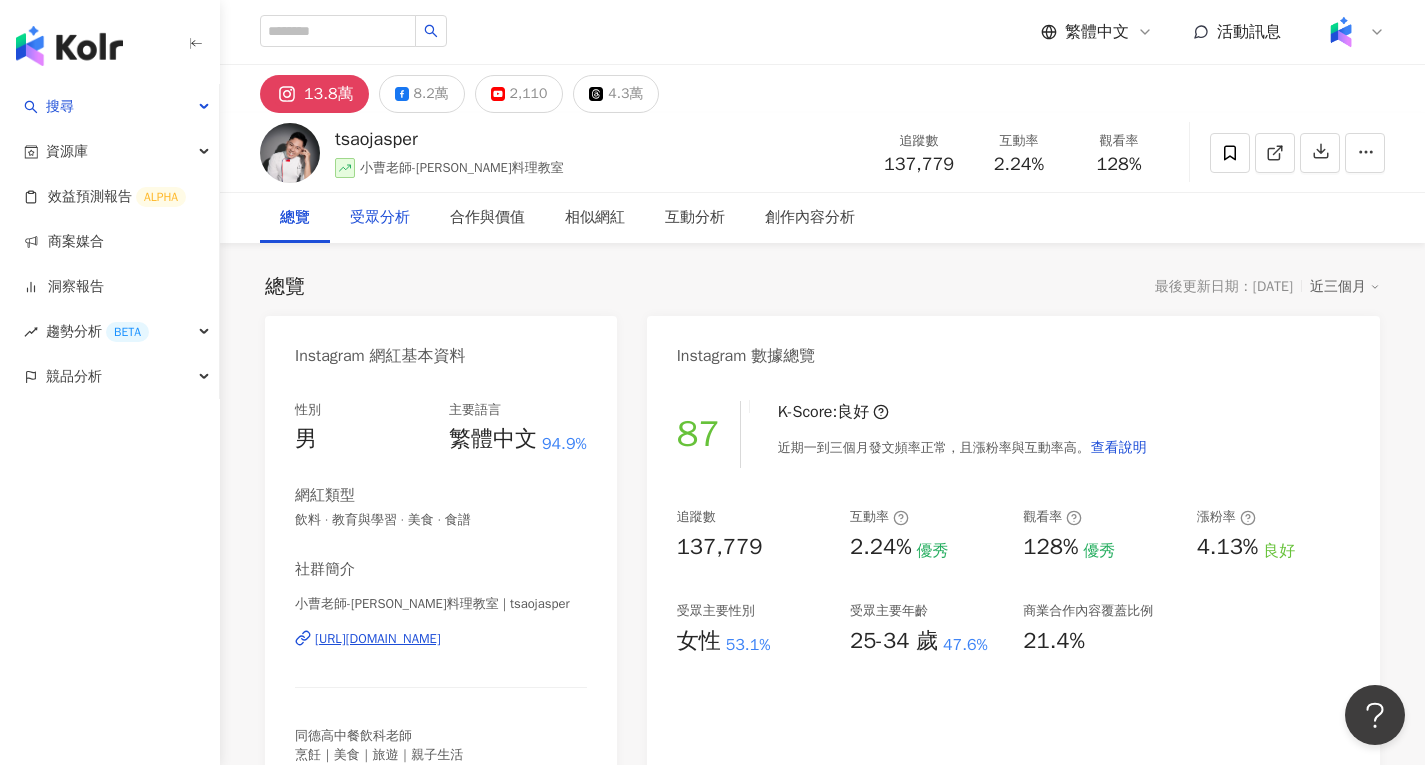 click on "受眾分析" at bounding box center [380, 218] 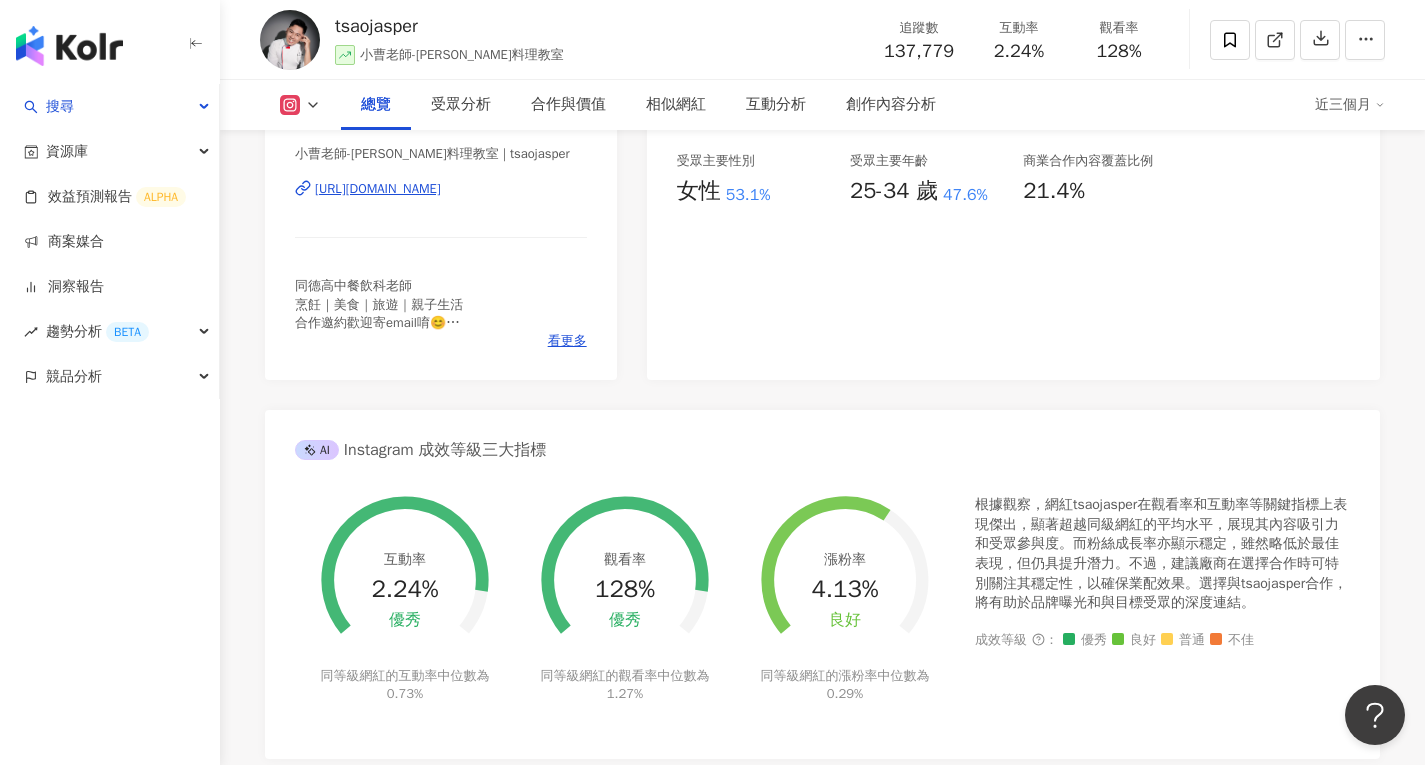 scroll, scrollTop: 709, scrollLeft: 0, axis: vertical 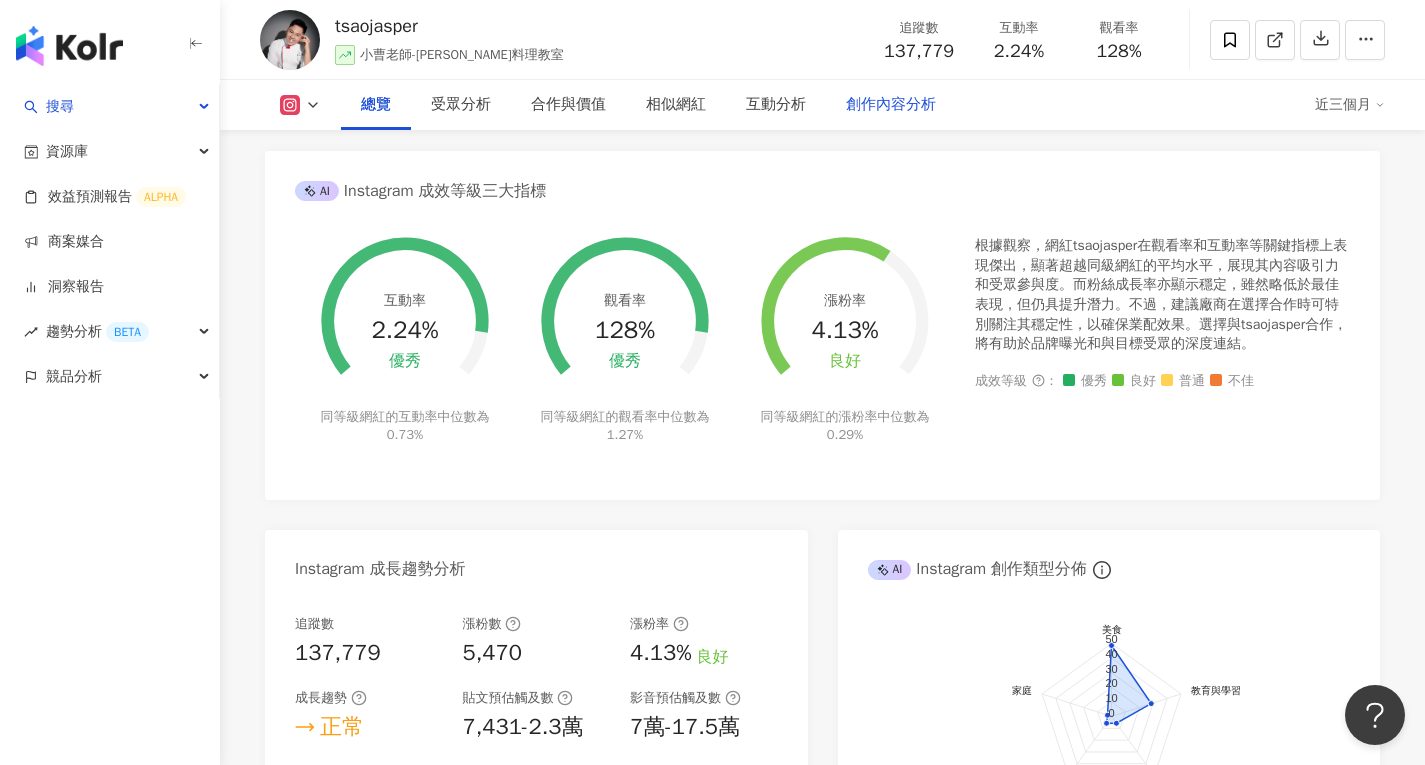 click on "創作內容分析" at bounding box center [891, 105] 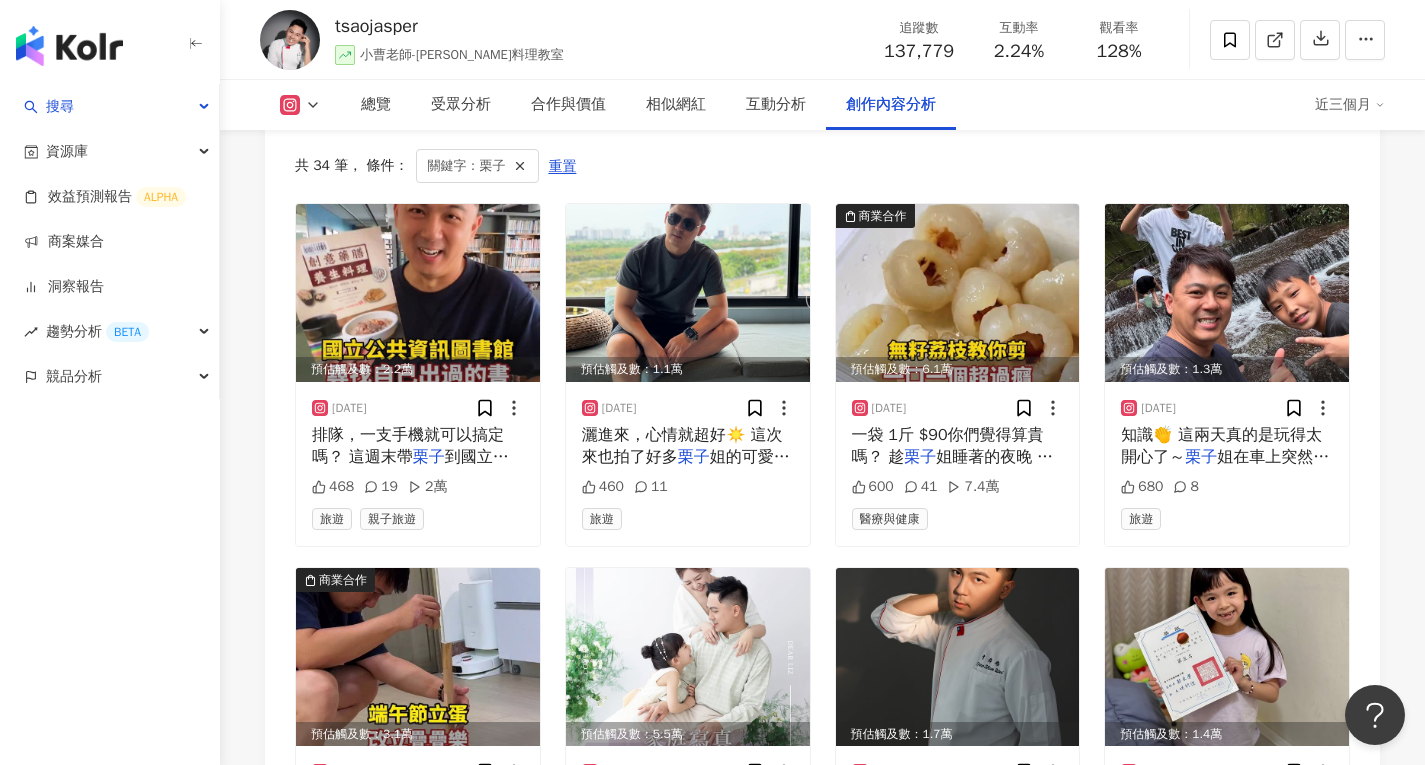 scroll, scrollTop: 6584, scrollLeft: 0, axis: vertical 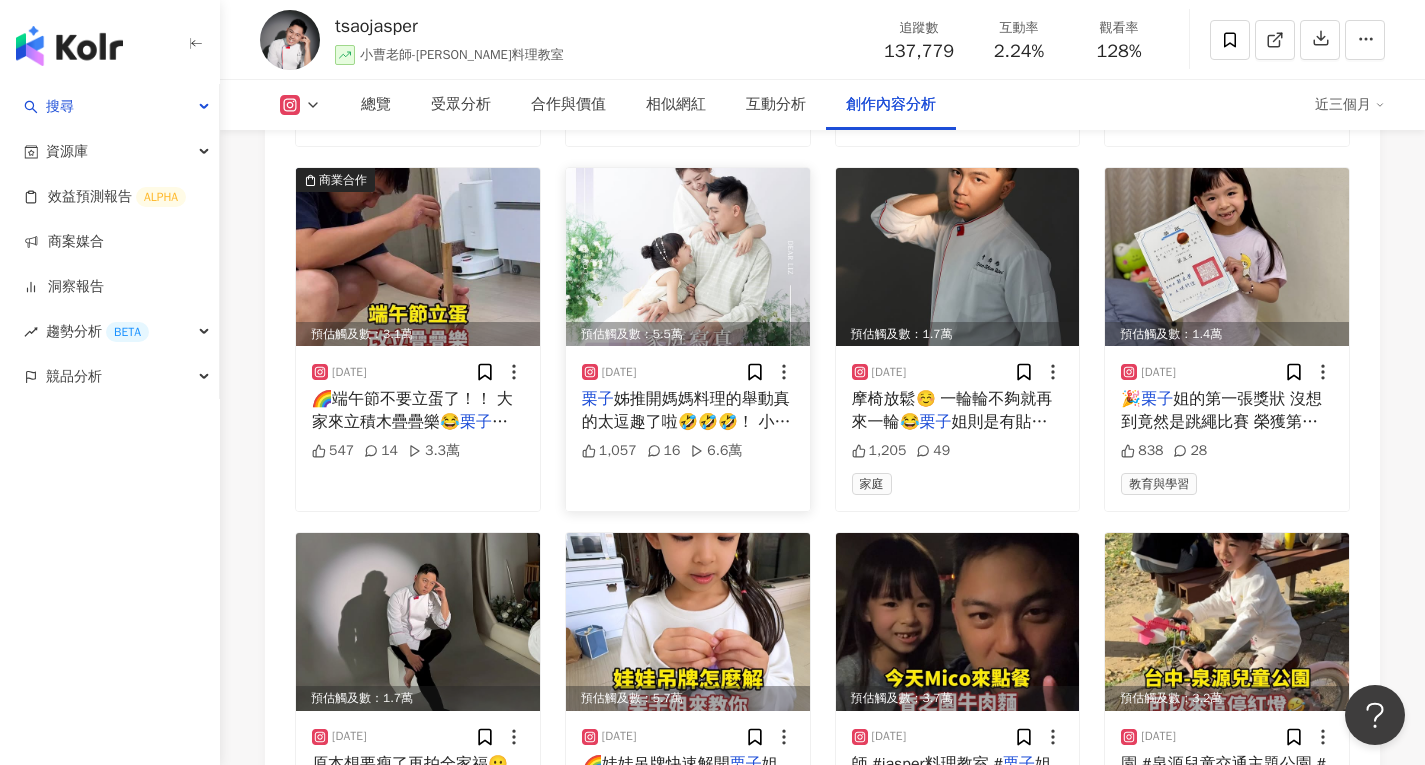 click at bounding box center (688, 257) 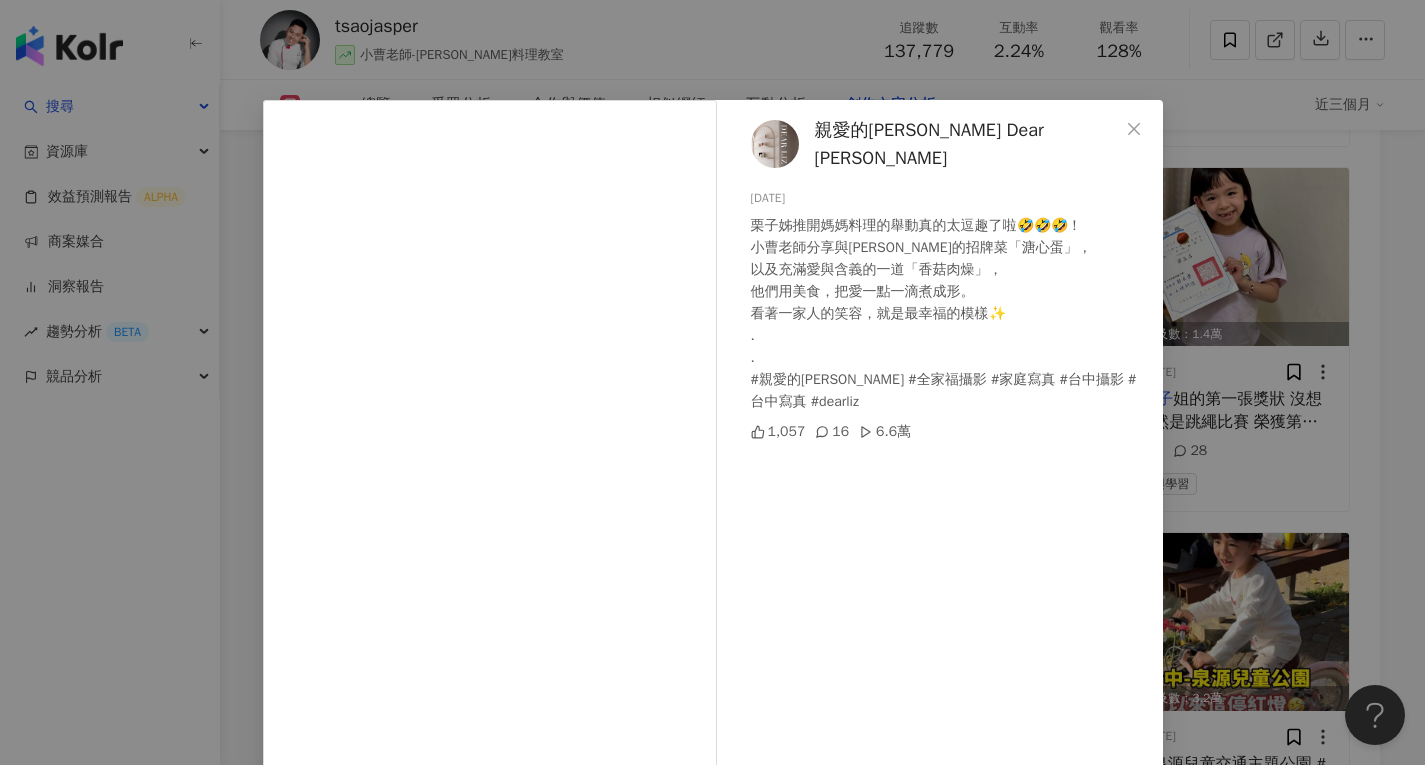 click on "親愛的莉絲 Dear Liz 2025/5/19 栗子姊推開媽媽料理的舉動真的太逗趣了啦🤣🤣🤣！
小曹老師分享與栗子的招牌菜「溏心蛋」，
以及充滿愛與含義的一道「香菇肉燥」，
他們用美食，把愛一點一滴煮成形。
看著一家人的笑容，就是最幸福的模樣✨
.
.
#親愛的莉絲 #全家福攝影 #家庭寫真 #台中攝影 #台中寫真 #dearliz 1,057 16 6.6萬 查看原始貼文" at bounding box center [712, 382] 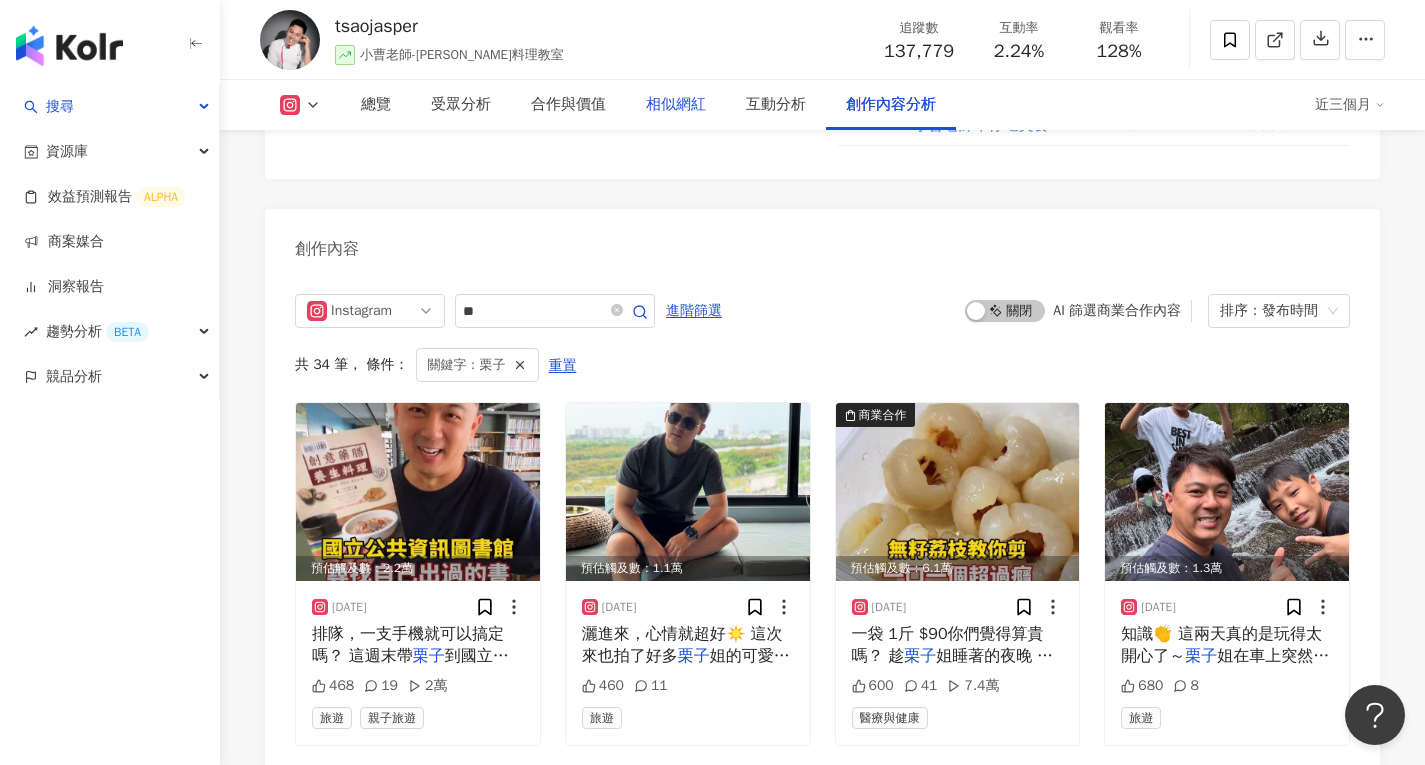 scroll, scrollTop: 5984, scrollLeft: 0, axis: vertical 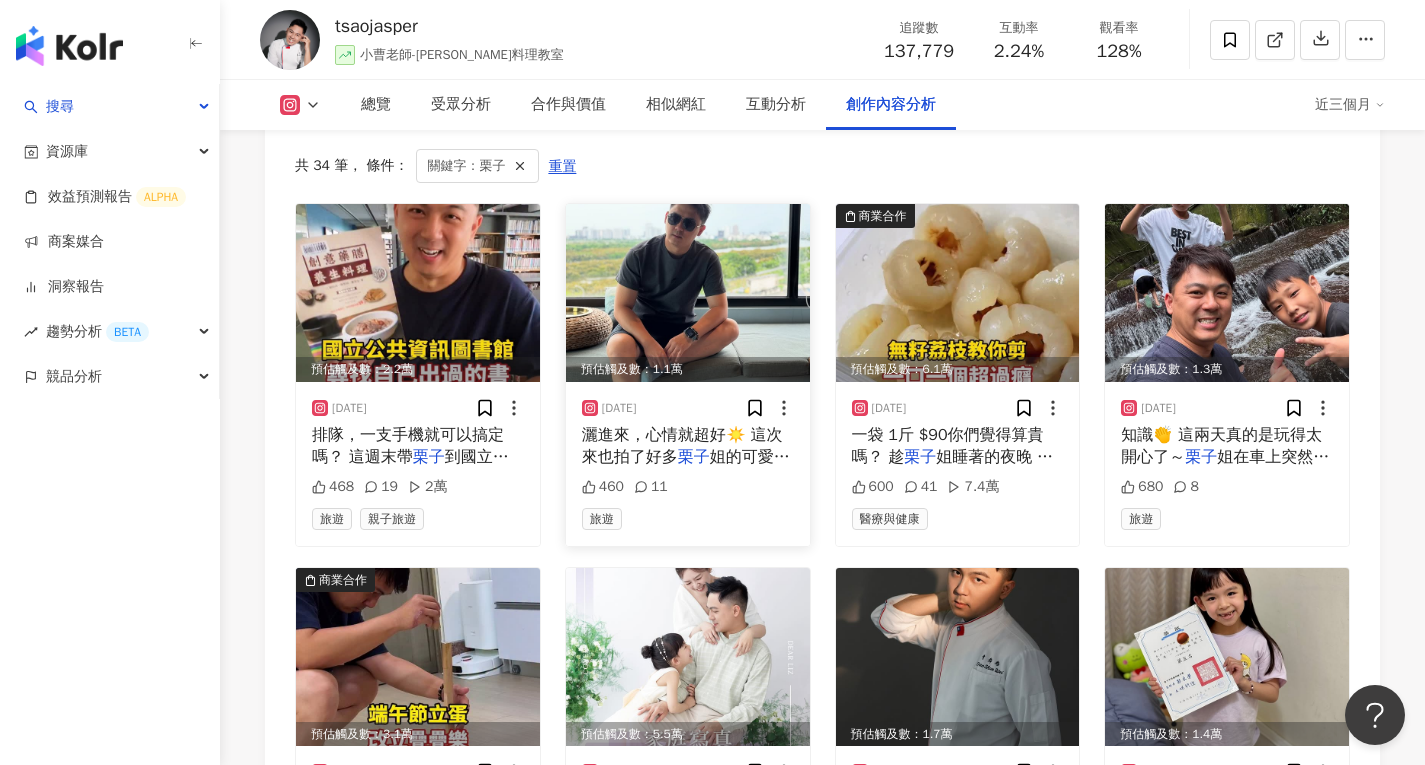 click on "灑進來，心情就超好☀️
這次來也拍了好多" at bounding box center [682, 446] 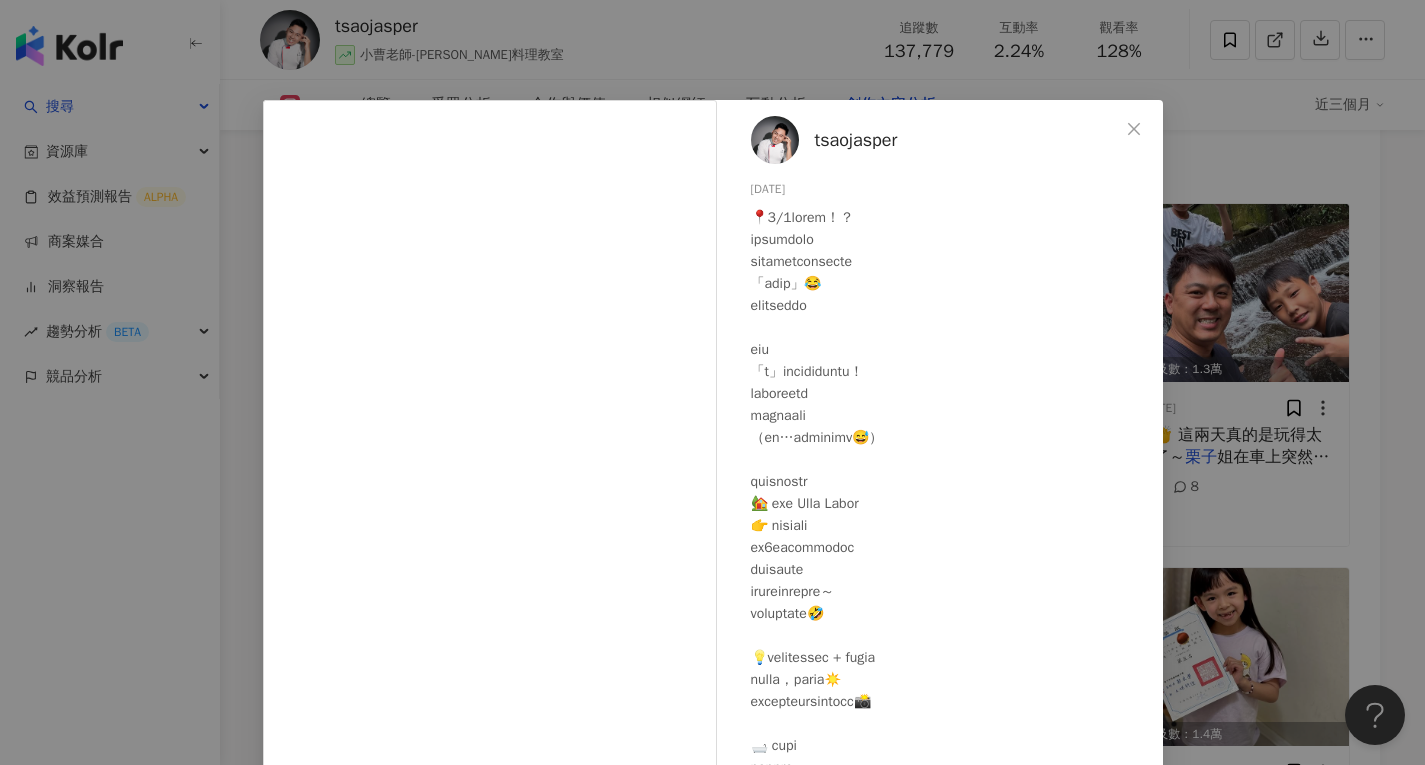 click on "tsaojasper [DATE] 460 11 查看原始貼文" at bounding box center (712, 382) 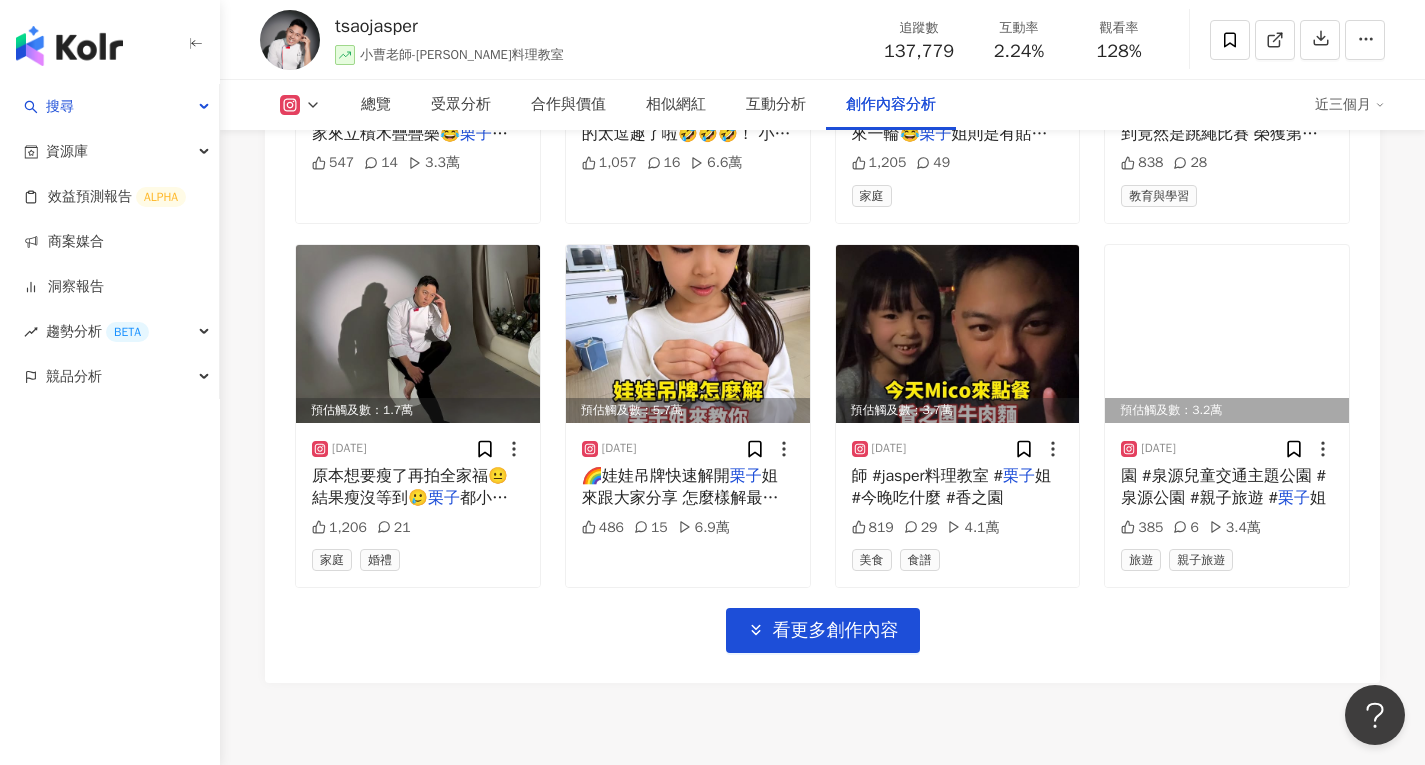 scroll, scrollTop: 6884, scrollLeft: 0, axis: vertical 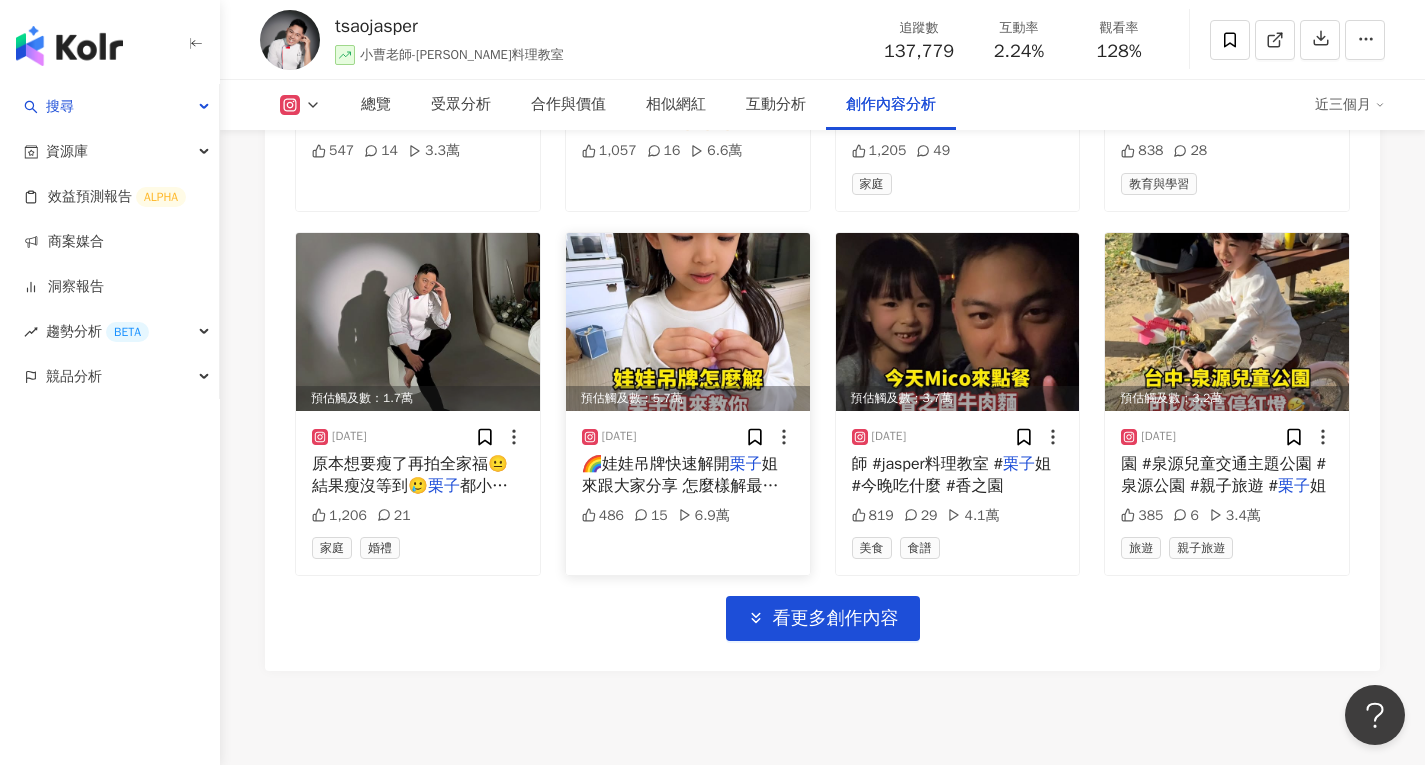 click at bounding box center [688, 322] 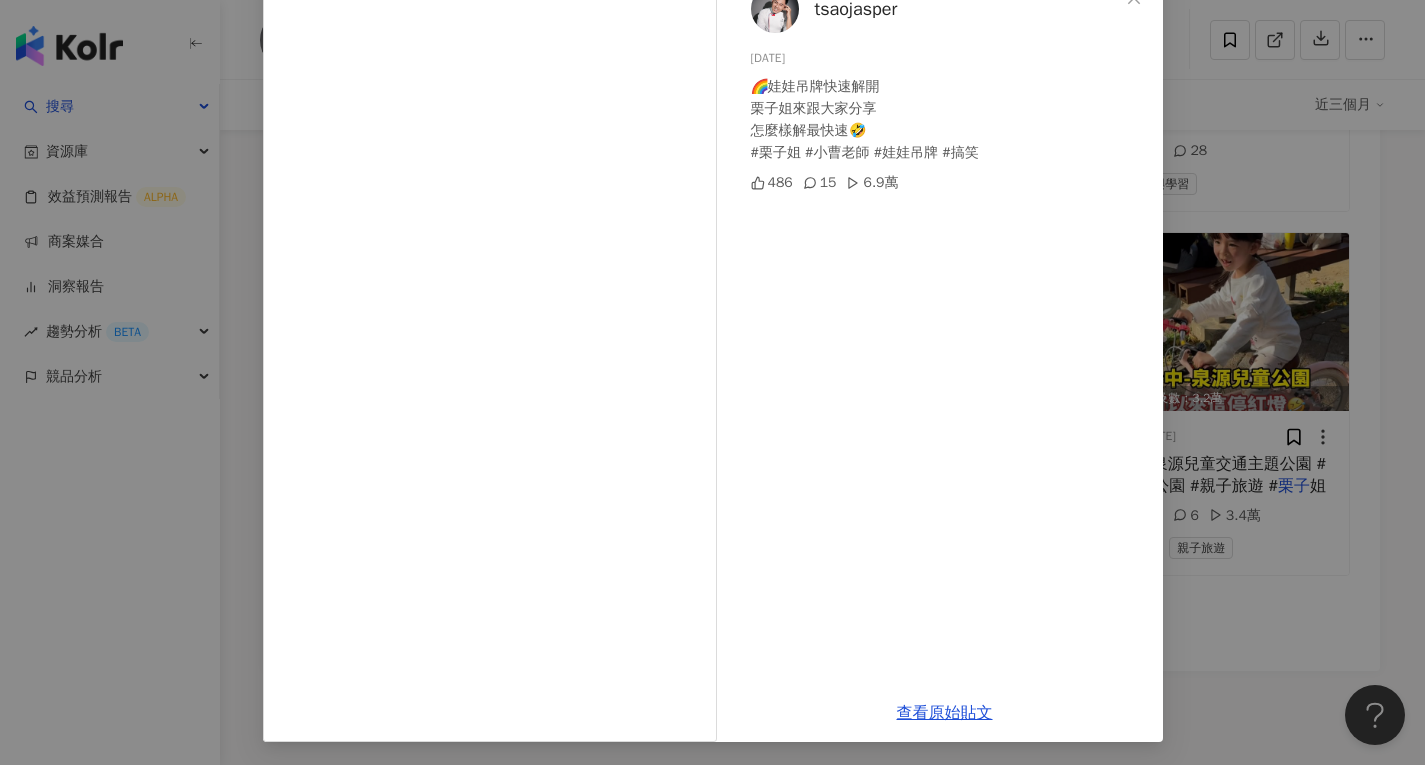 scroll, scrollTop: 132, scrollLeft: 0, axis: vertical 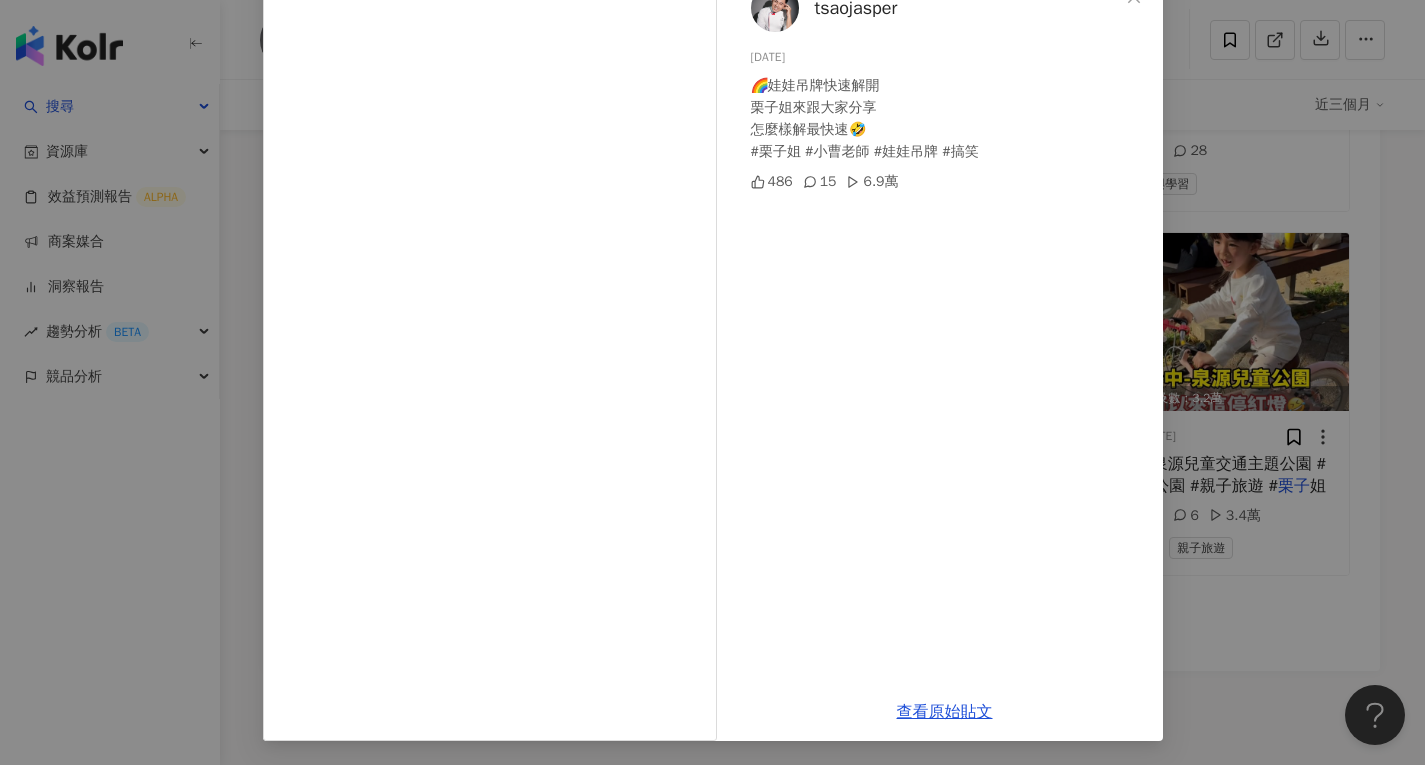 click on "查看原始貼文" at bounding box center (945, 712) 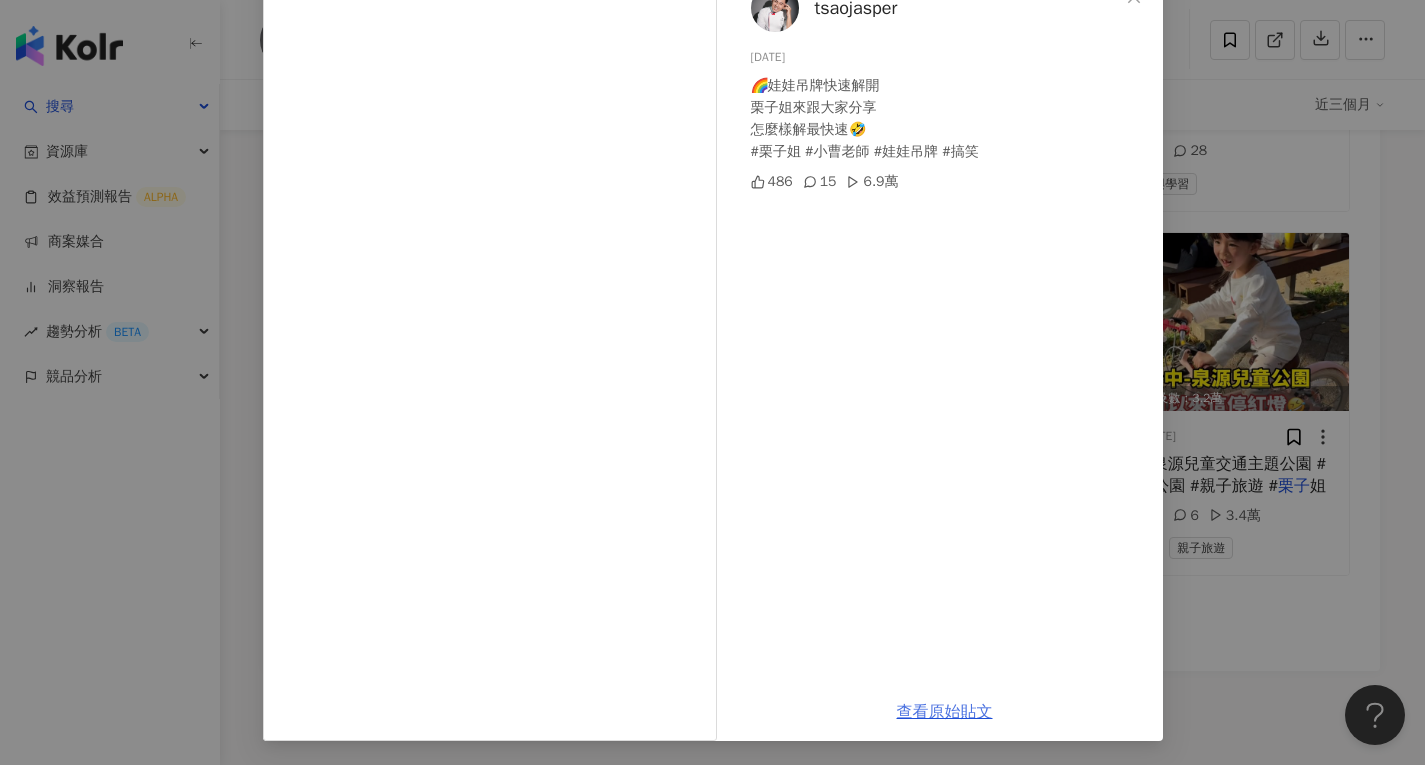 click on "查看原始貼文" at bounding box center (945, 712) 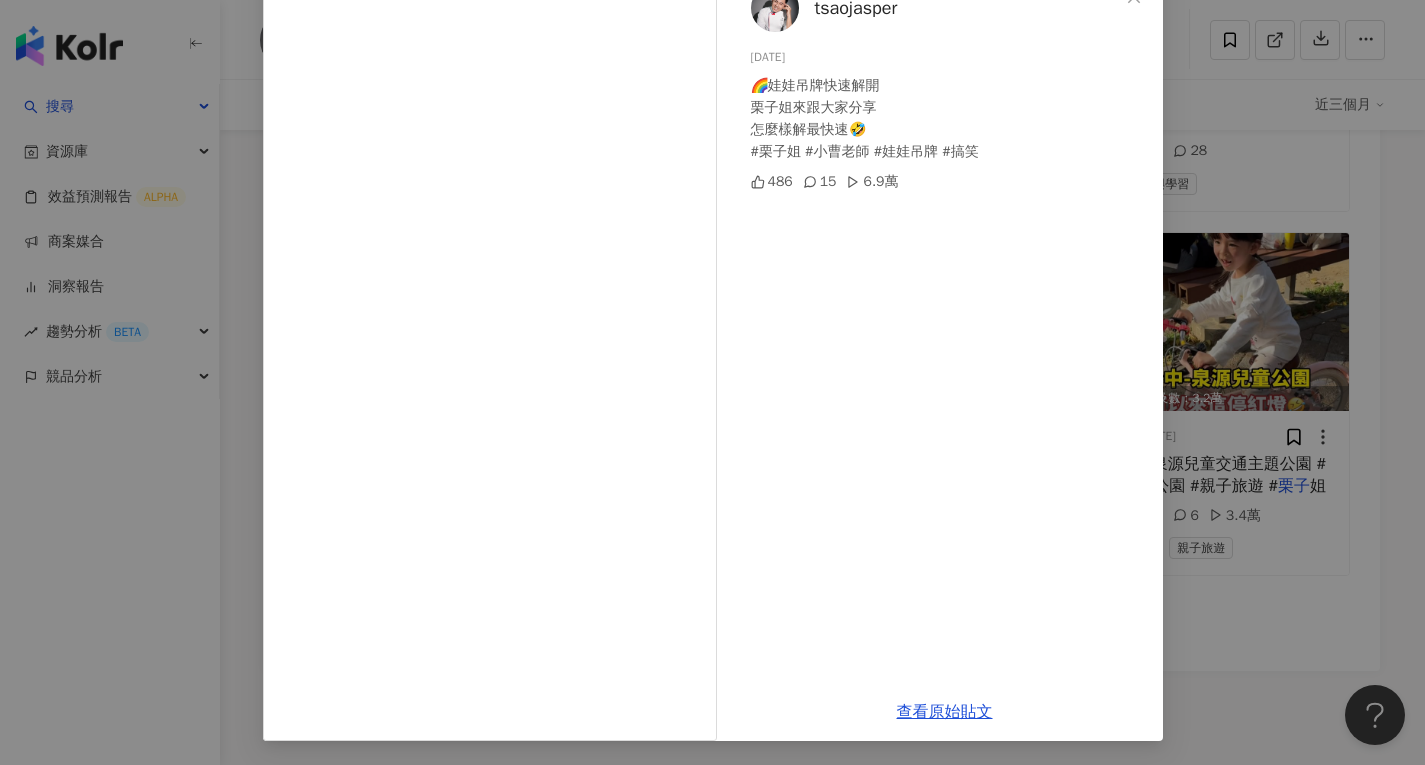 click on "tsaojasper 2025/3/22 🌈娃娃吊牌快速解開
栗子姐來跟大家分享
怎麼樣解最快速🤣
#栗子姐 #小曹老師 #娃娃吊牌 #搞笑 486 15 6.9萬 查看原始貼文" at bounding box center [712, 382] 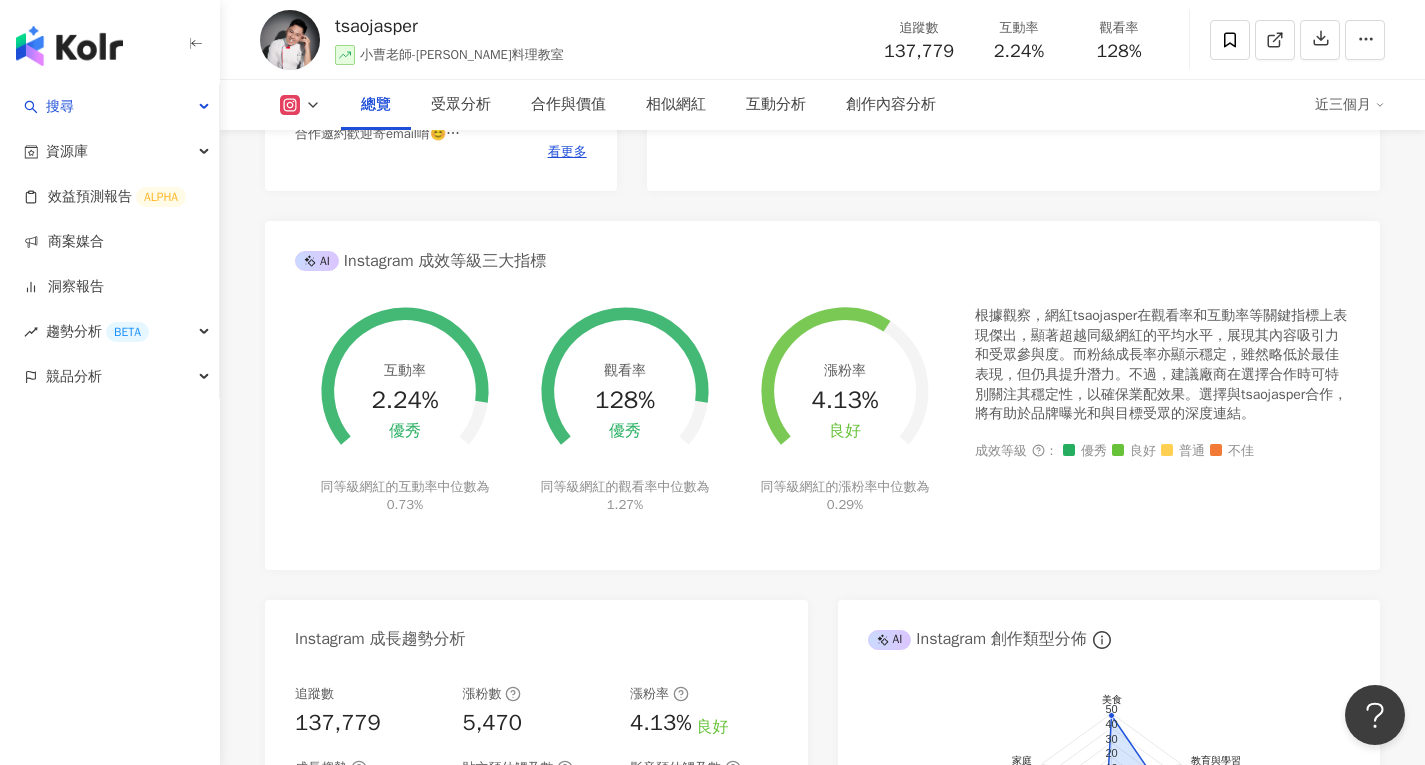 scroll, scrollTop: 671, scrollLeft: 0, axis: vertical 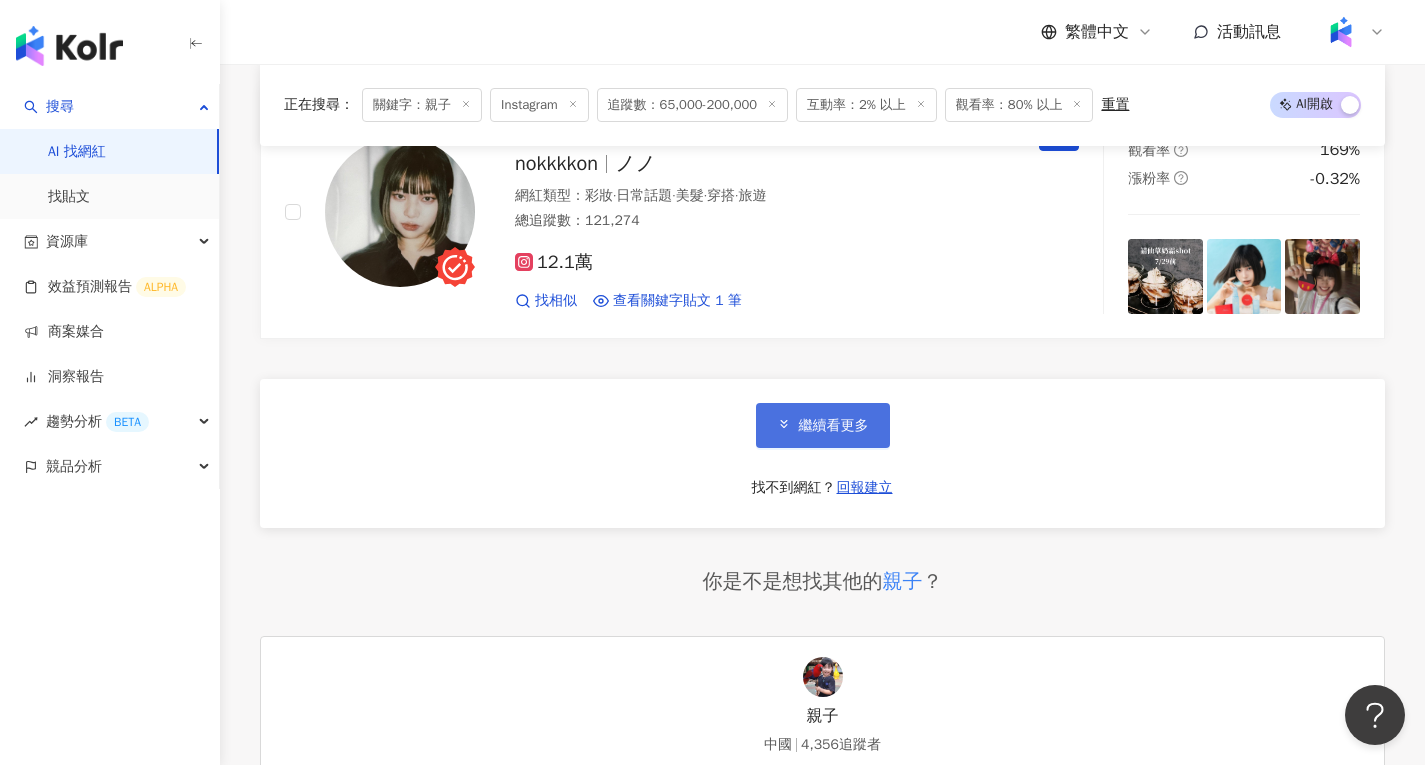 click on "繼續看更多" at bounding box center [834, 426] 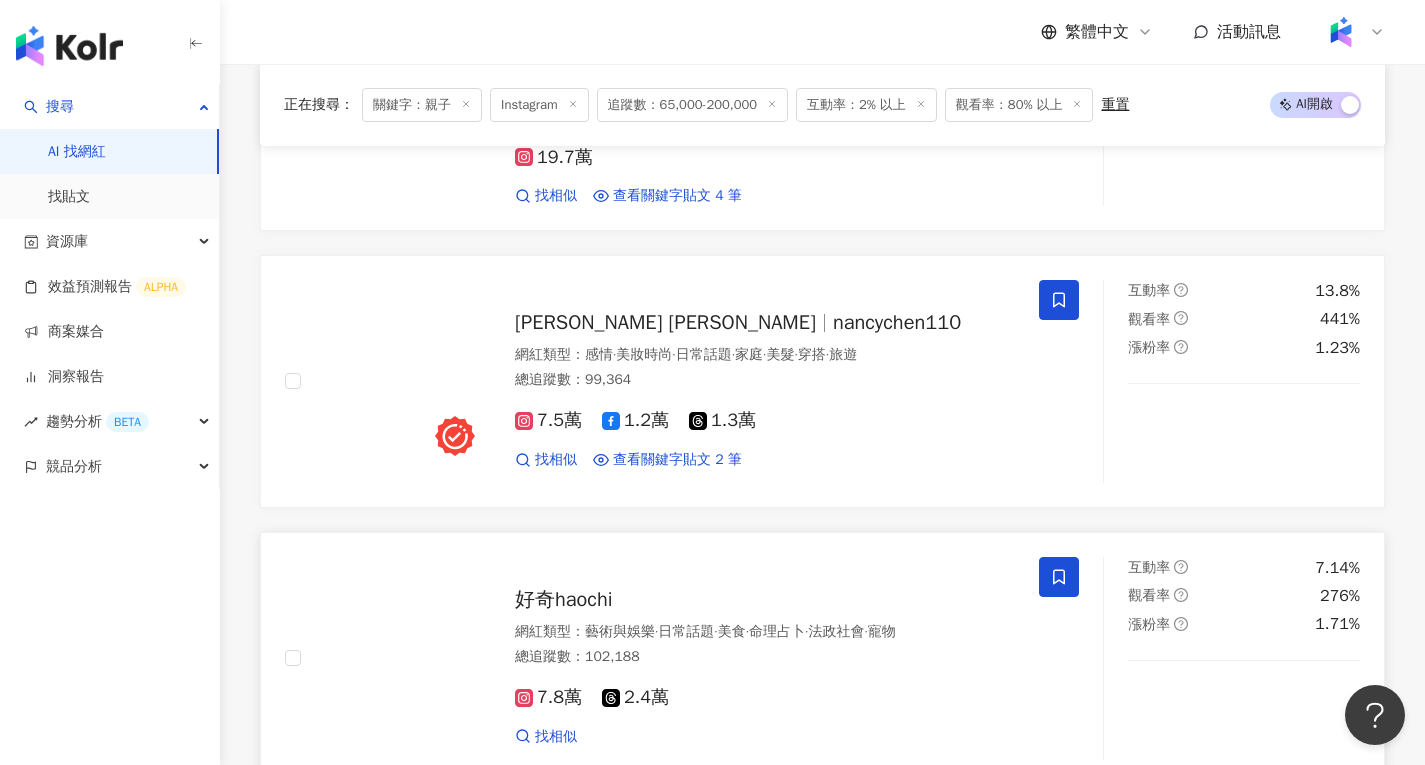 scroll, scrollTop: 6700, scrollLeft: 0, axis: vertical 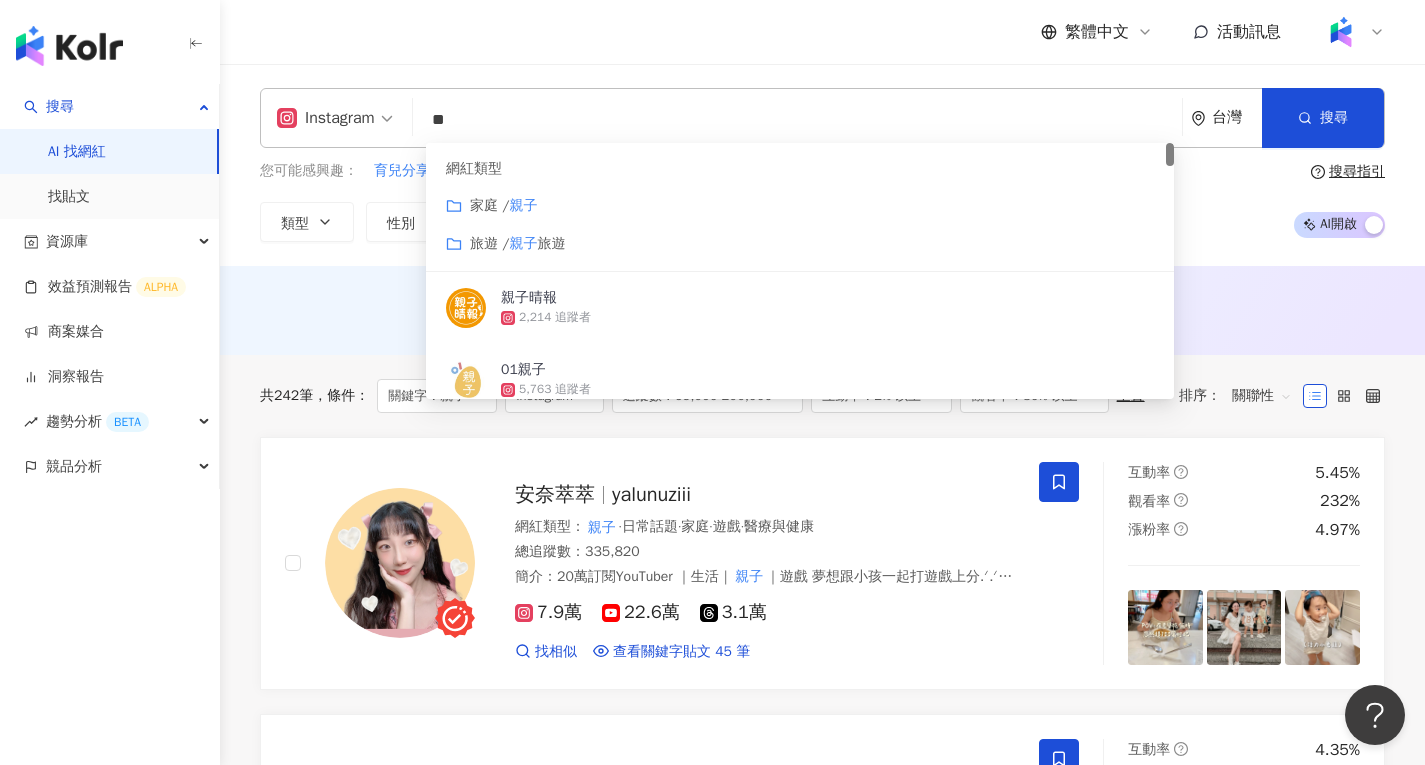 drag, startPoint x: 678, startPoint y: 120, endPoint x: 252, endPoint y: 40, distance: 433.44666 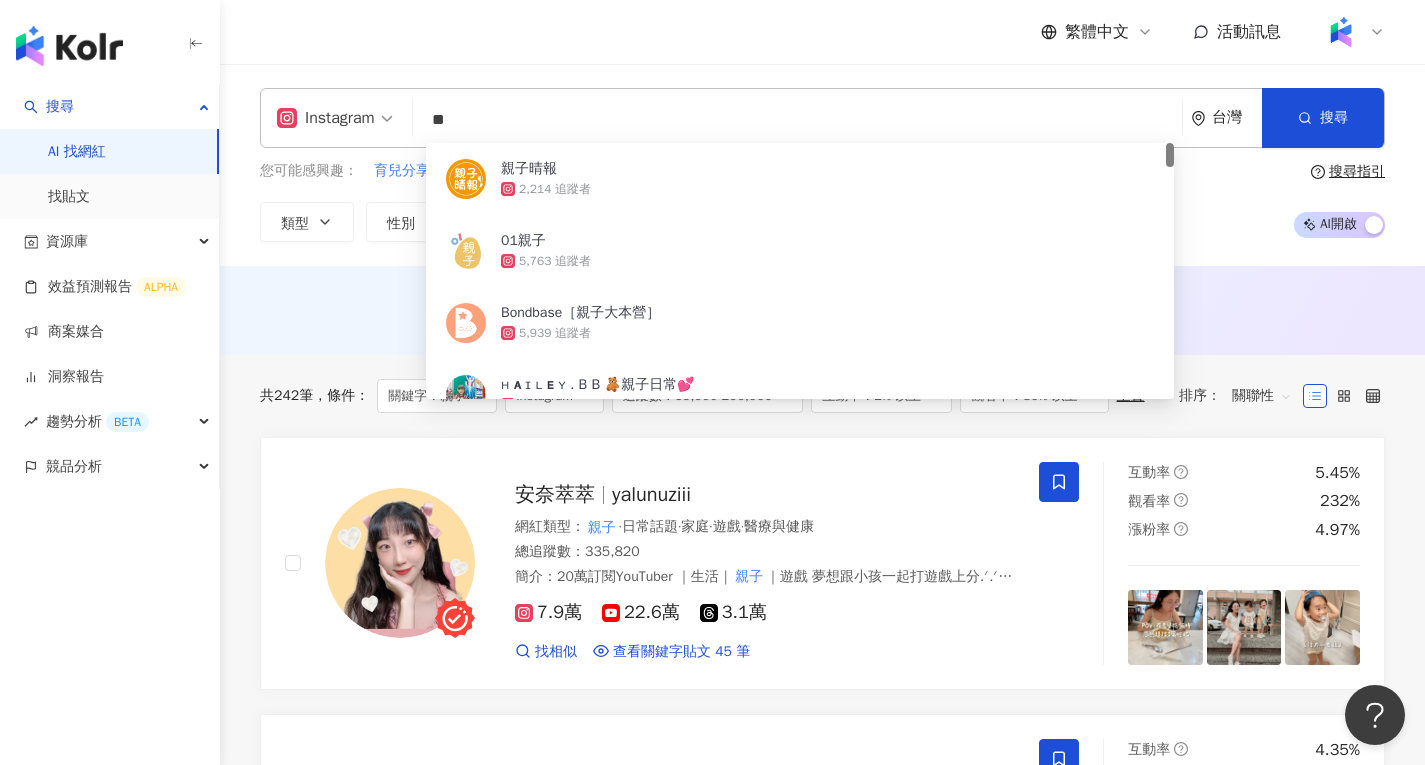 type on "**" 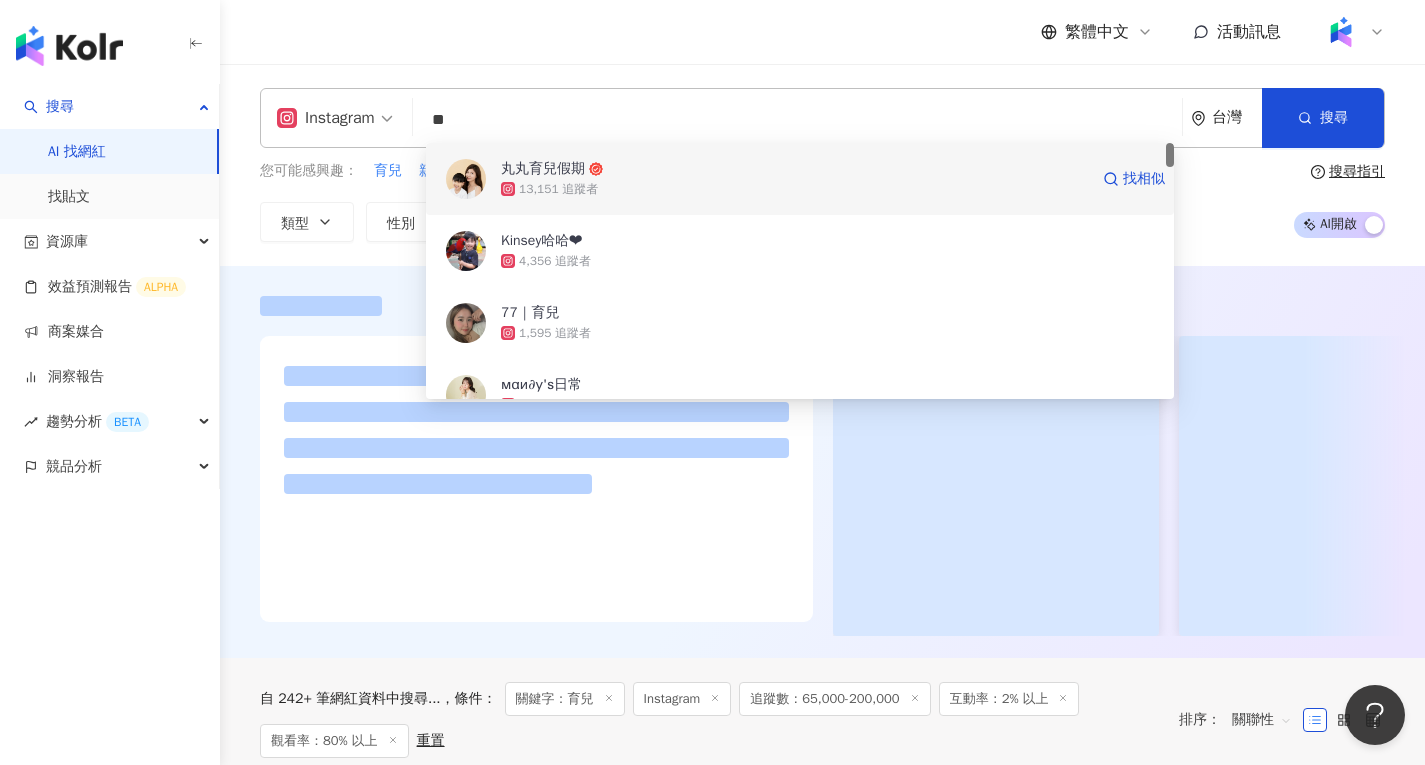click on "13,151   追蹤者" at bounding box center [794, 189] 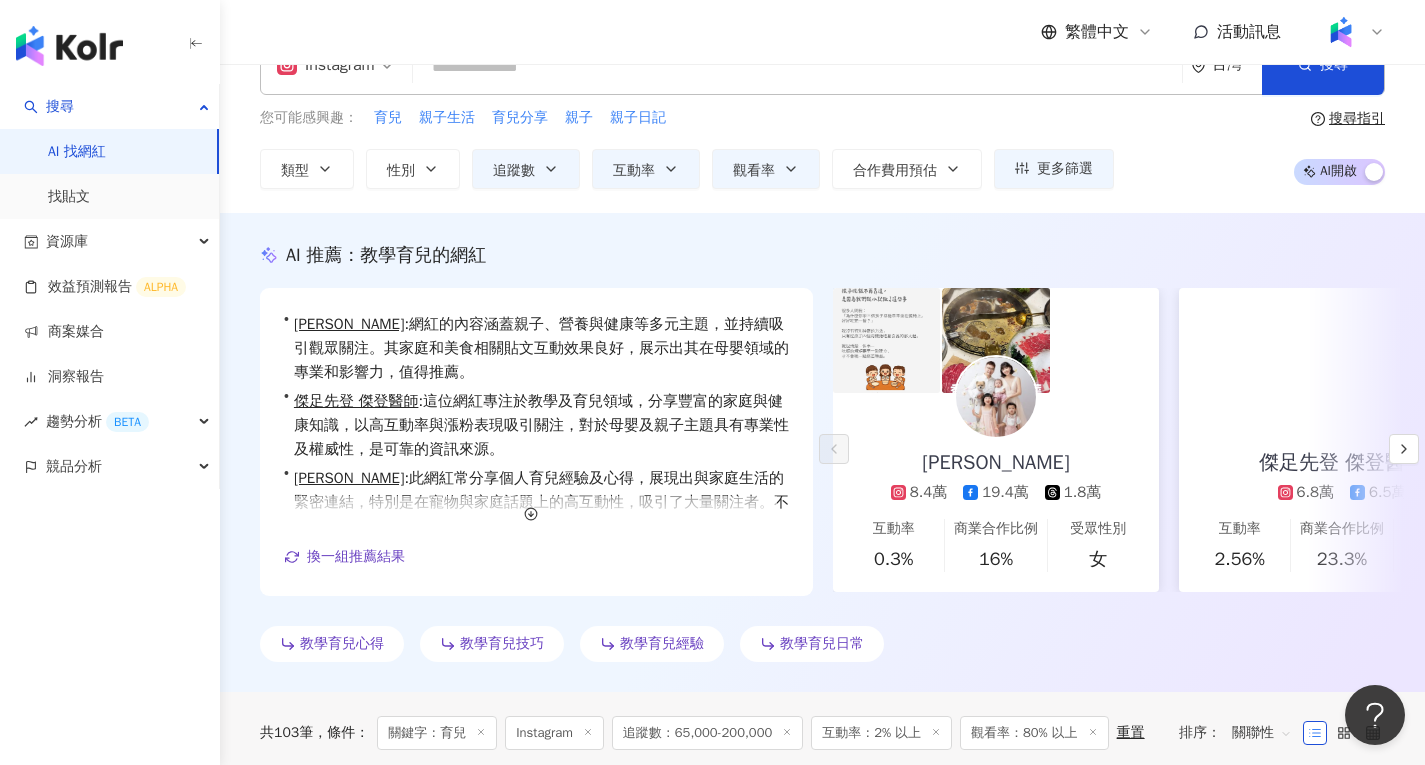 scroll, scrollTop: 100, scrollLeft: 0, axis: vertical 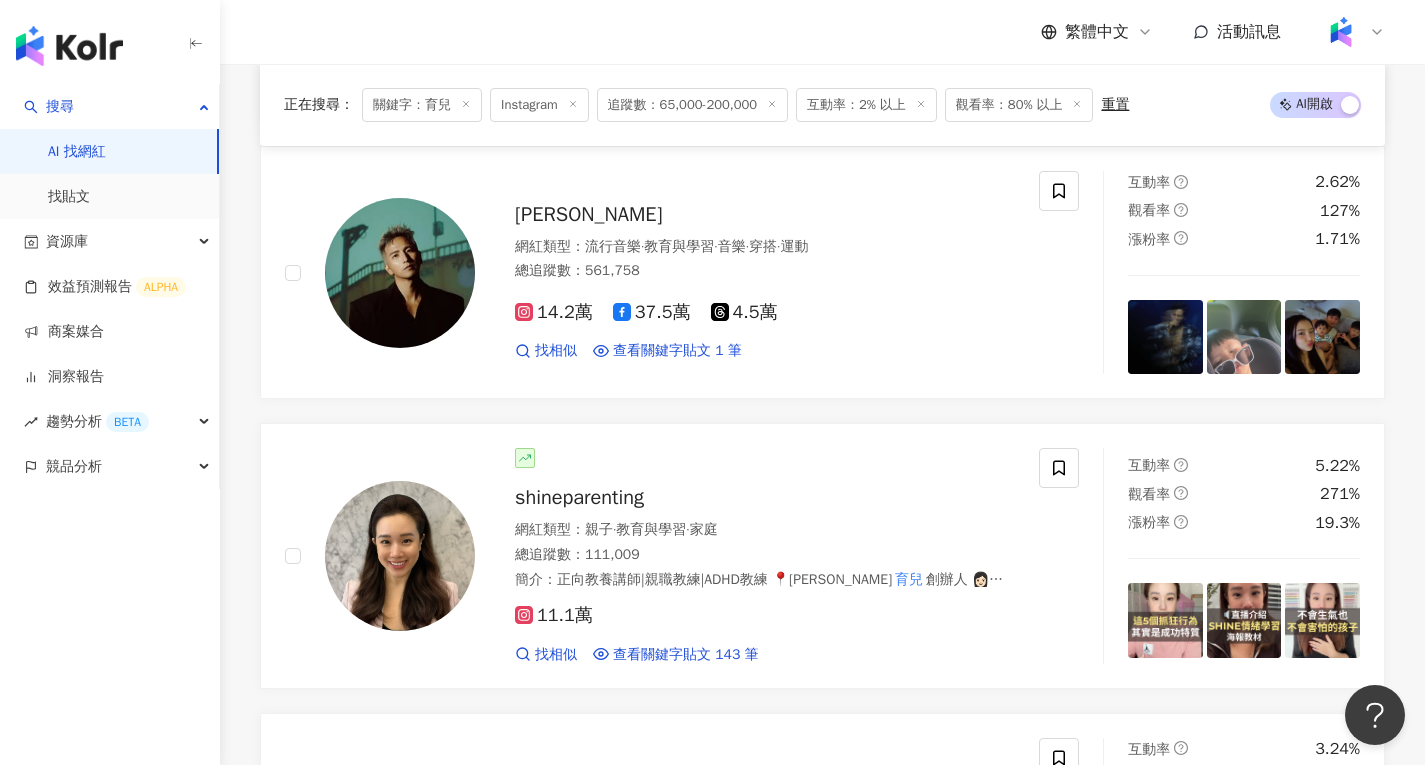 click on "追蹤數：65,000-200,000" at bounding box center [692, 105] 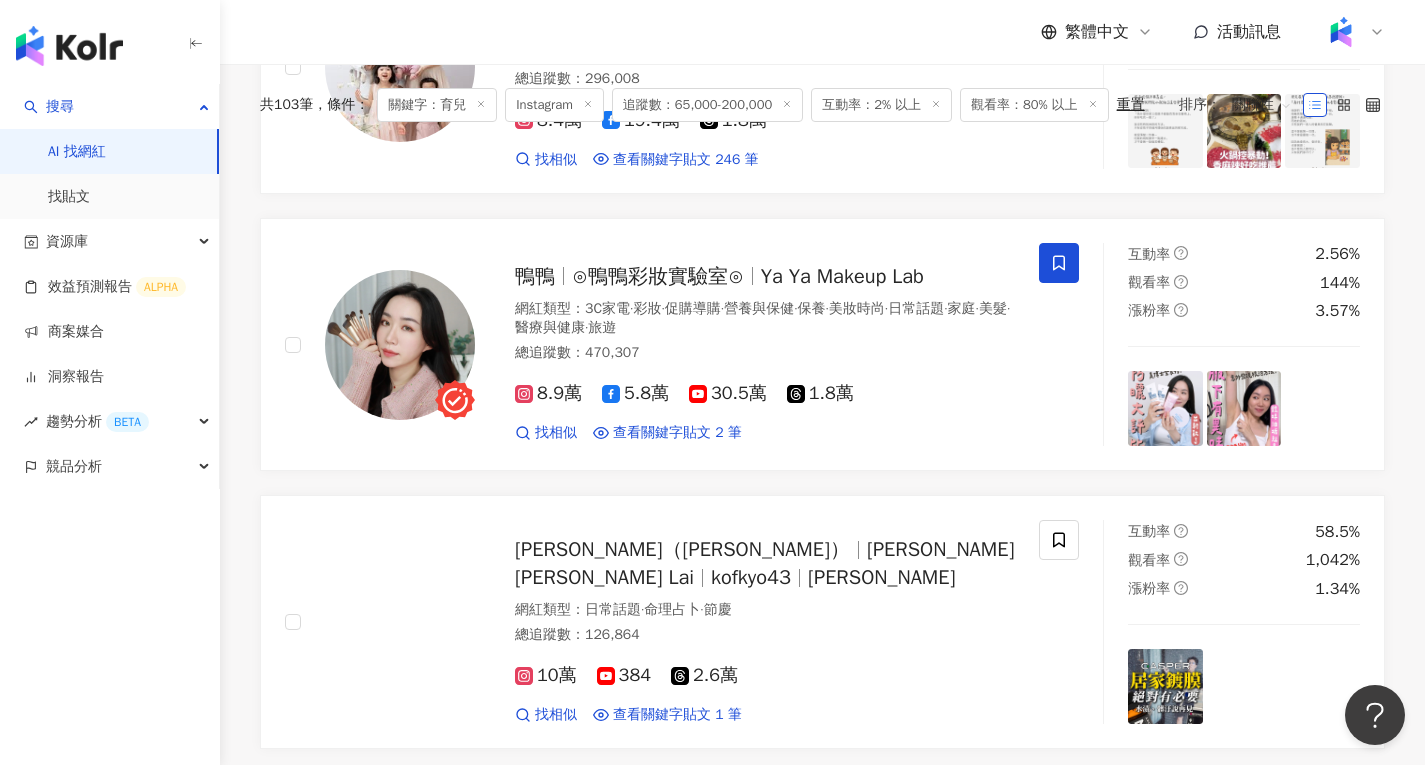 scroll, scrollTop: 0, scrollLeft: 0, axis: both 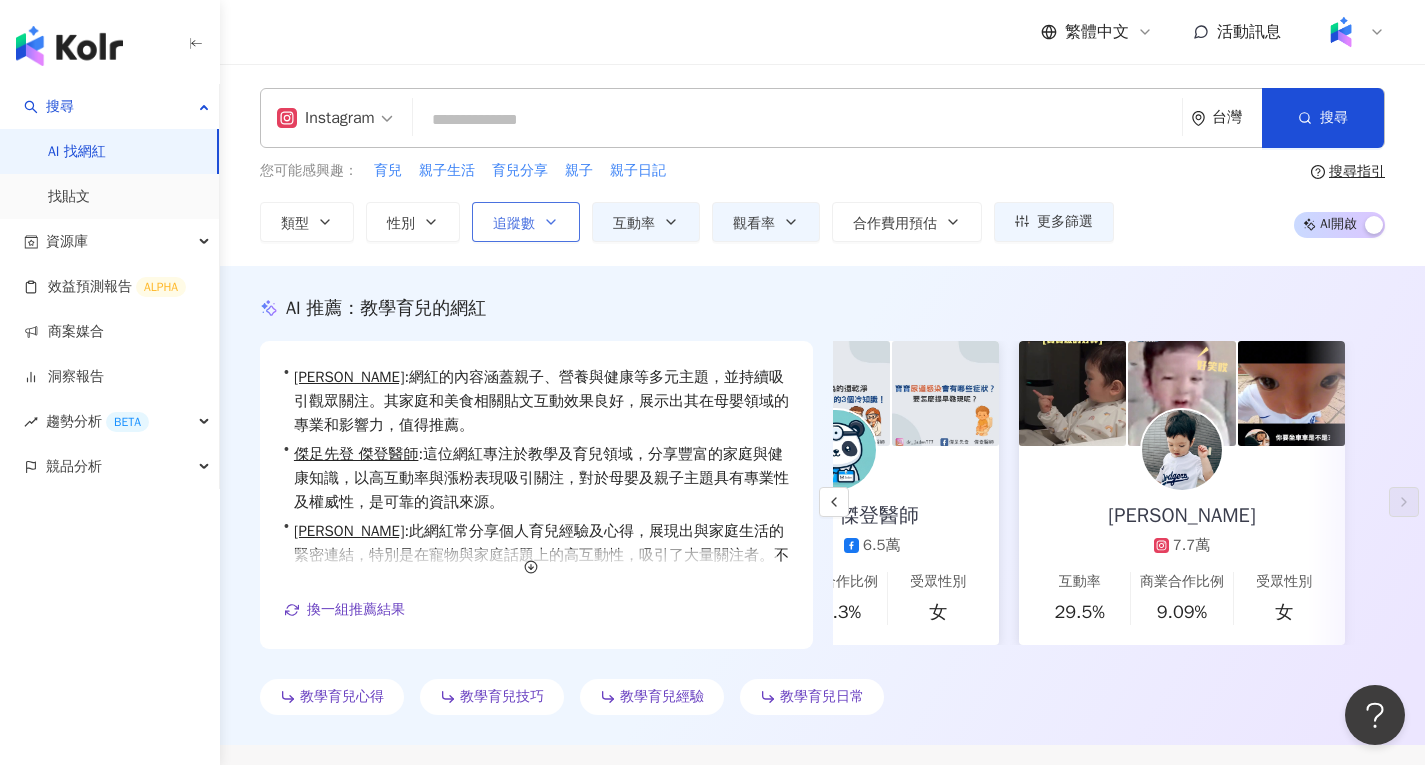 click on "追蹤數" at bounding box center [526, 222] 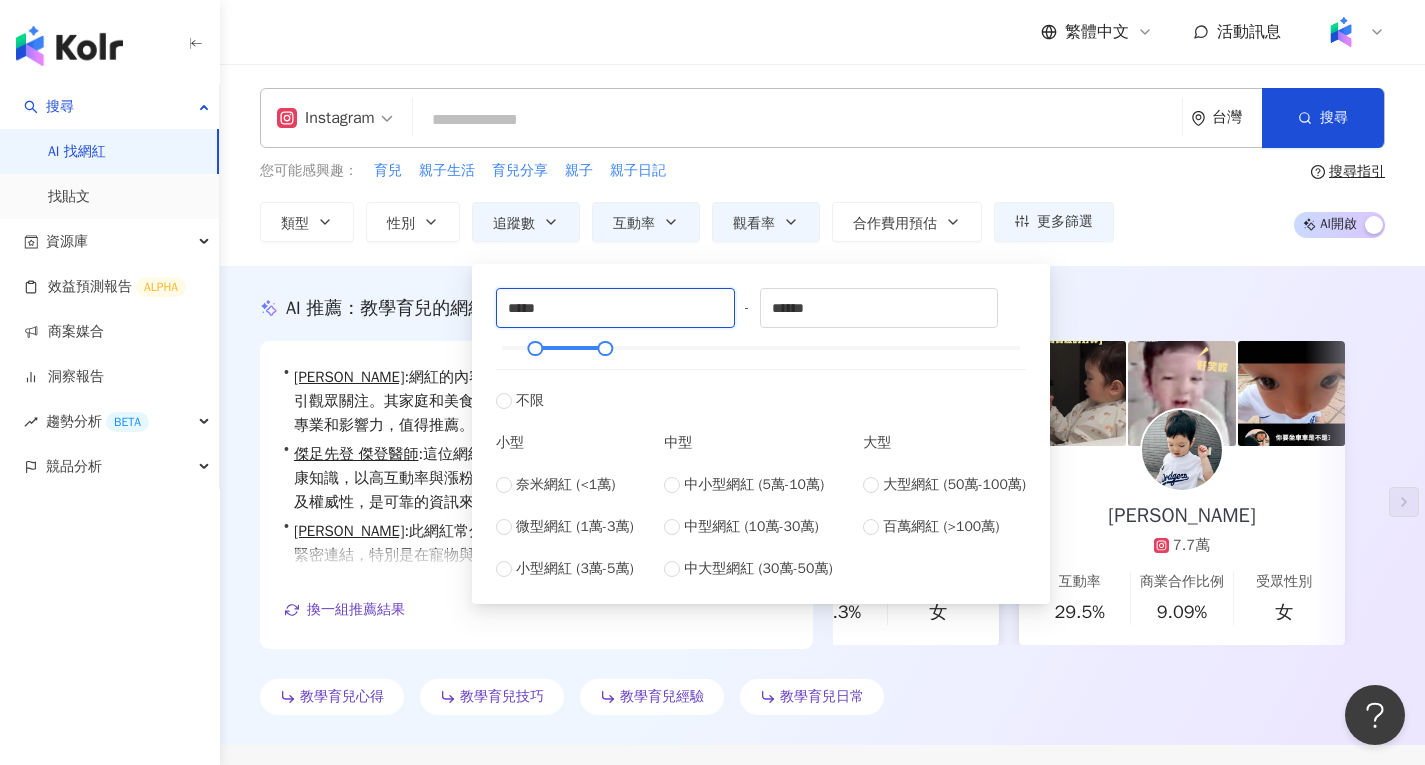 drag, startPoint x: 557, startPoint y: 308, endPoint x: 486, endPoint y: 296, distance: 72.00694 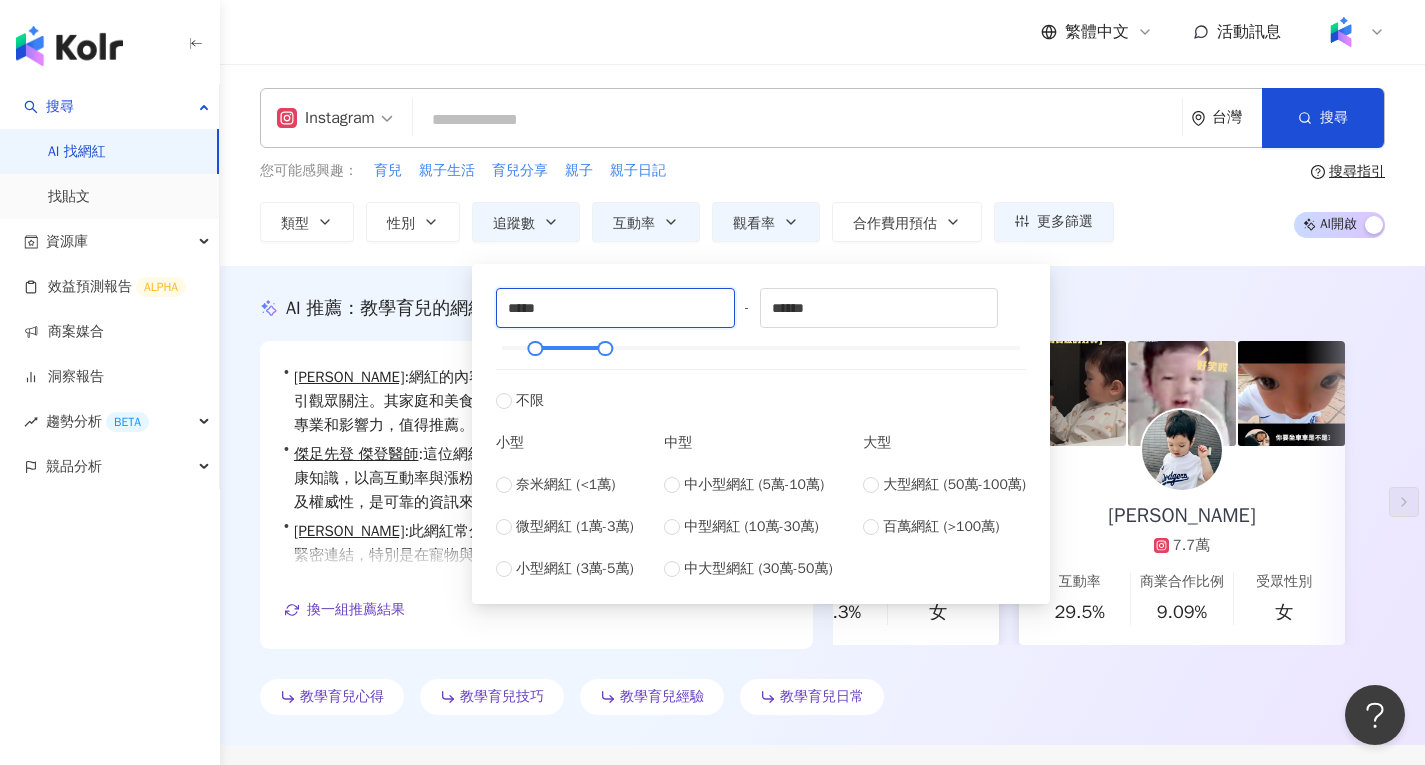 type on "*" 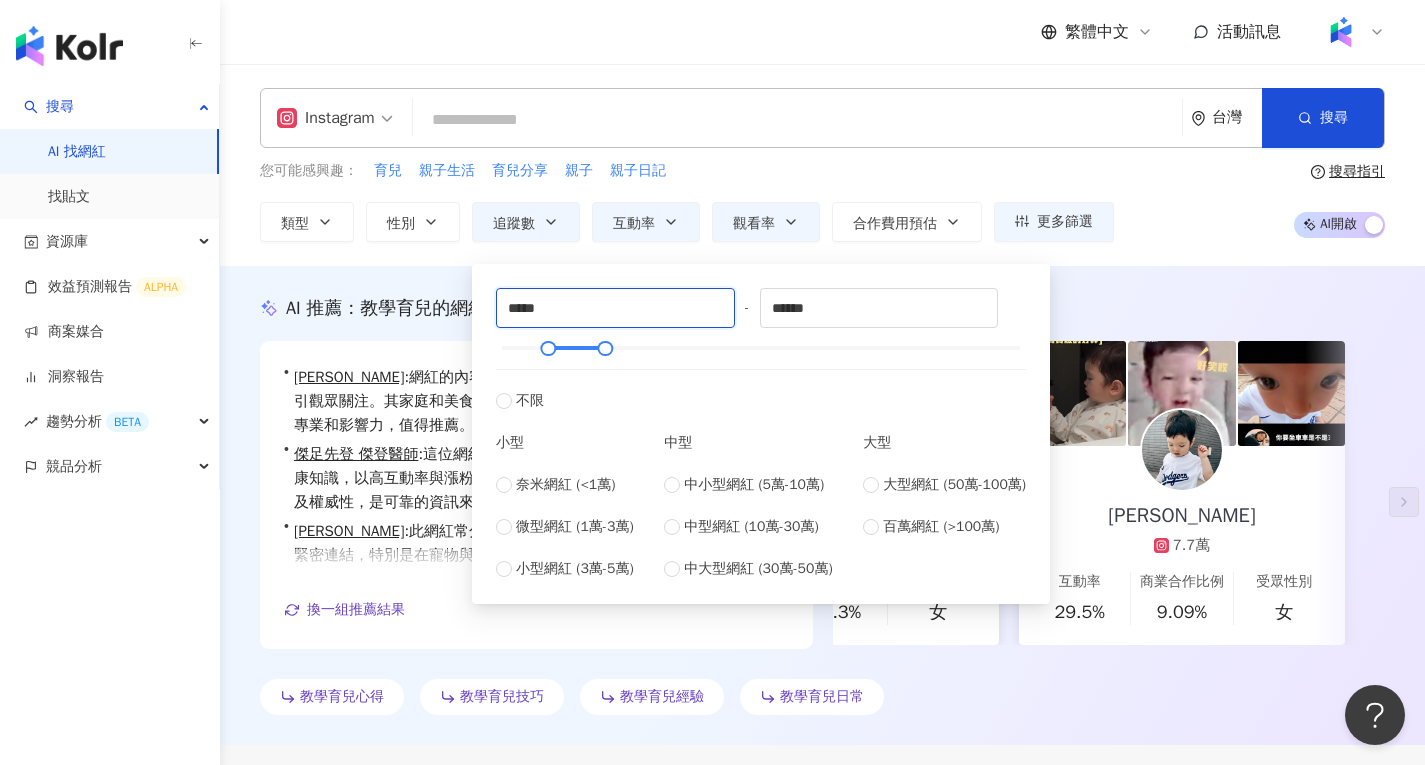 type on "*****" 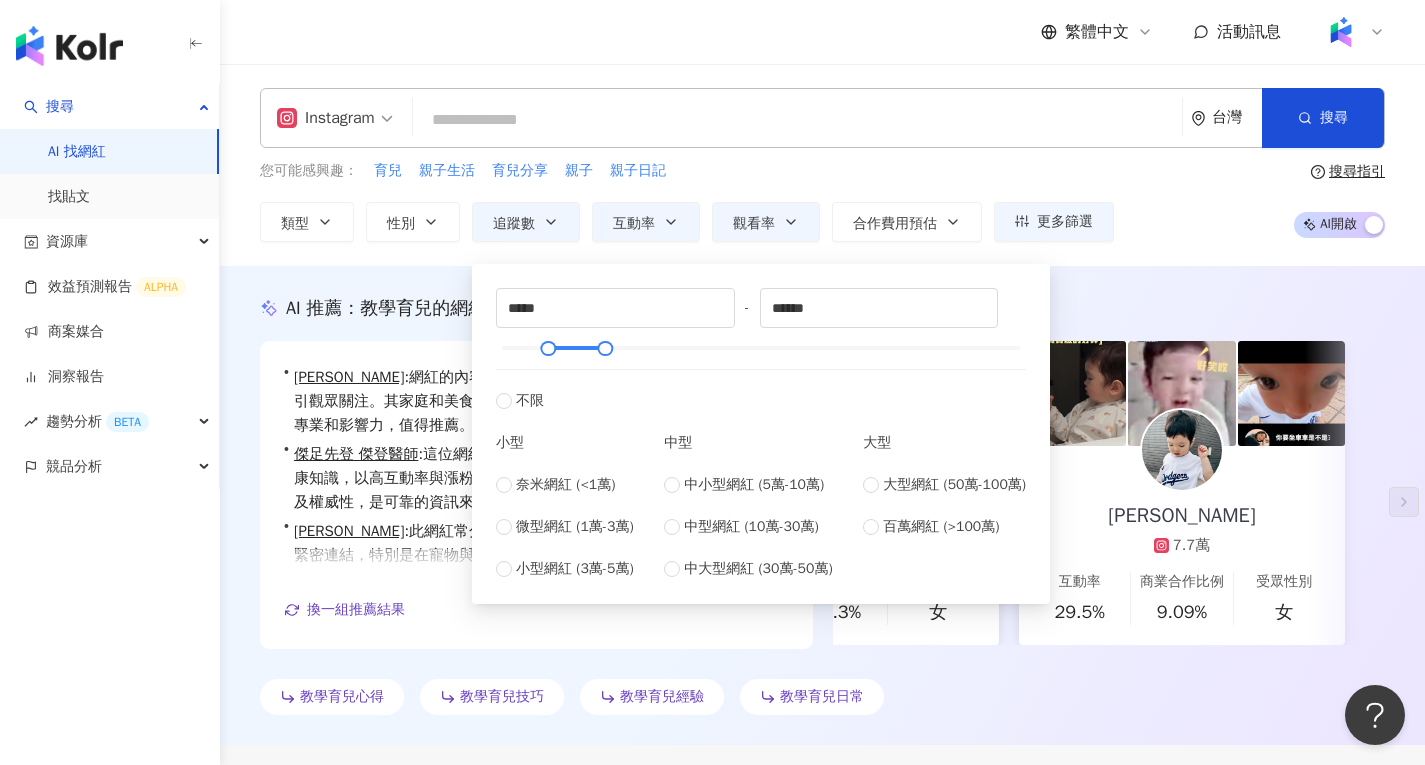 click at bounding box center (797, 120) 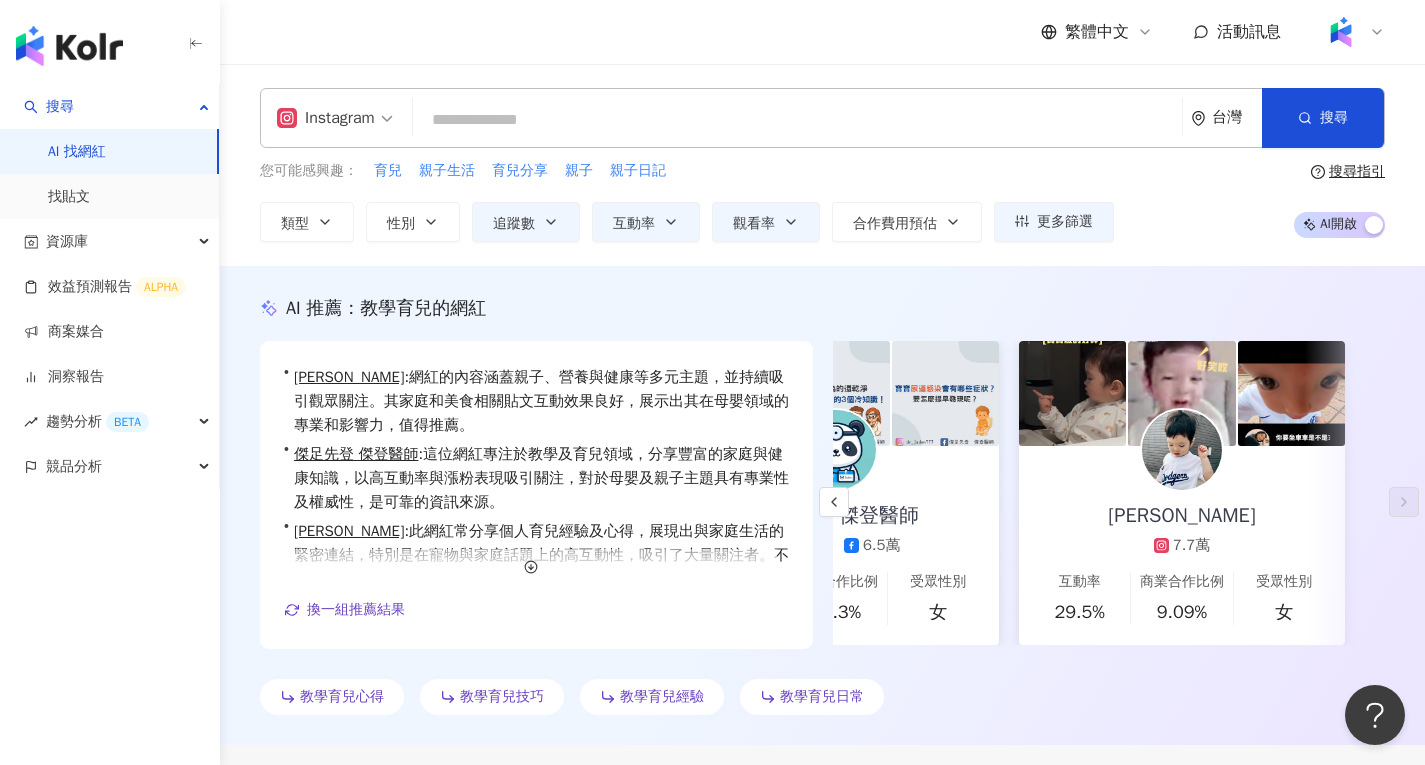 type on "*" 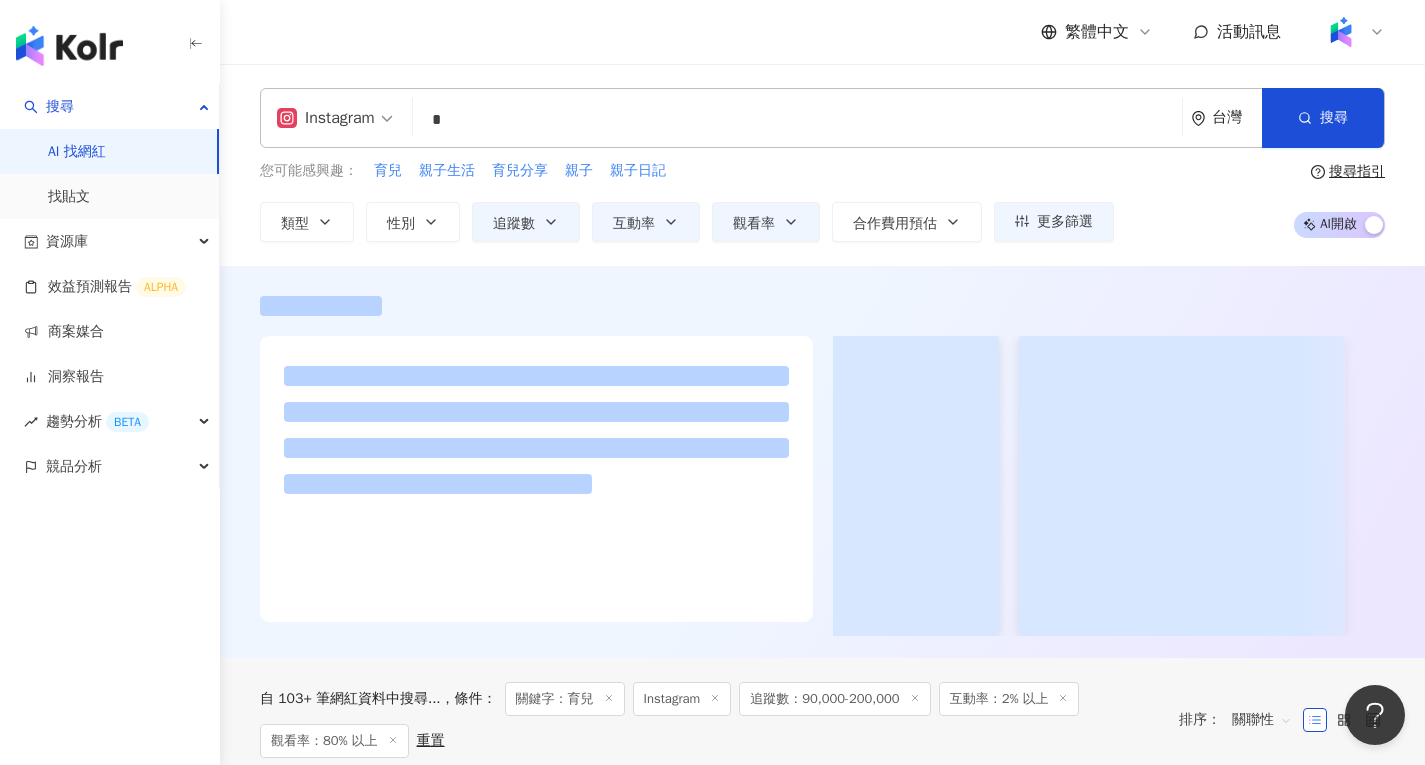 scroll, scrollTop: 0, scrollLeft: 0, axis: both 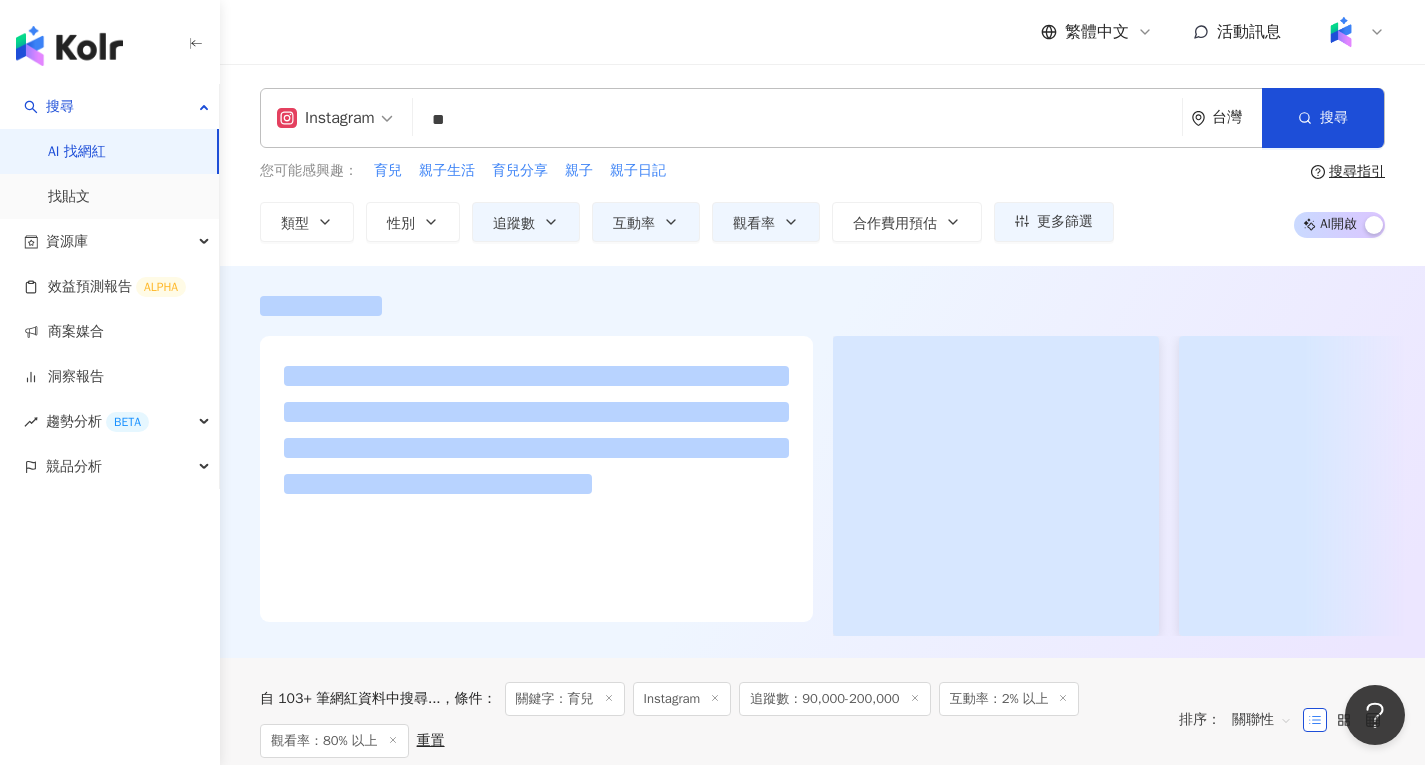 type on "*" 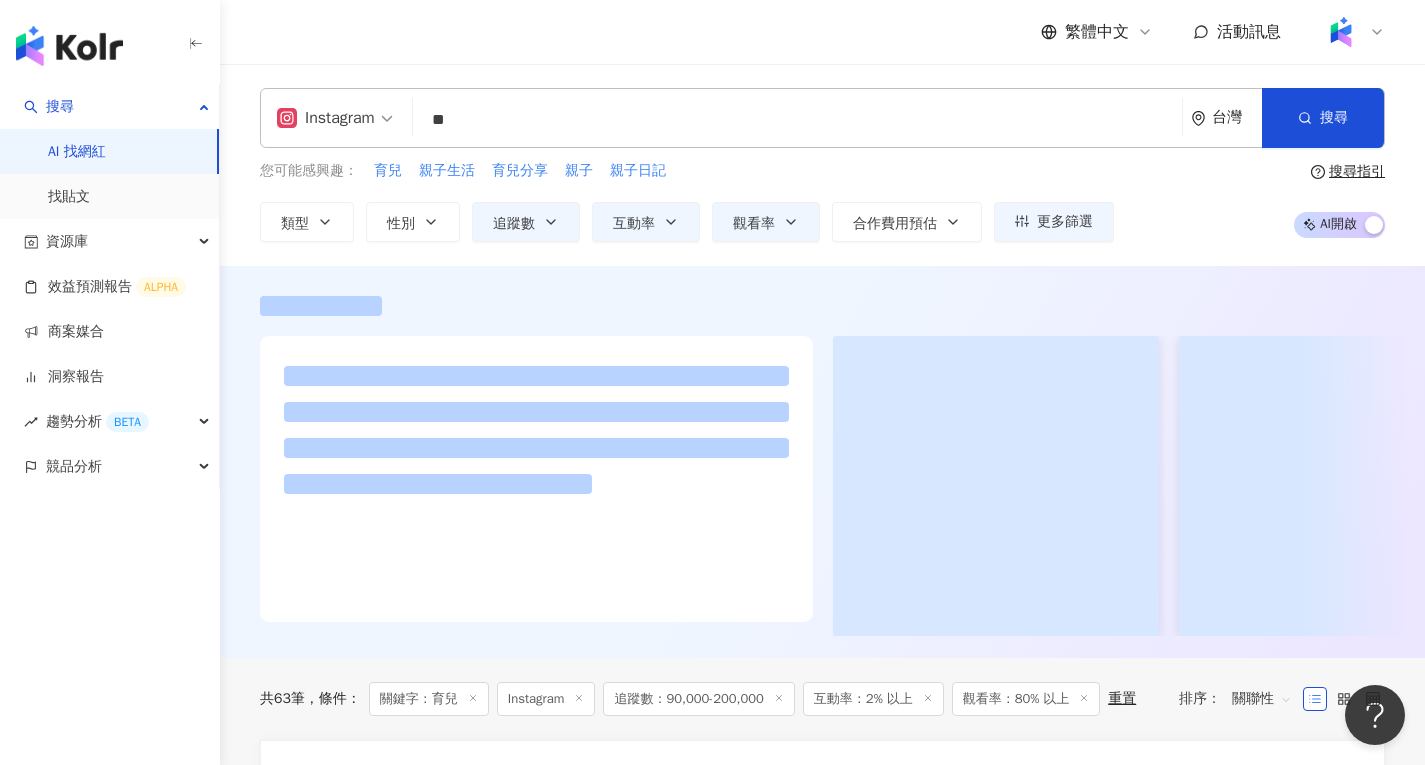 type on "**" 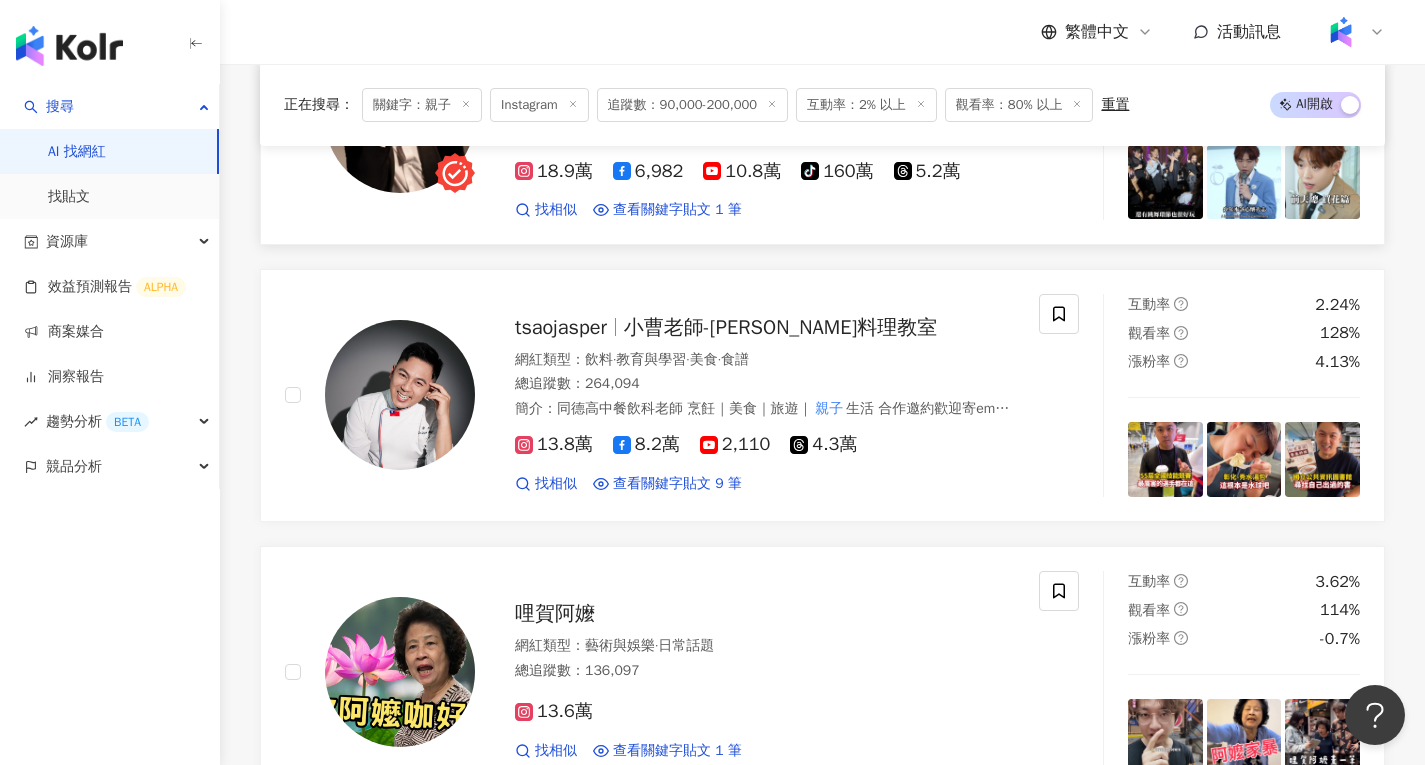 scroll, scrollTop: 1300, scrollLeft: 0, axis: vertical 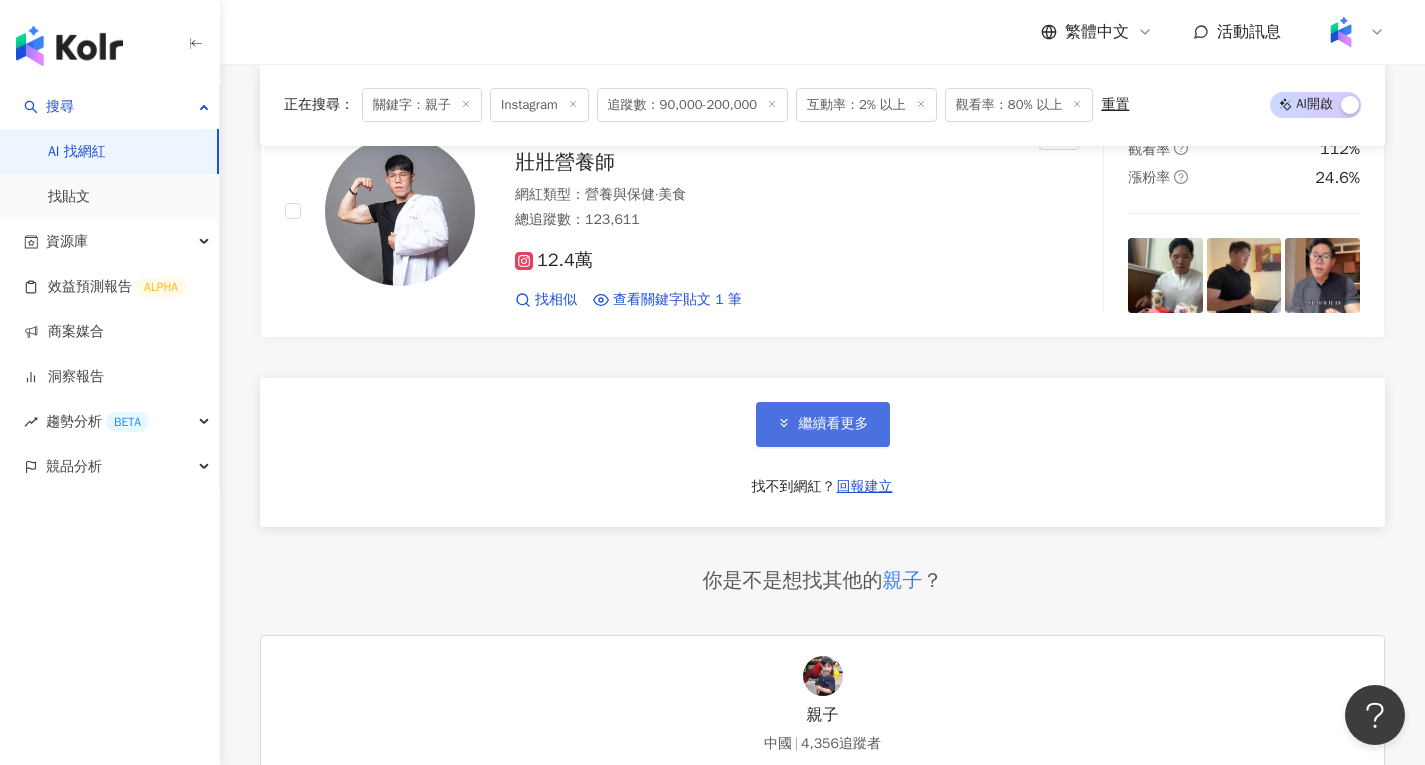 click on "繼續看更多" at bounding box center (823, 424) 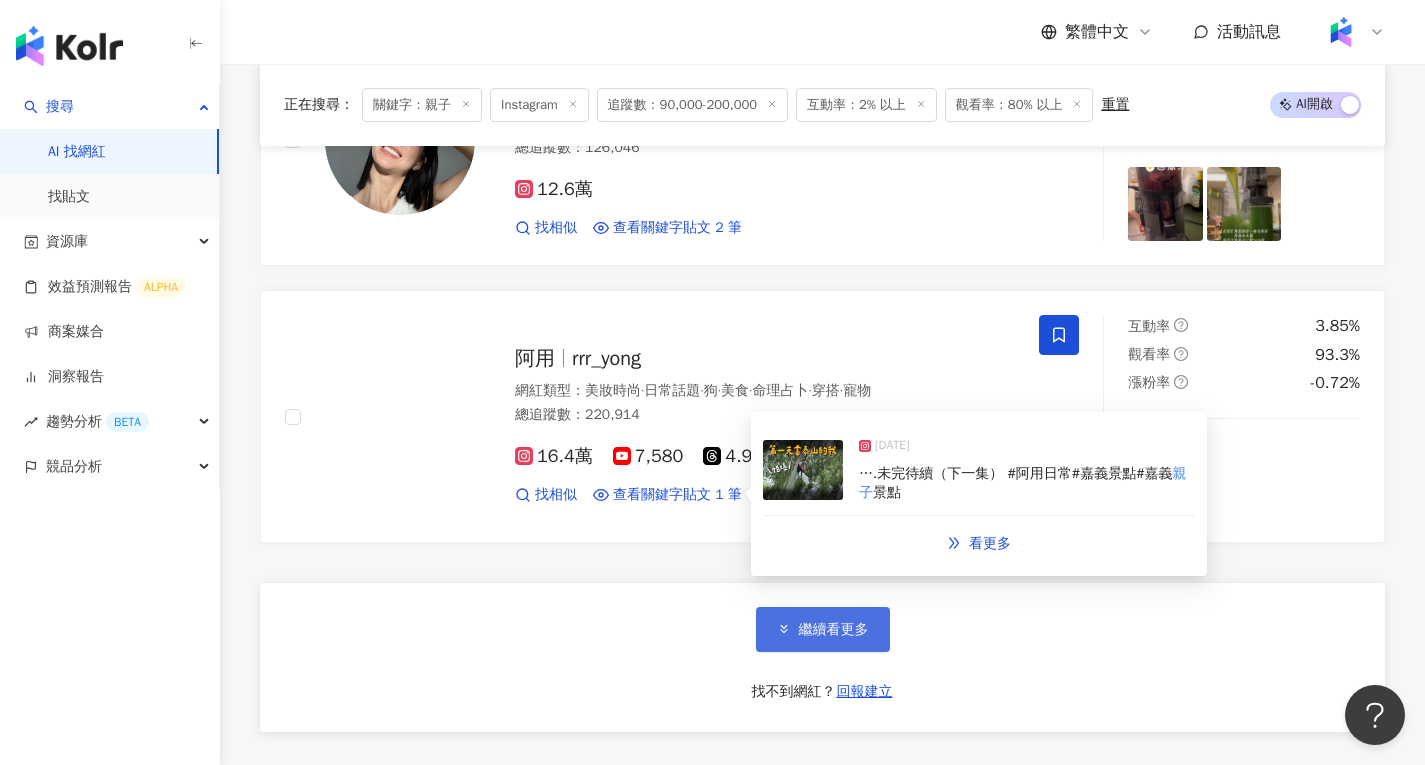 scroll, scrollTop: 6600, scrollLeft: 0, axis: vertical 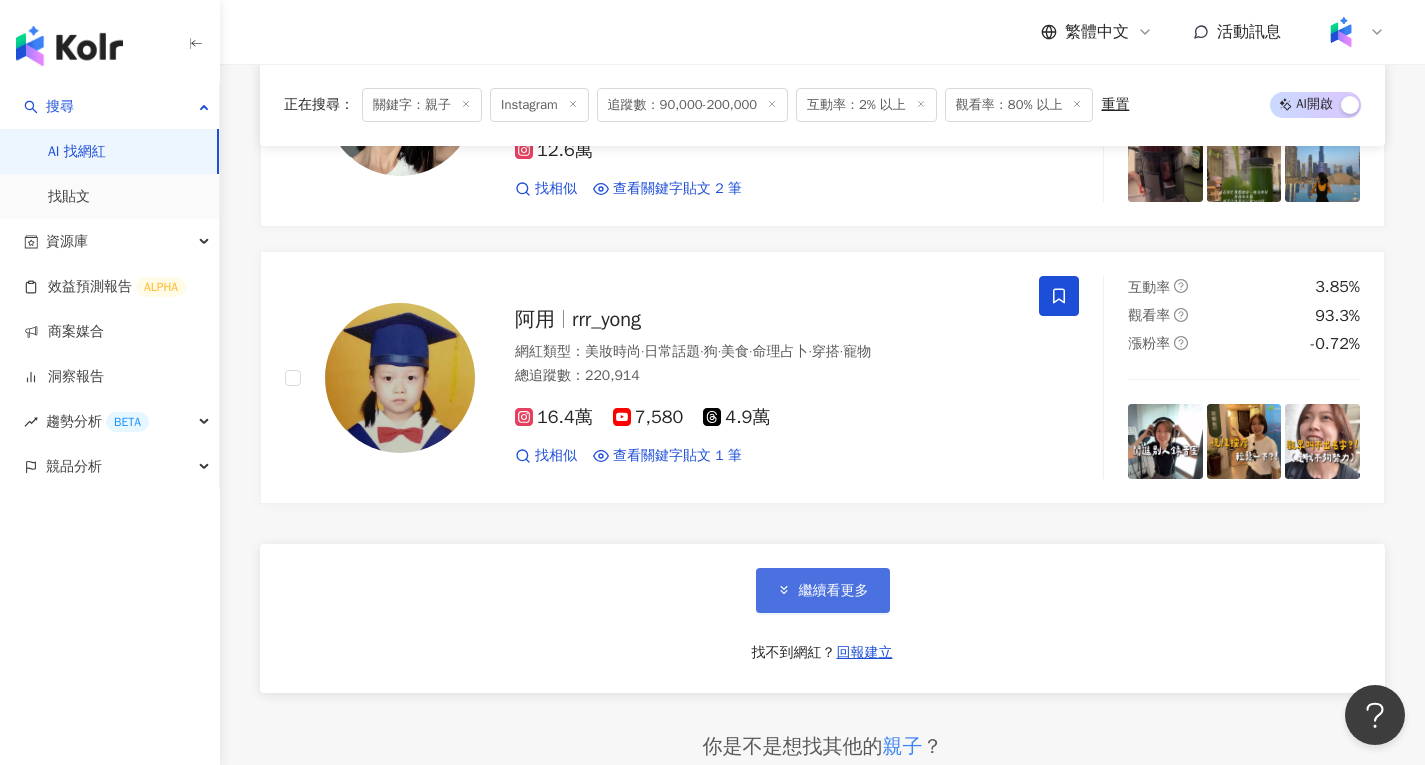 click on "繼續看更多" at bounding box center [823, 590] 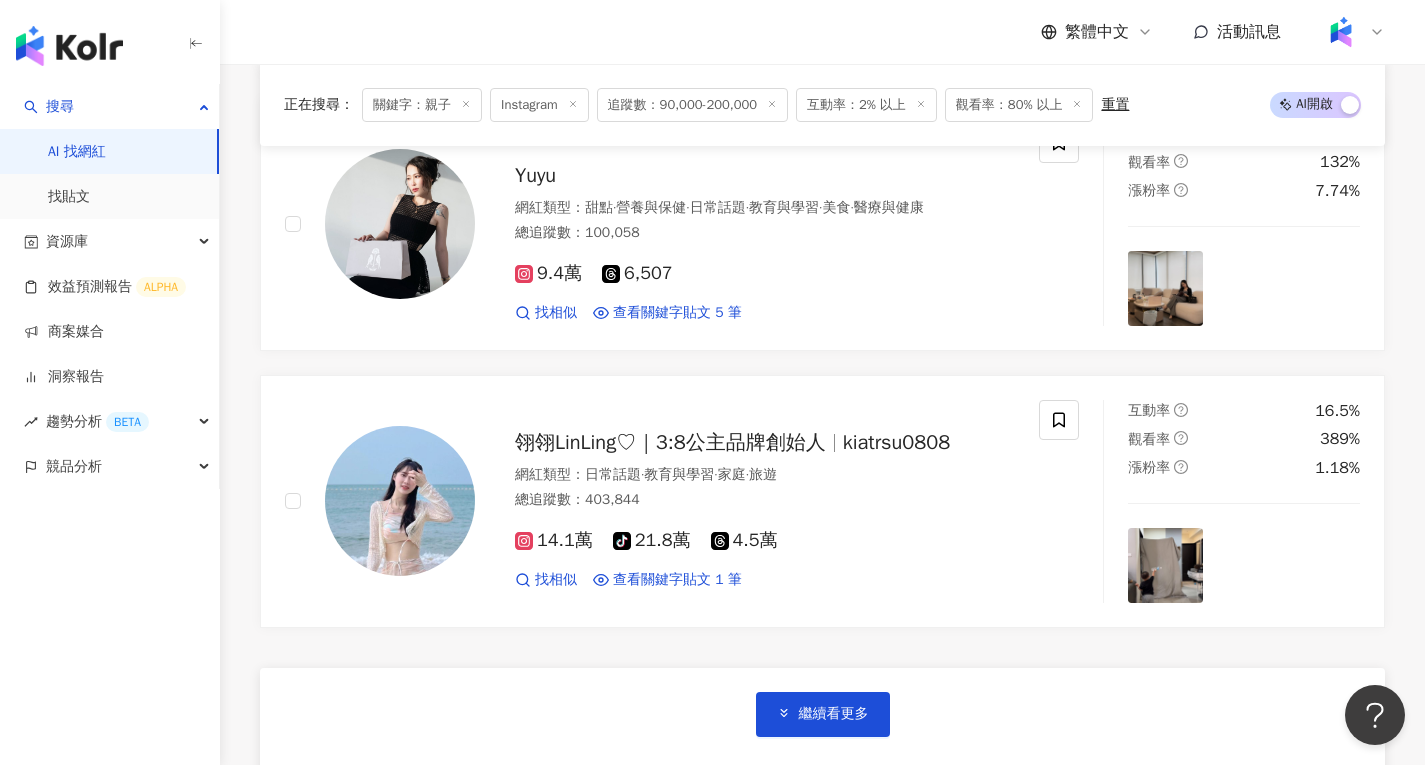 scroll, scrollTop: 10000, scrollLeft: 0, axis: vertical 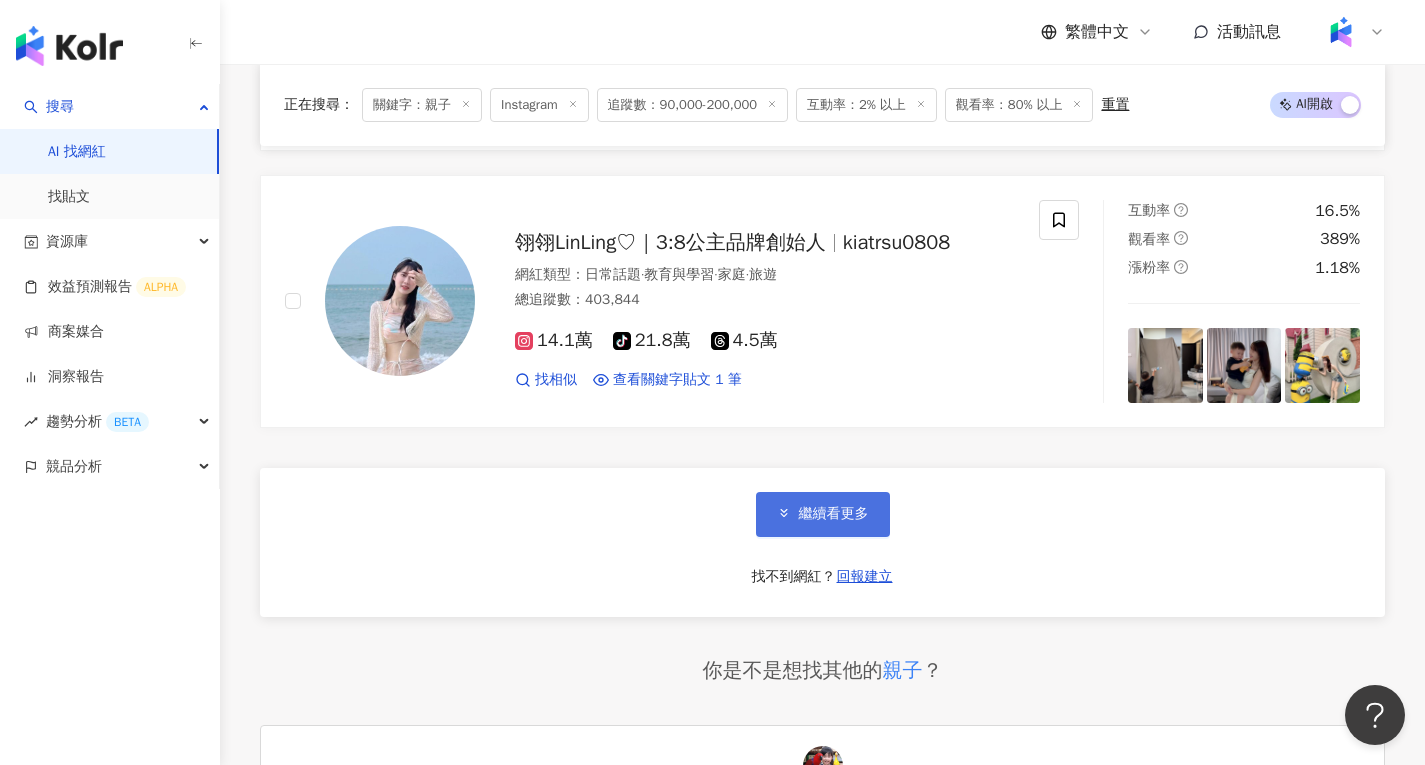 click on "繼續看更多" at bounding box center (823, 514) 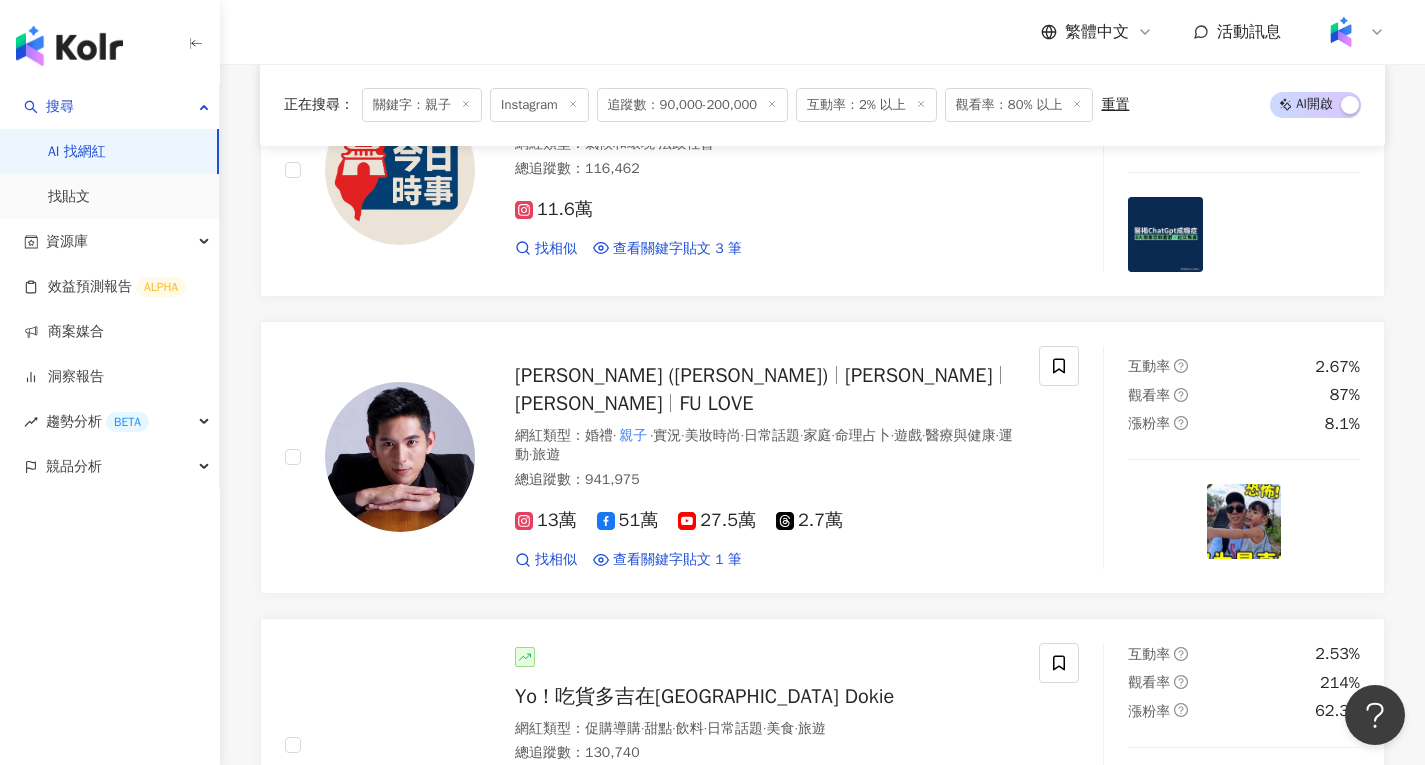 scroll, scrollTop: 12800, scrollLeft: 0, axis: vertical 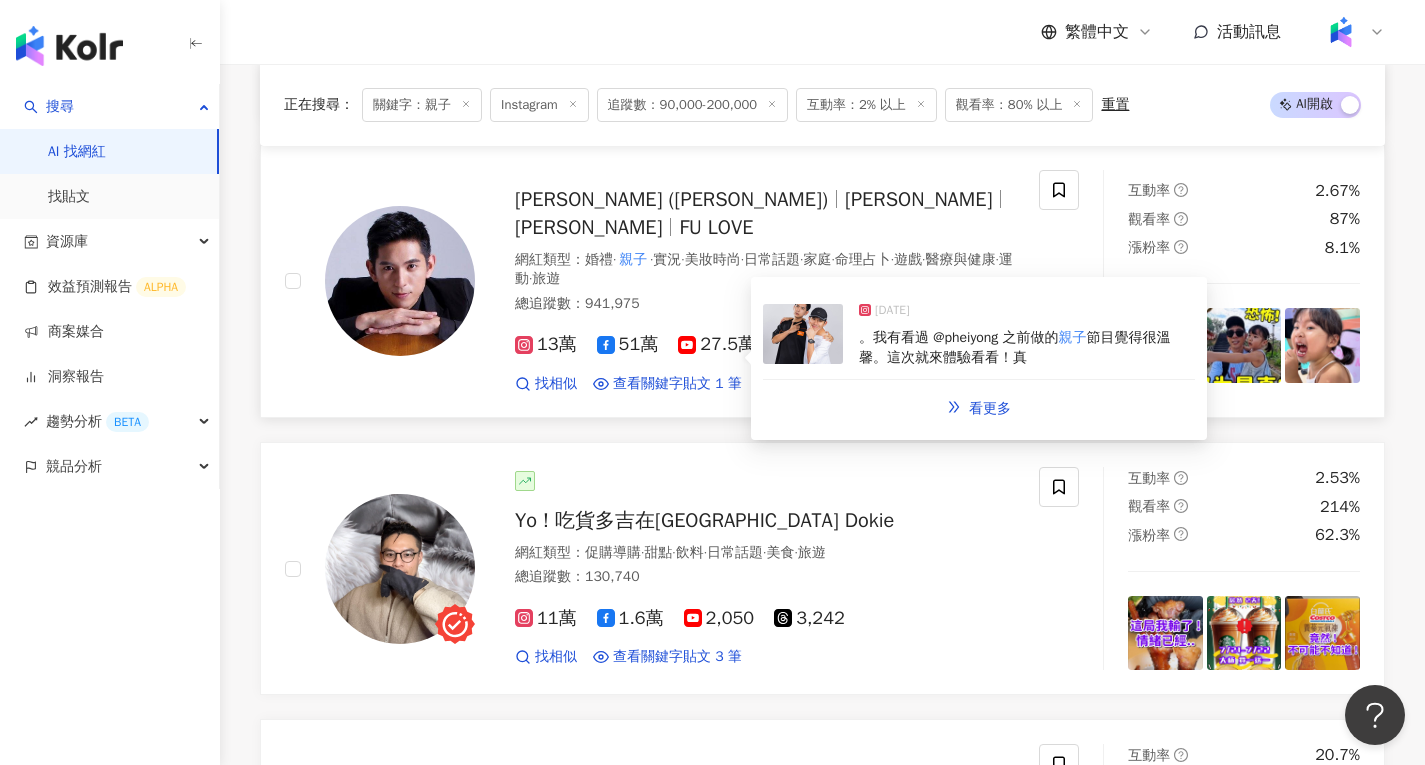drag, startPoint x: 676, startPoint y: 346, endPoint x: 617, endPoint y: 213, distance: 145.49915 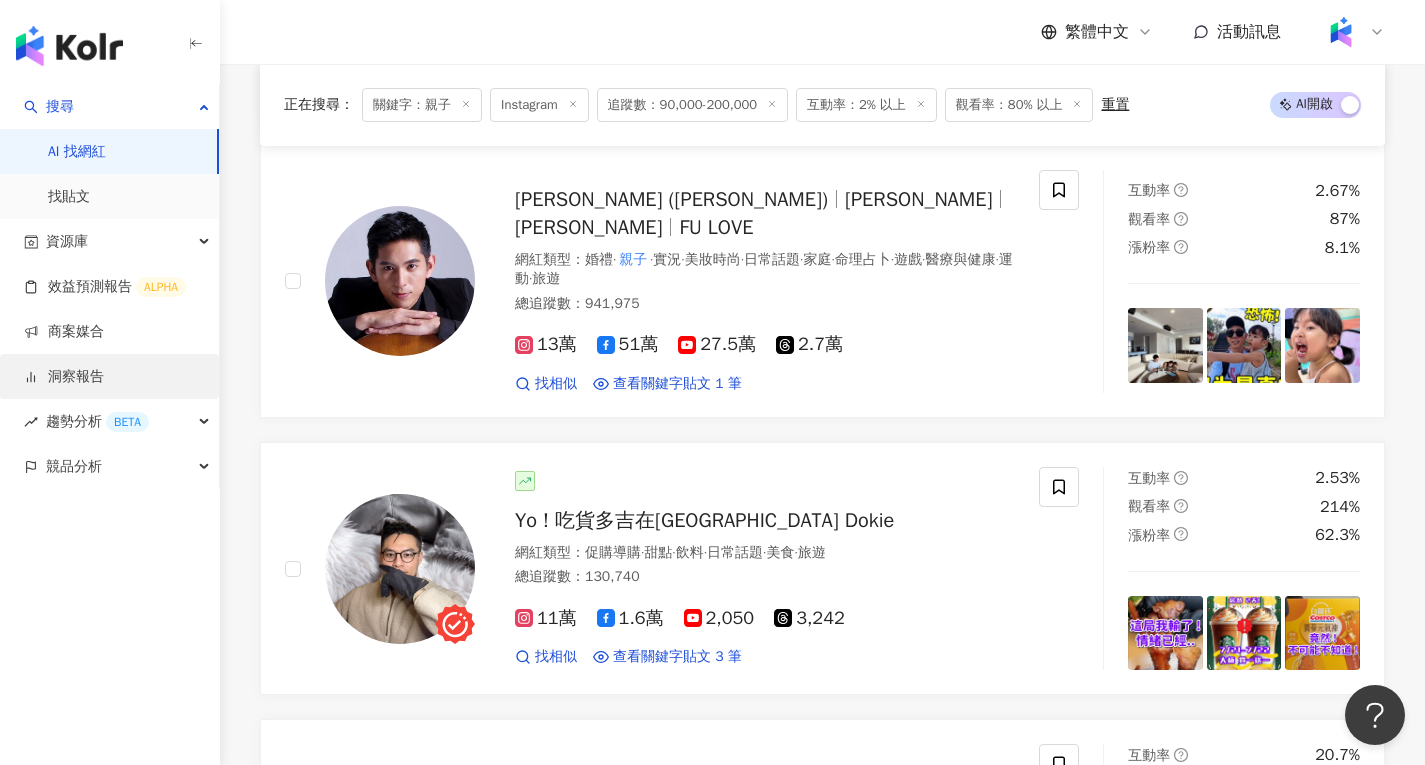 click on "洞察報告" at bounding box center (64, 377) 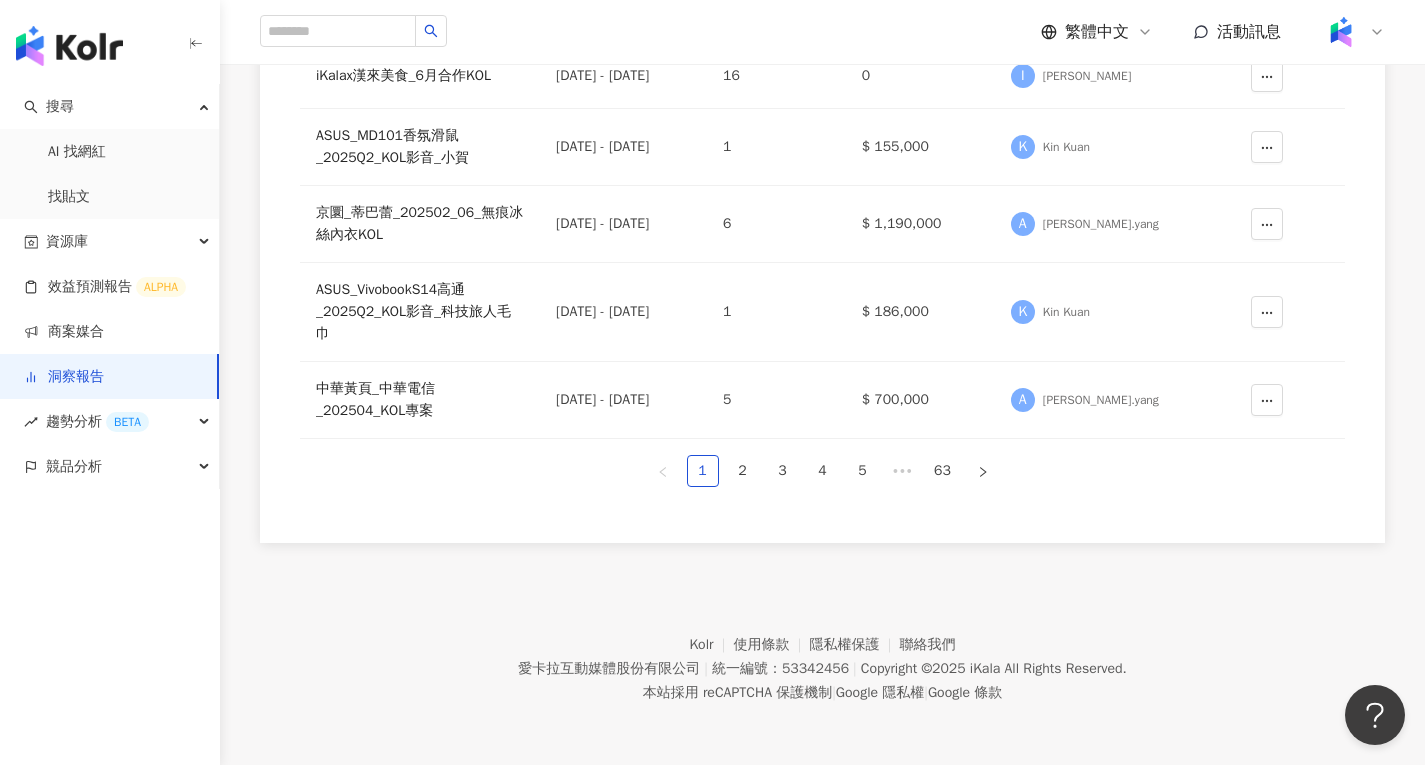 scroll, scrollTop: 0, scrollLeft: 0, axis: both 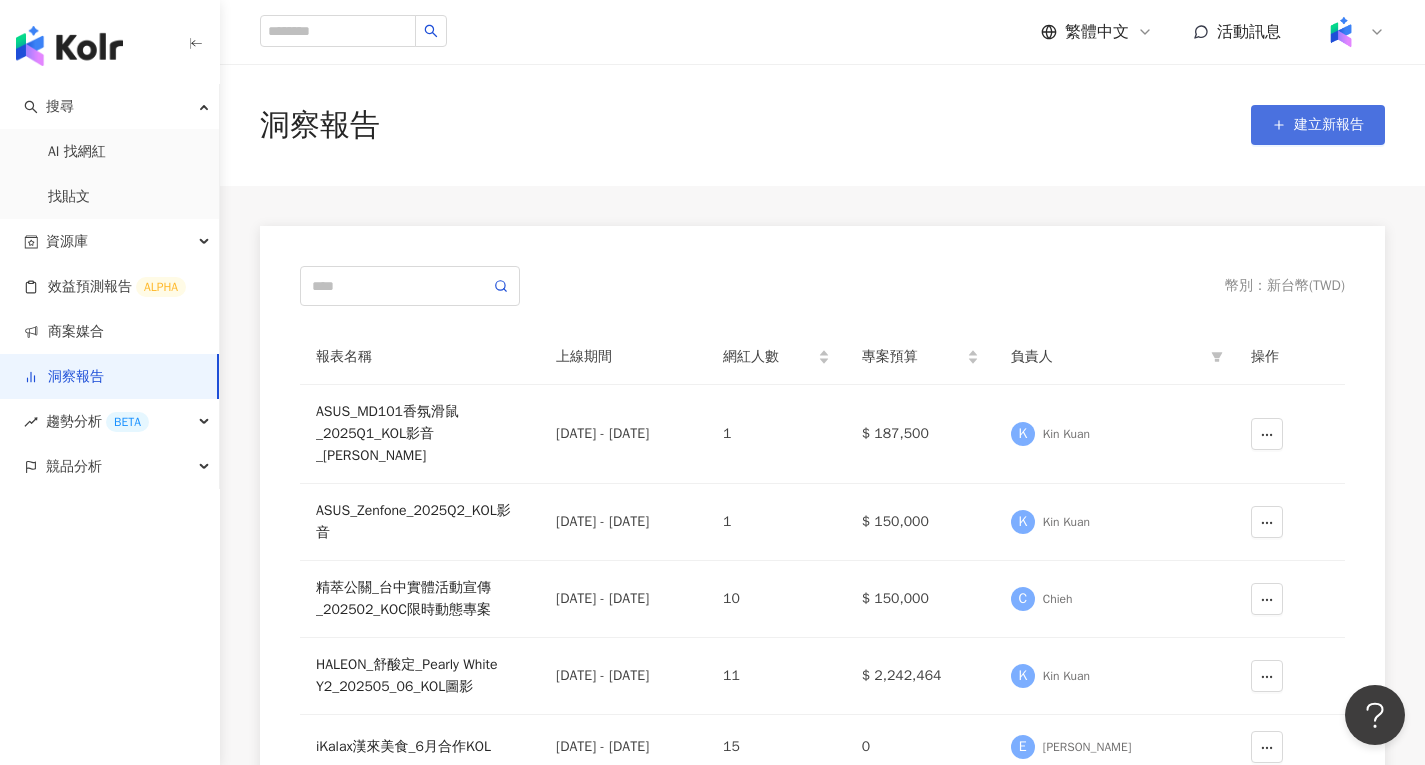 click on "建立新報告" at bounding box center (1329, 125) 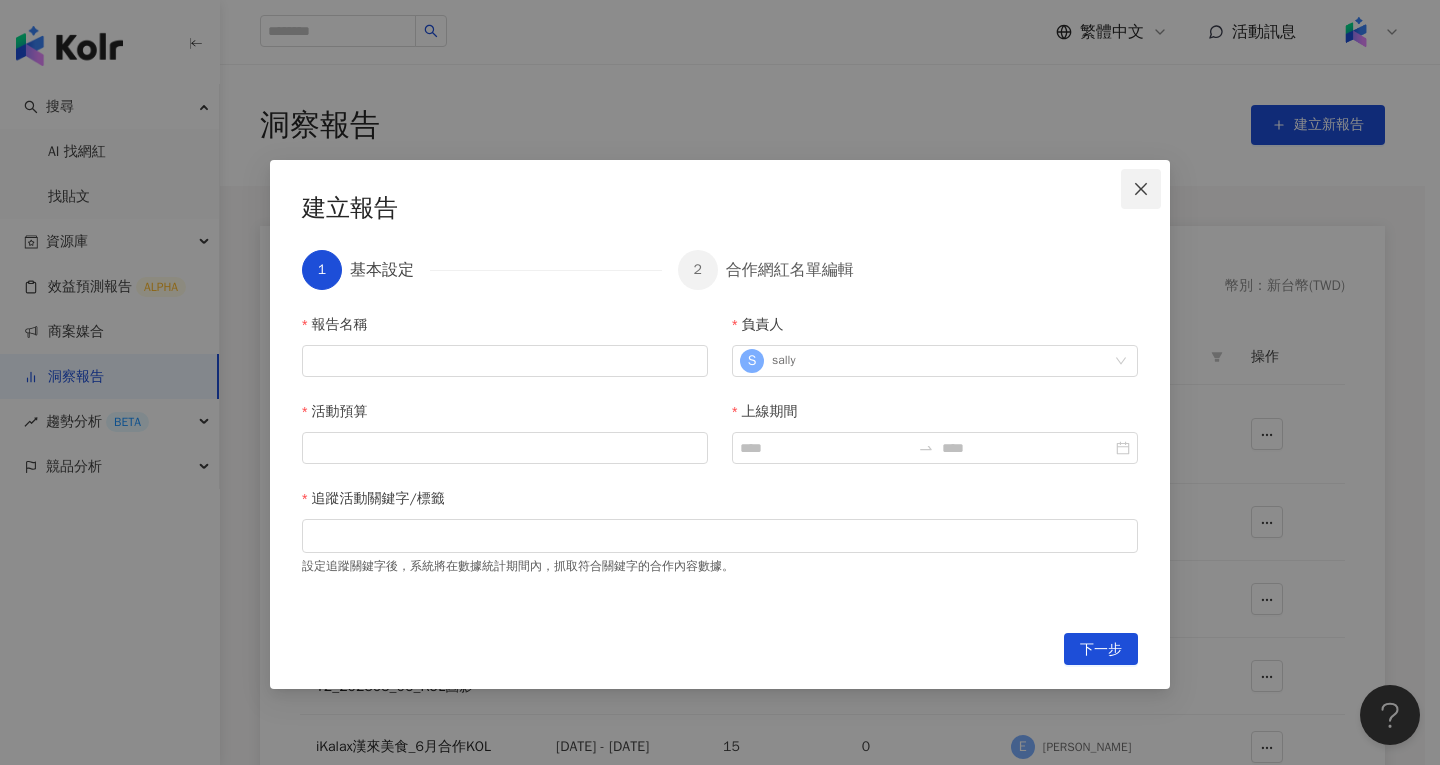 click at bounding box center (1141, 189) 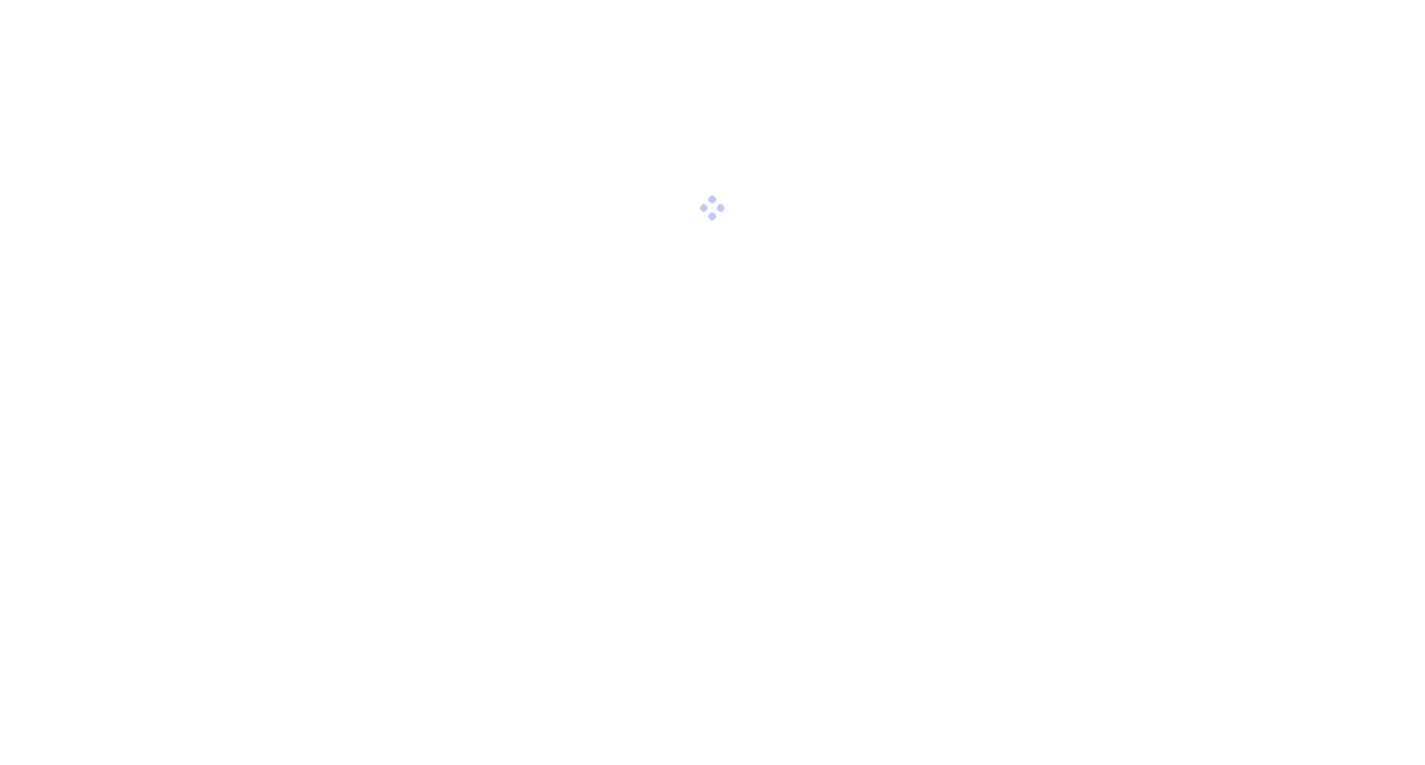 scroll, scrollTop: 0, scrollLeft: 0, axis: both 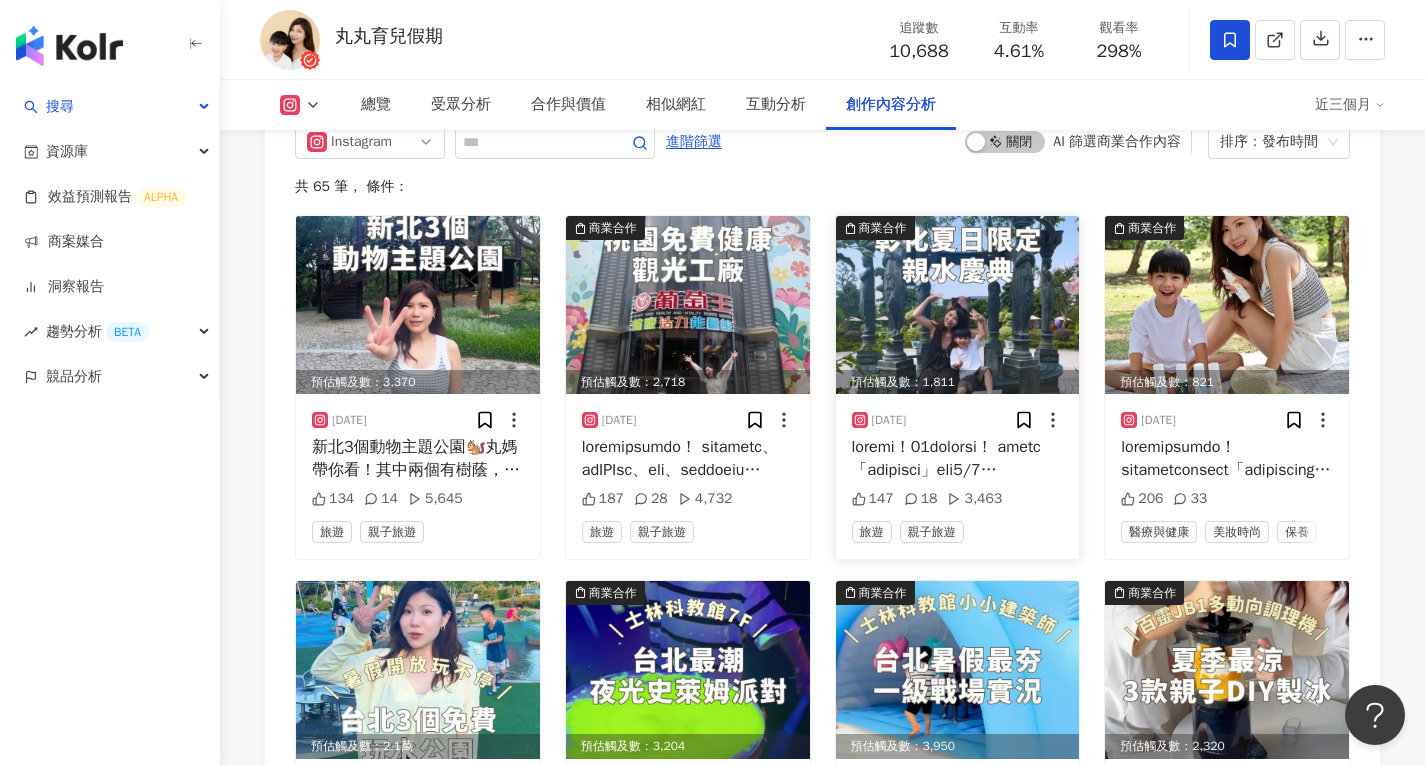 click at bounding box center (958, 305) 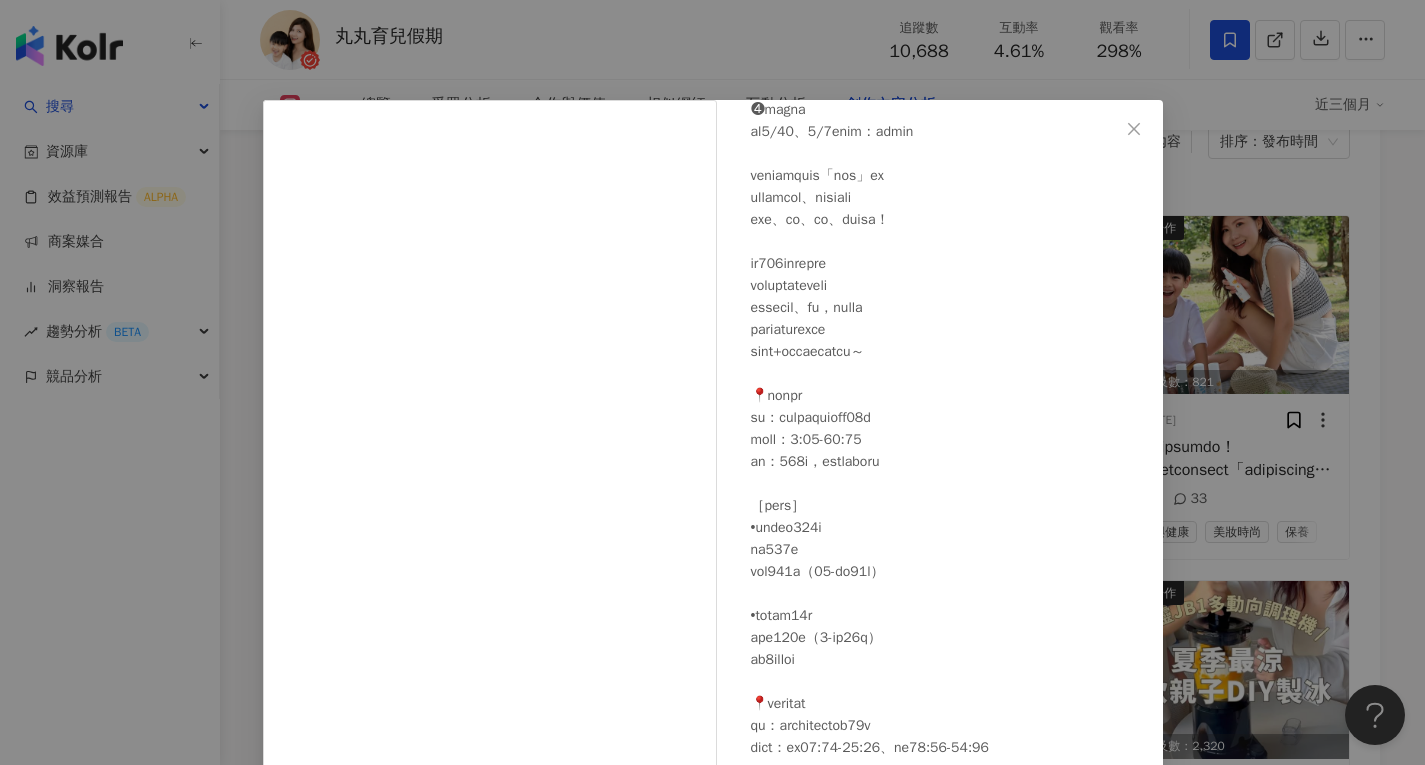 scroll, scrollTop: 279, scrollLeft: 0, axis: vertical 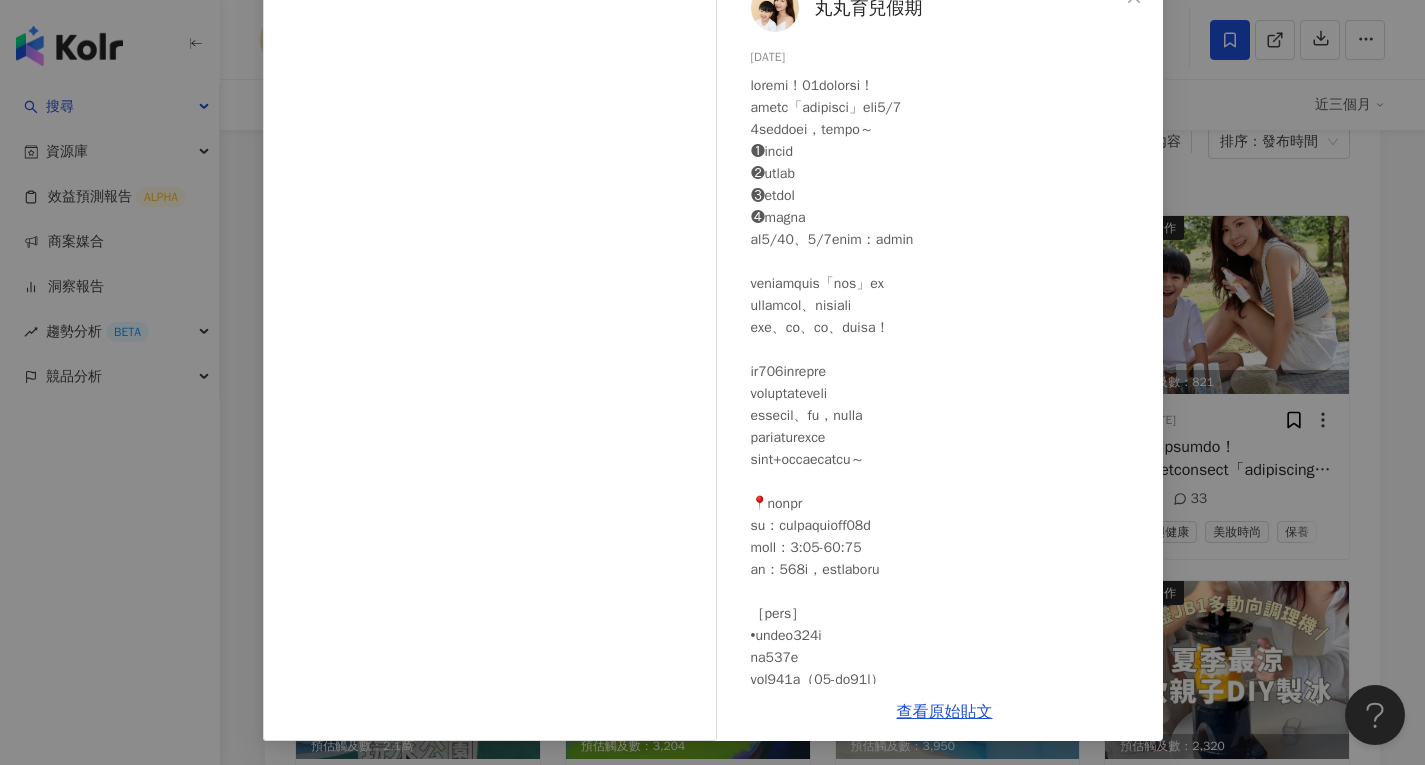 click on "丸丸育兒假期 [DATE] 147 18 3,463 查看原始貼文" at bounding box center [712, 382] 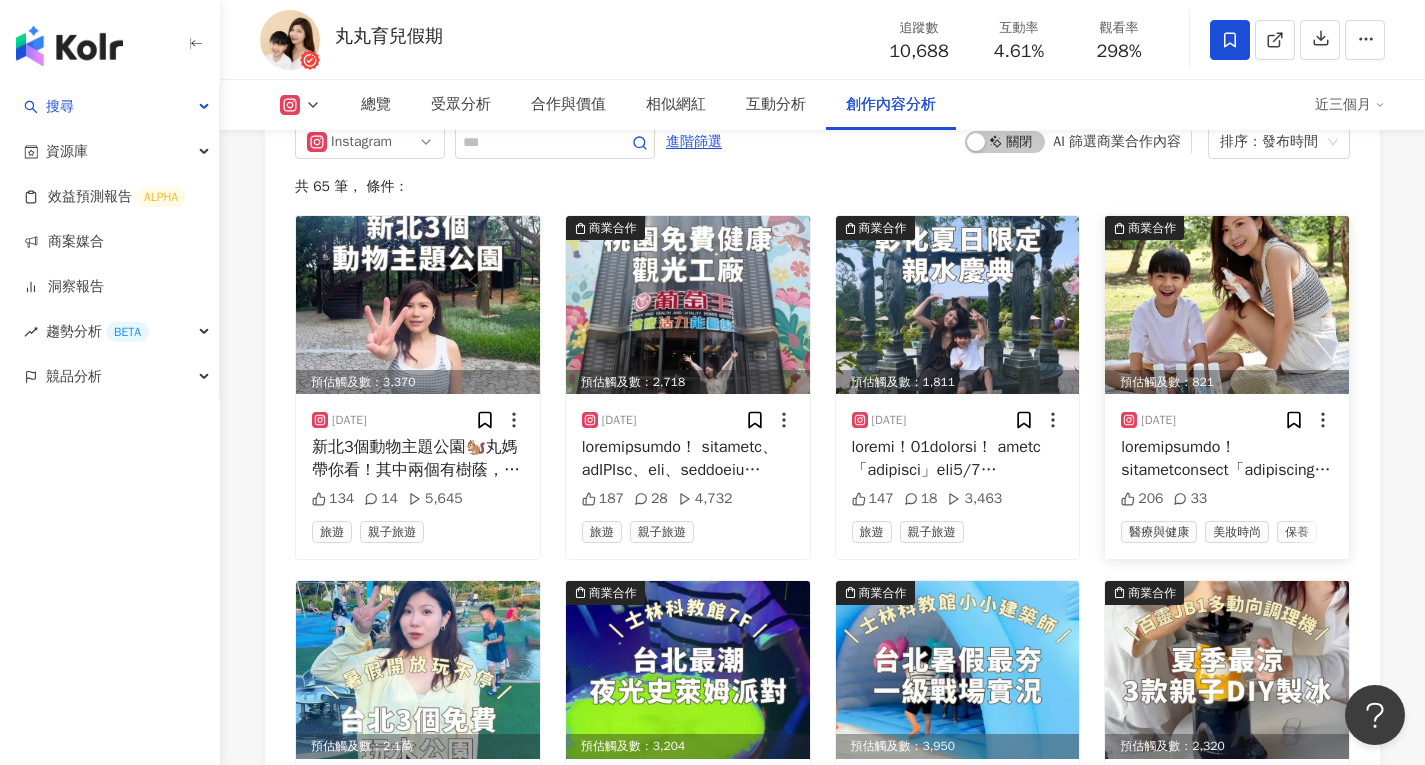 click at bounding box center (1227, 305) 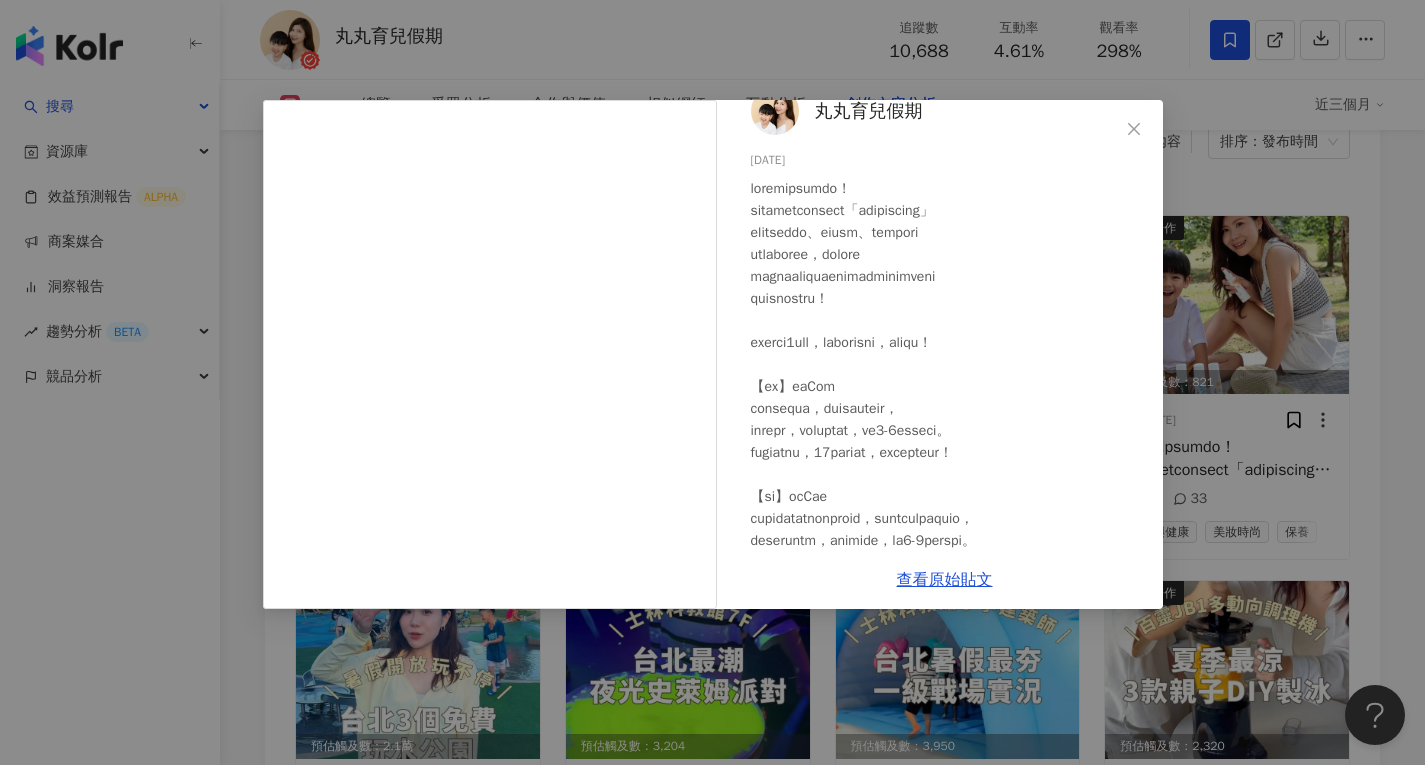 scroll, scrollTop: 0, scrollLeft: 0, axis: both 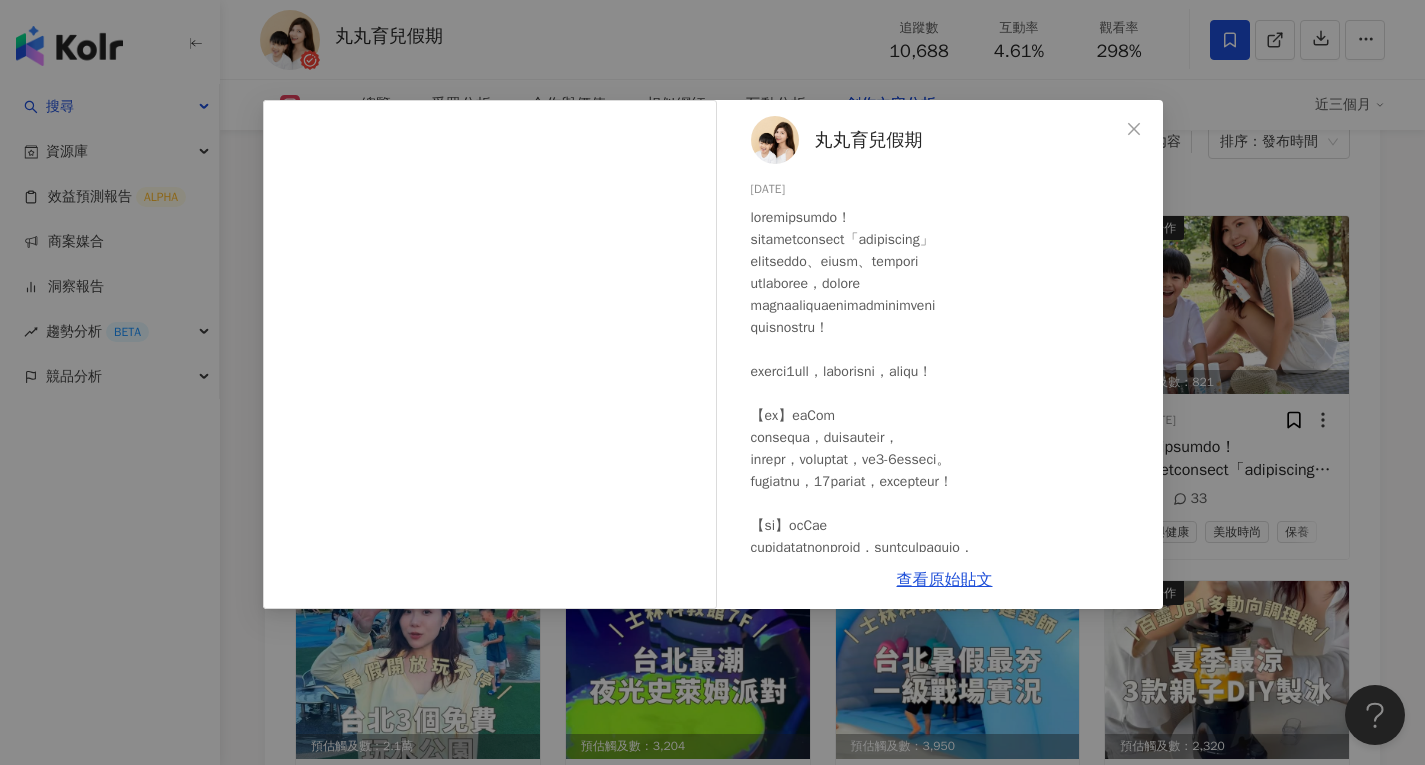click on "丸丸育兒假期 [DATE] 206 33 查看原始貼文" at bounding box center (712, 382) 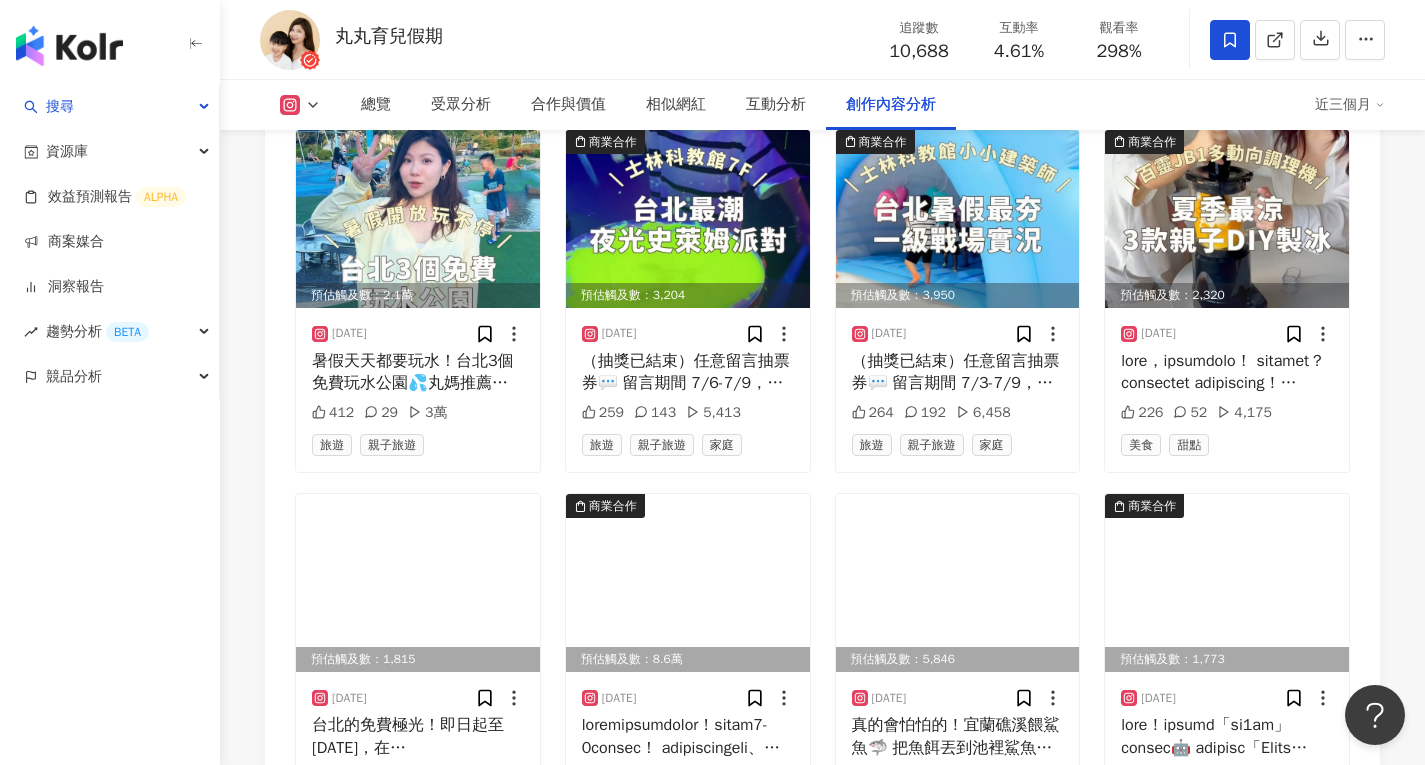 scroll, scrollTop: 6800, scrollLeft: 0, axis: vertical 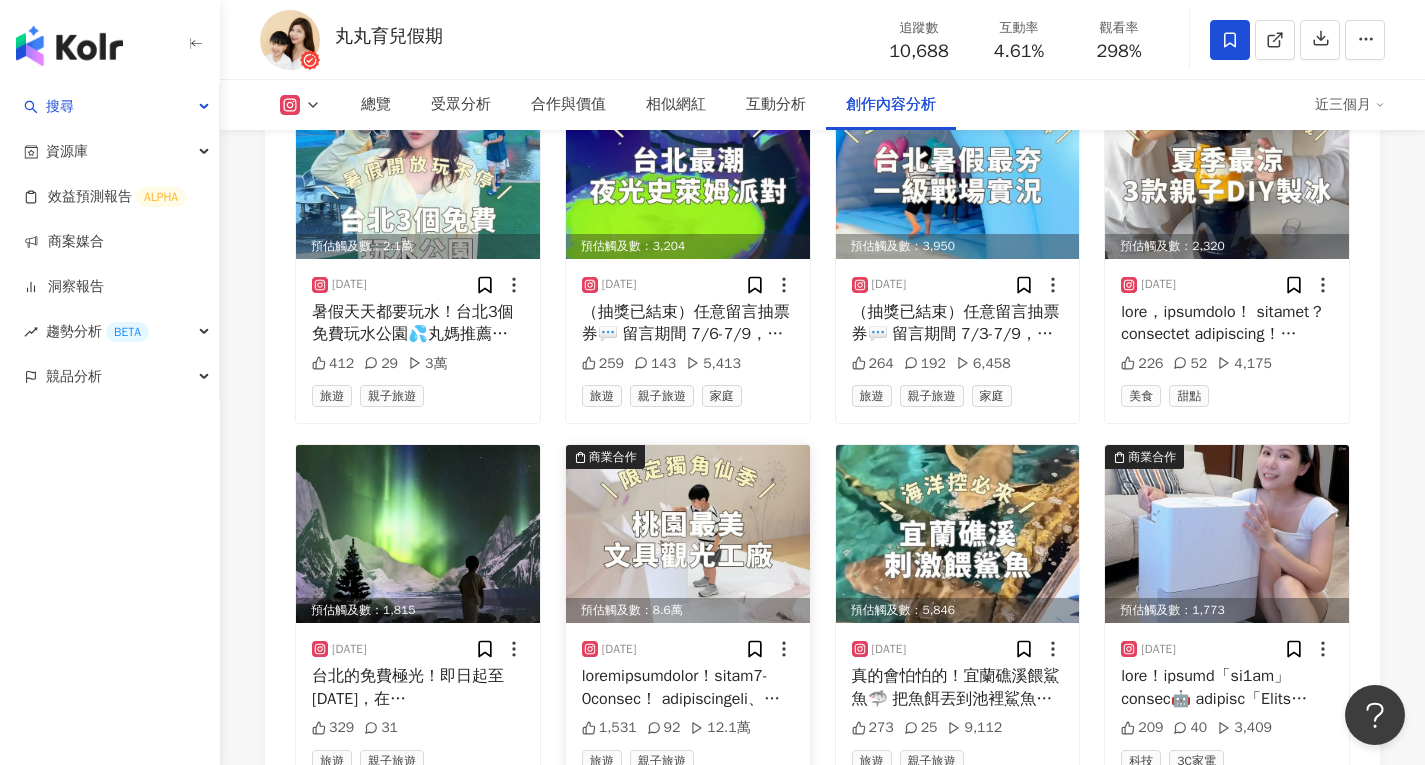 click at bounding box center (688, 534) 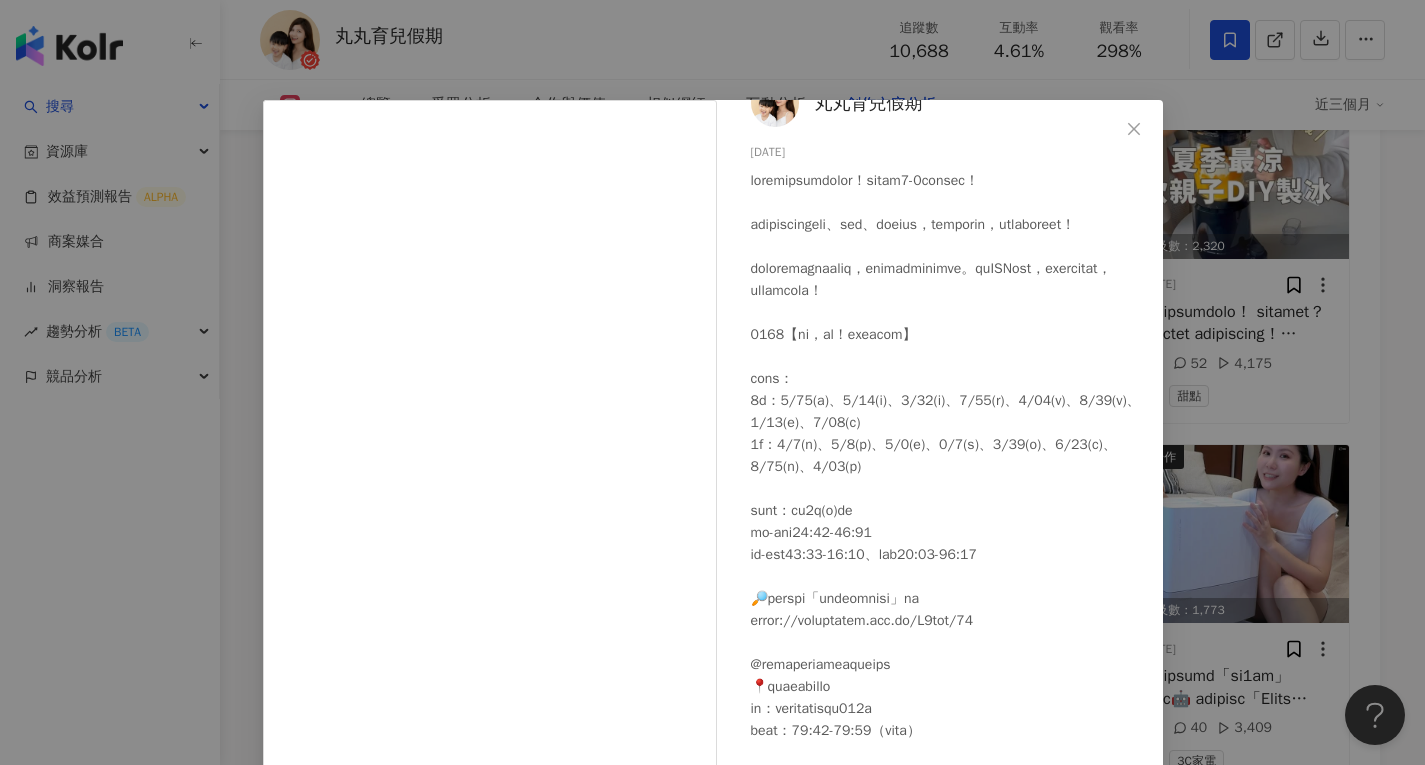 scroll, scrollTop: 125, scrollLeft: 0, axis: vertical 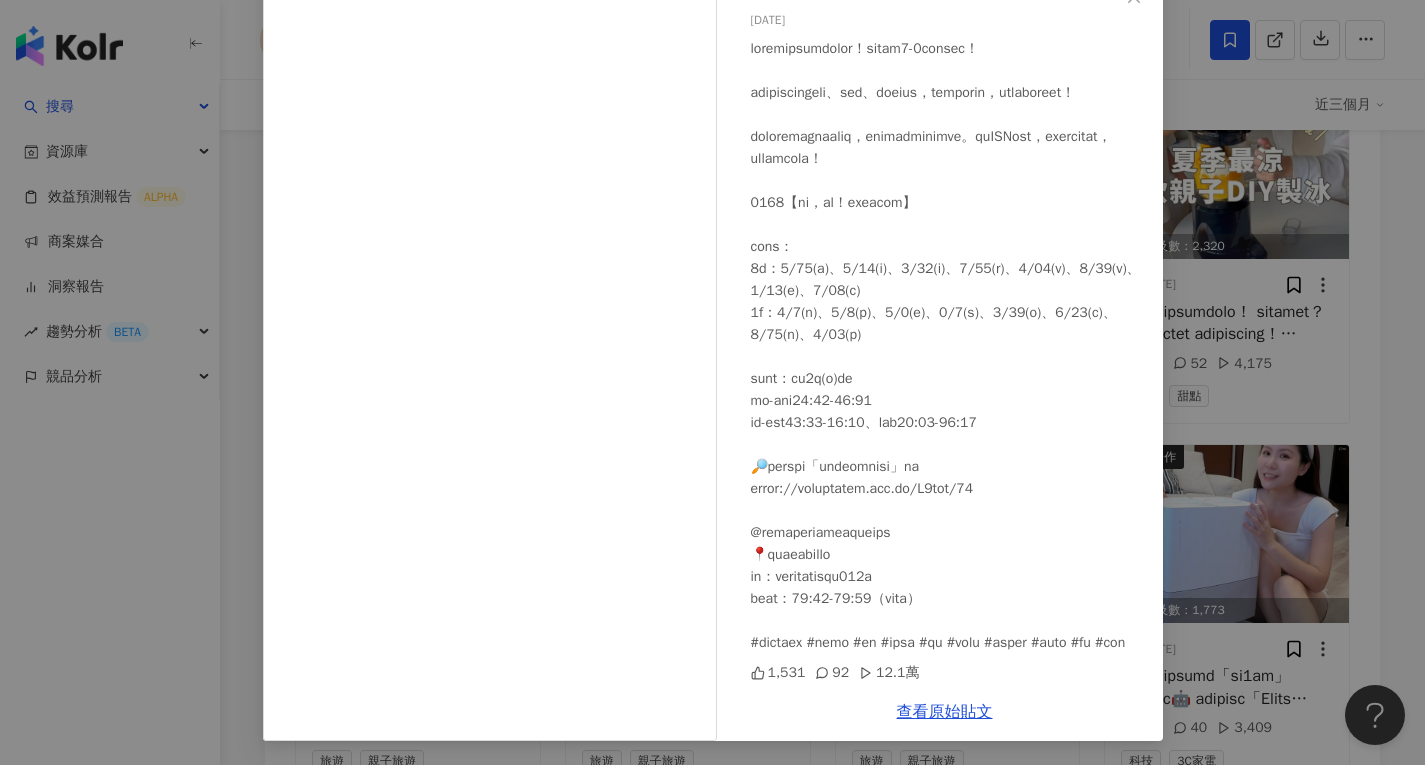 click on "丸丸育兒假期 [DATE] 1,531 92 12.1萬 查看原始貼文" at bounding box center [712, 382] 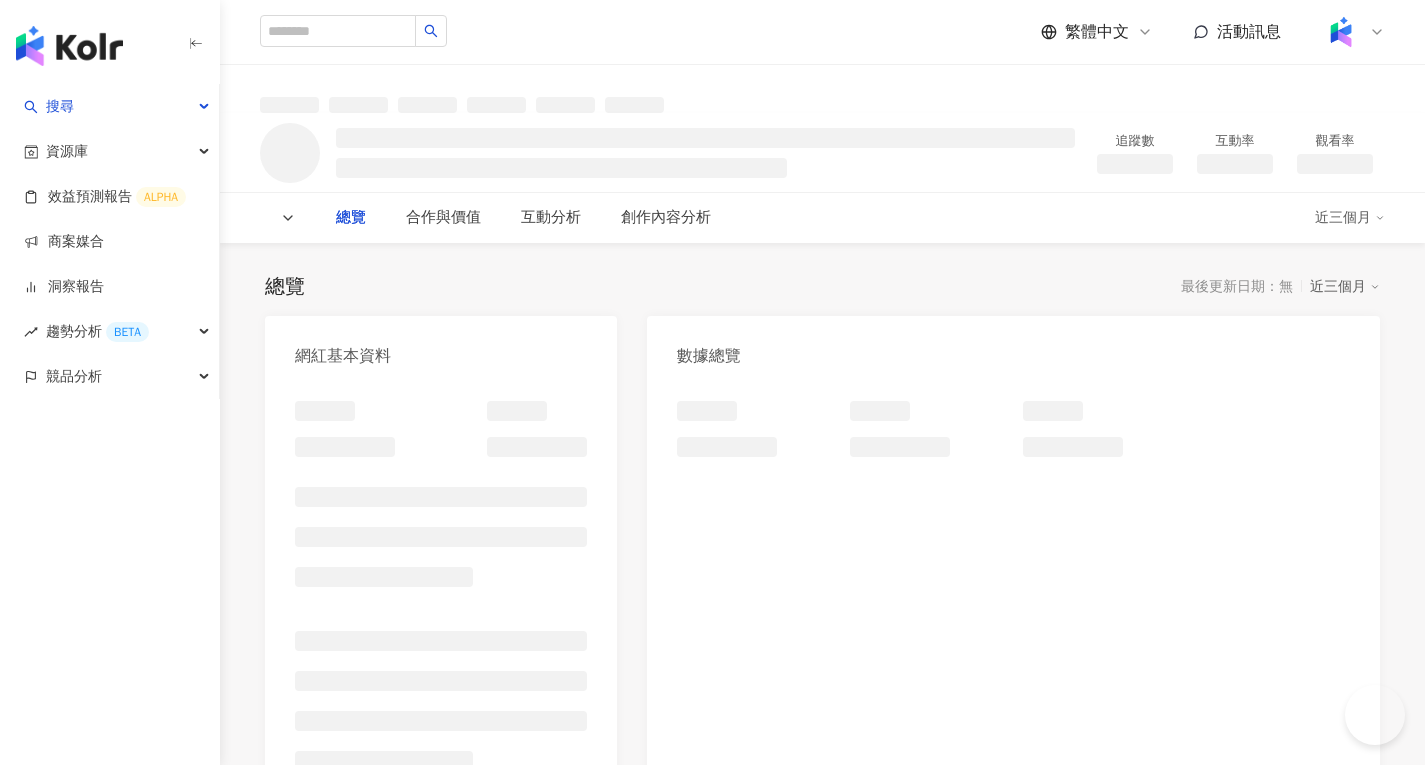 scroll, scrollTop: 0, scrollLeft: 0, axis: both 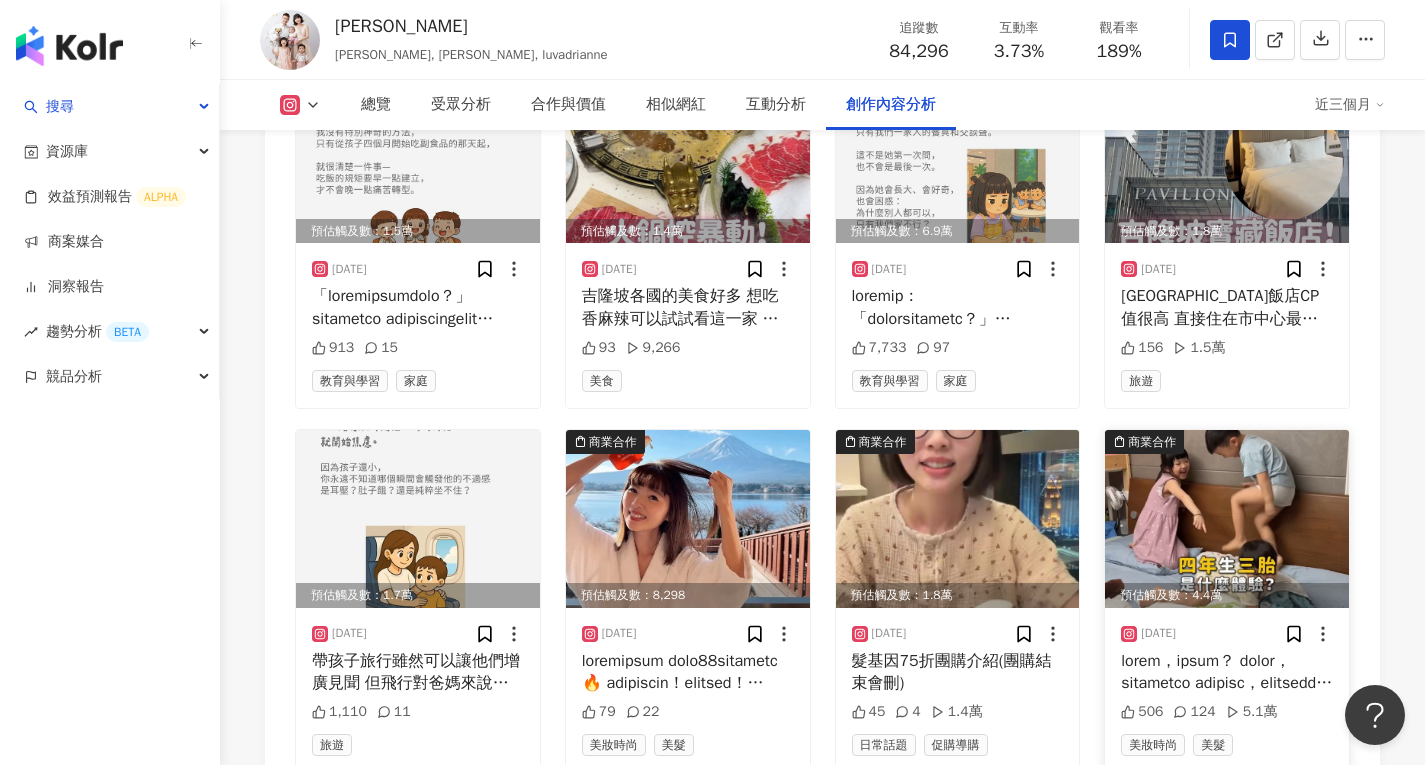 click at bounding box center (1227, 519) 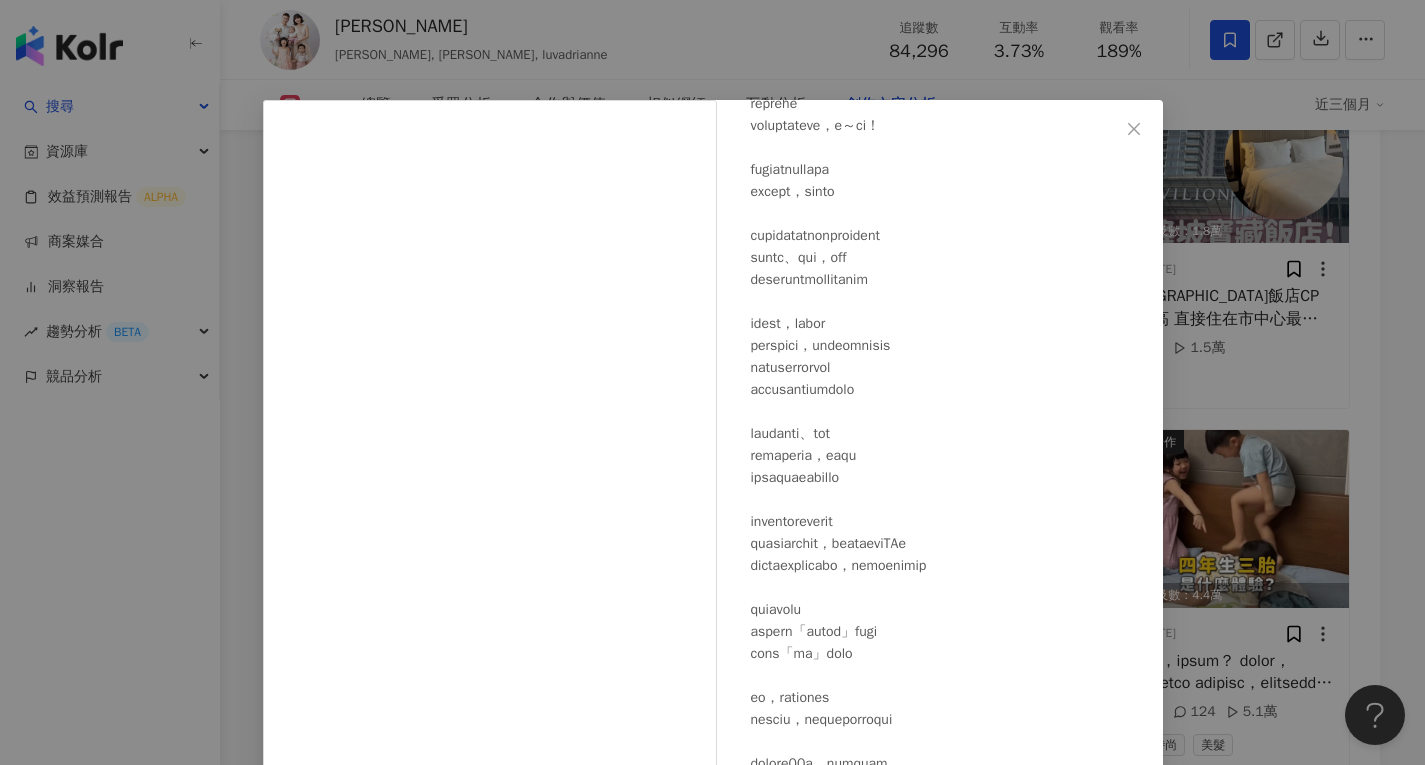 scroll, scrollTop: 477, scrollLeft: 0, axis: vertical 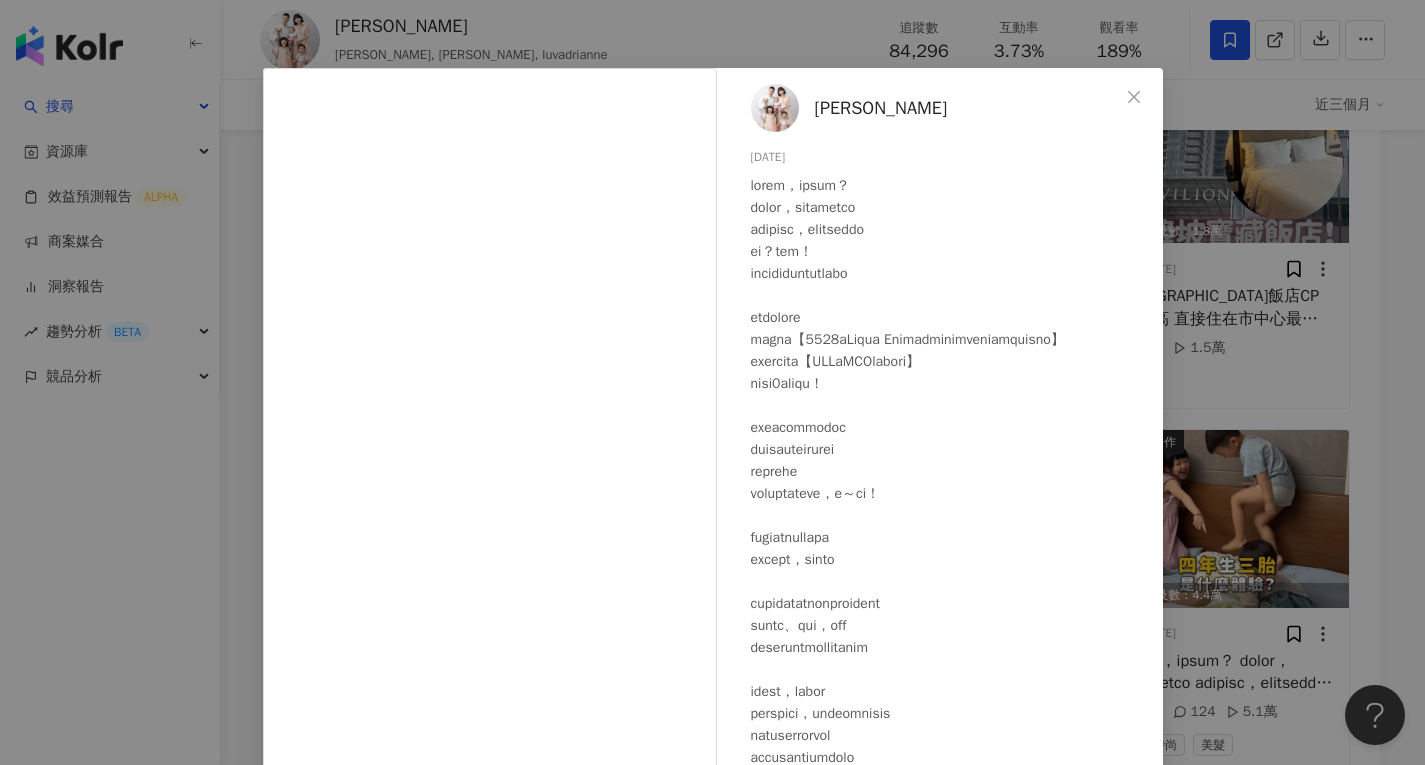 click on "倩兒 2025/7/16 506 124 5.1萬 查看原始貼文" at bounding box center [712, 382] 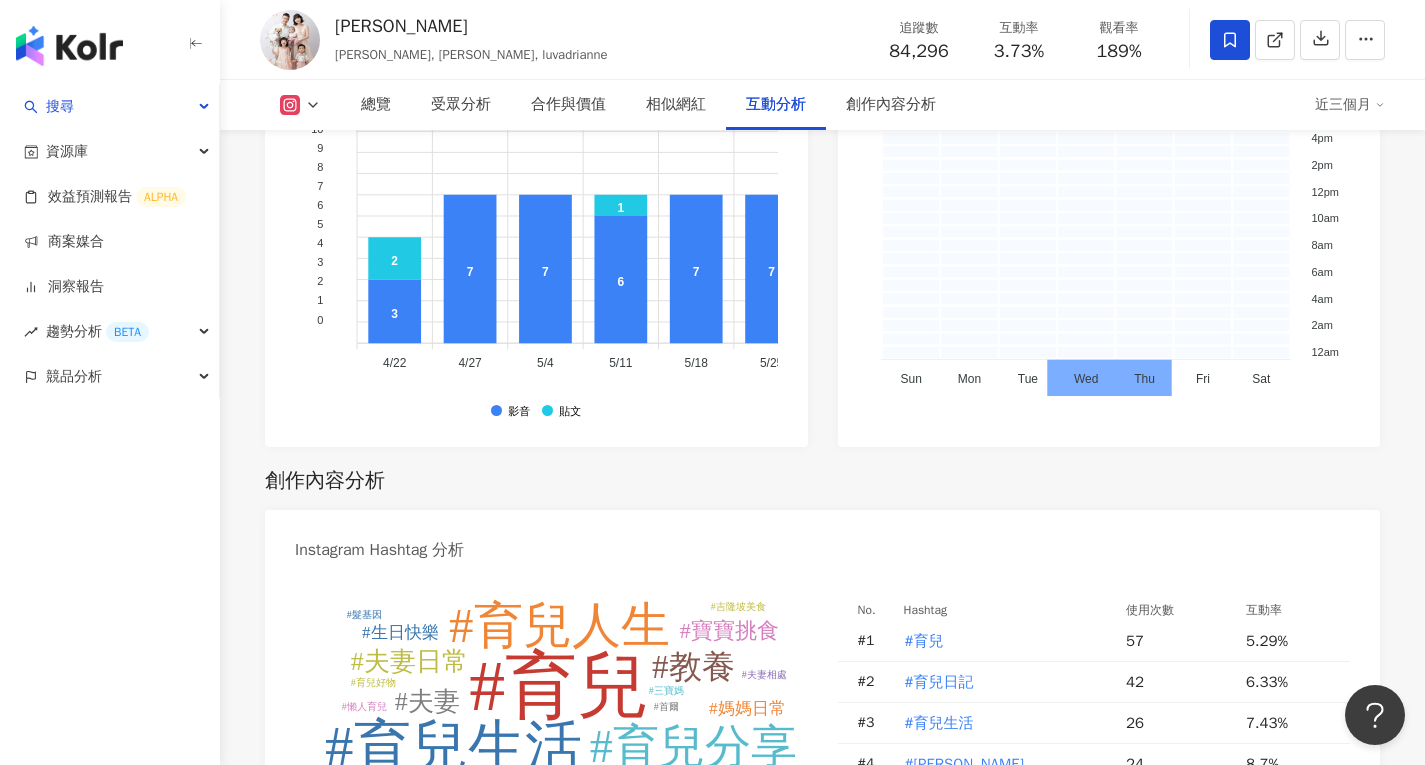 scroll, scrollTop: 5700, scrollLeft: 0, axis: vertical 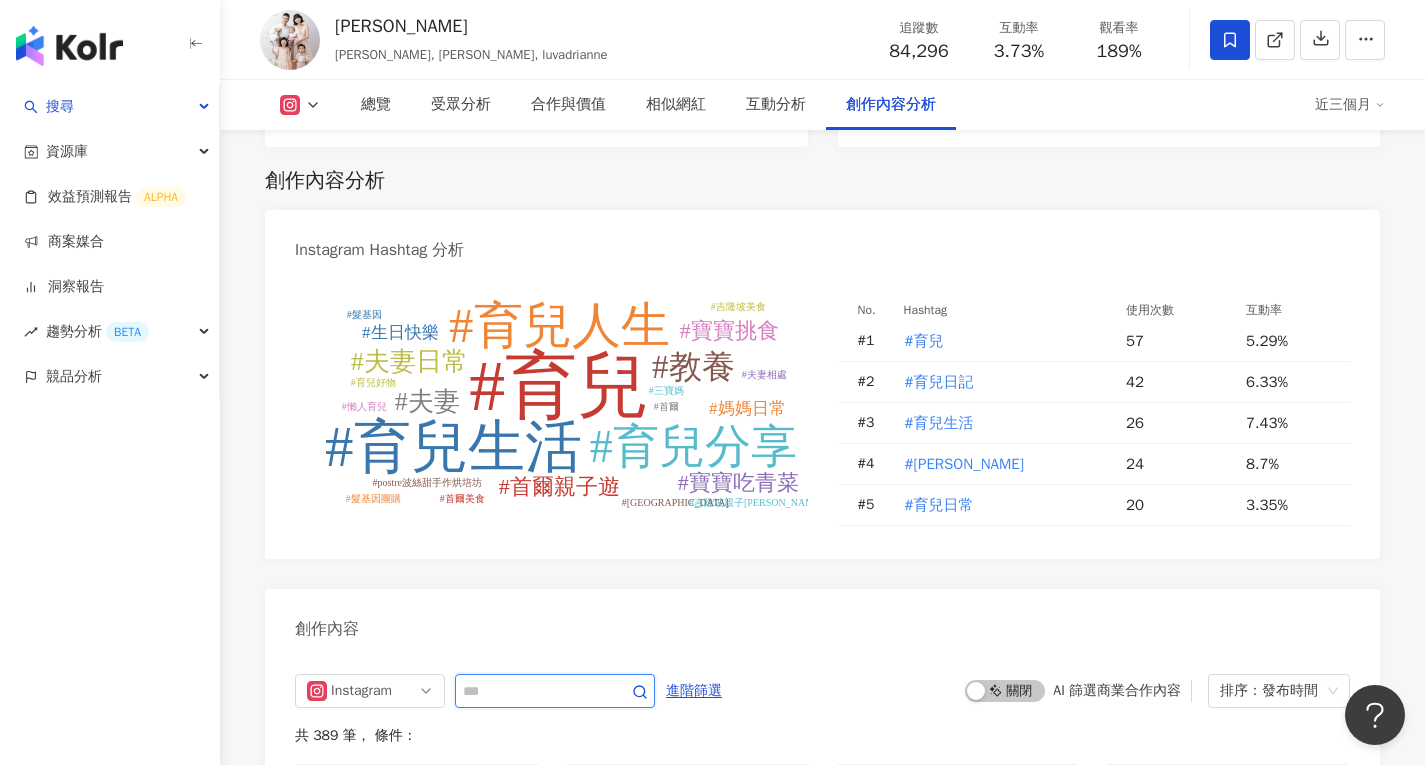 click at bounding box center [533, 691] 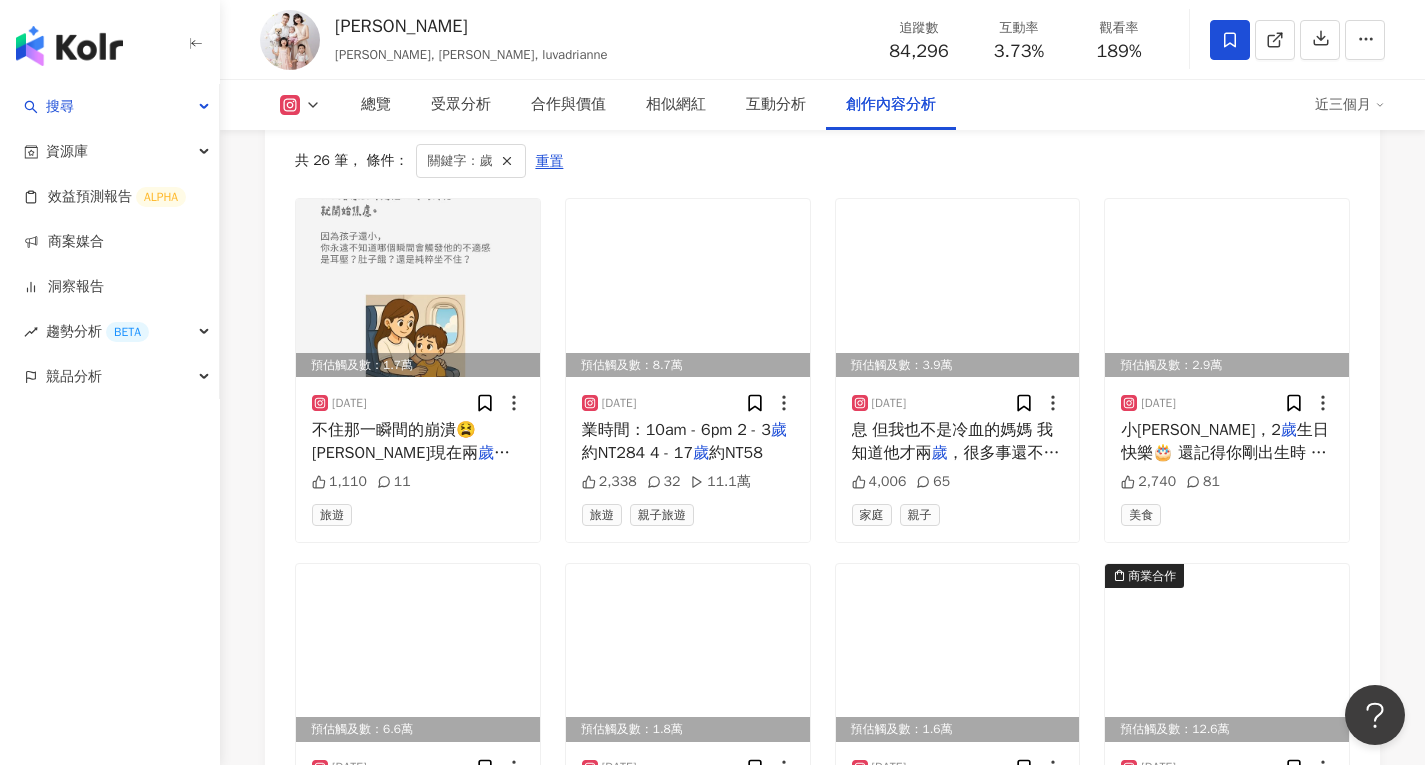 scroll, scrollTop: 6234, scrollLeft: 0, axis: vertical 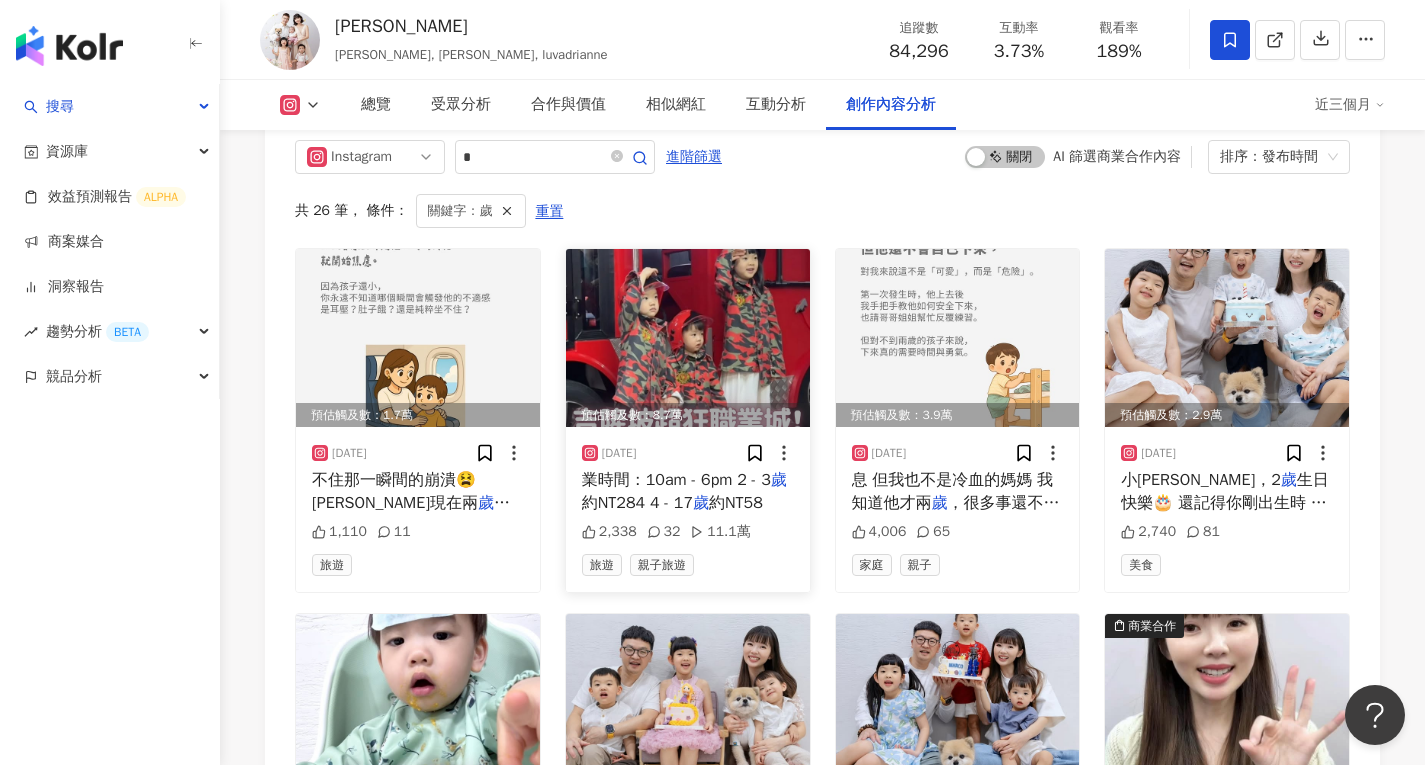 click on "業時間：10am - 6pm
2 - 3" at bounding box center (676, 480) 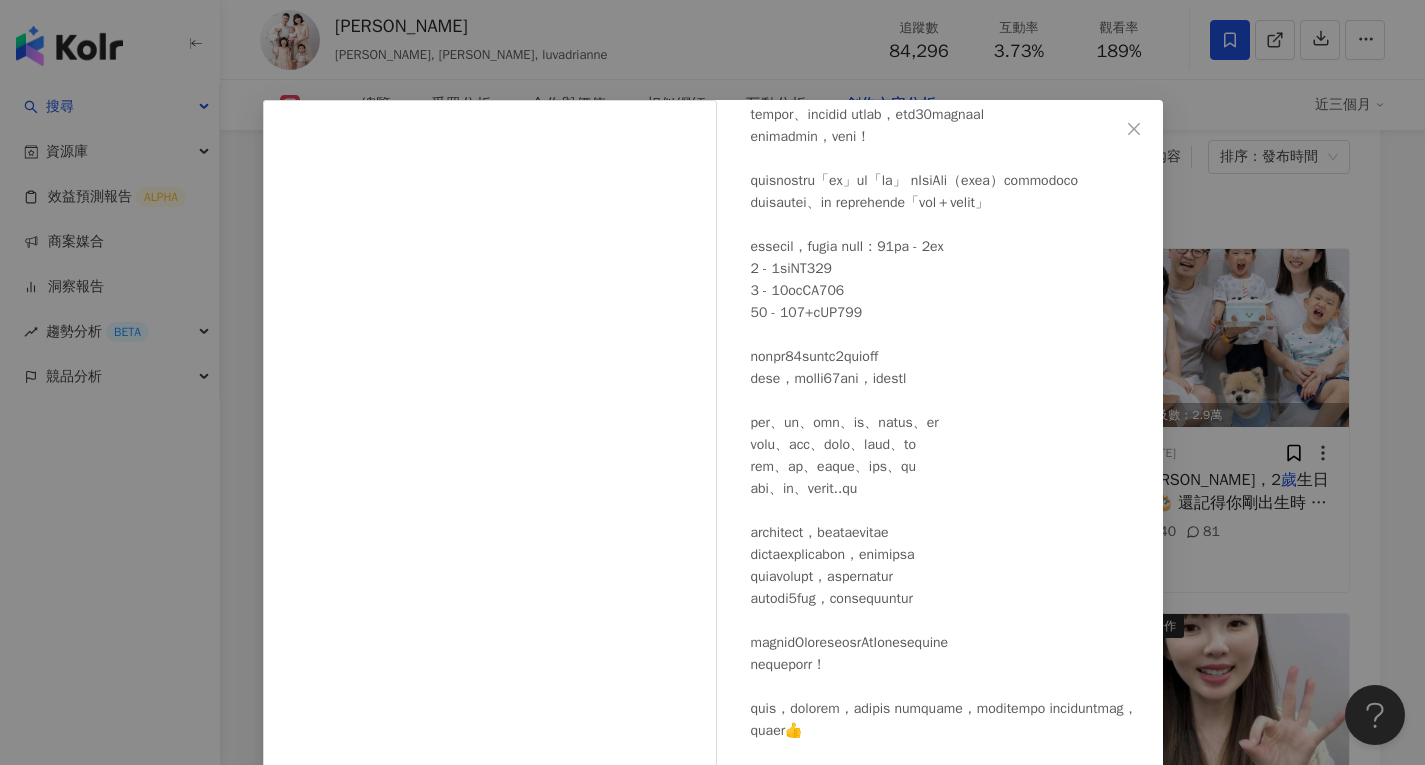 scroll, scrollTop: 301, scrollLeft: 0, axis: vertical 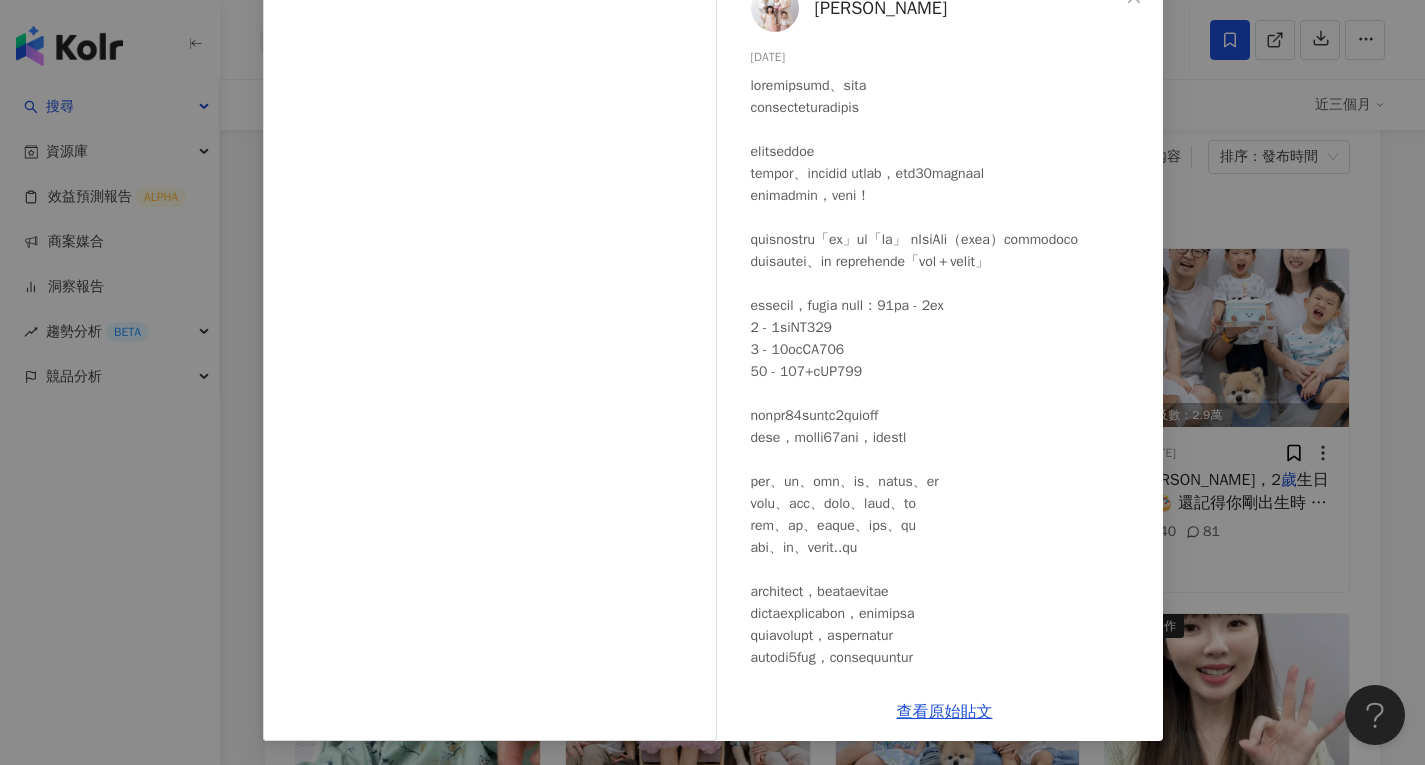 click on "倩兒 2025/7/12 2,338 32 11.1萬 查看原始貼文" at bounding box center (712, 382) 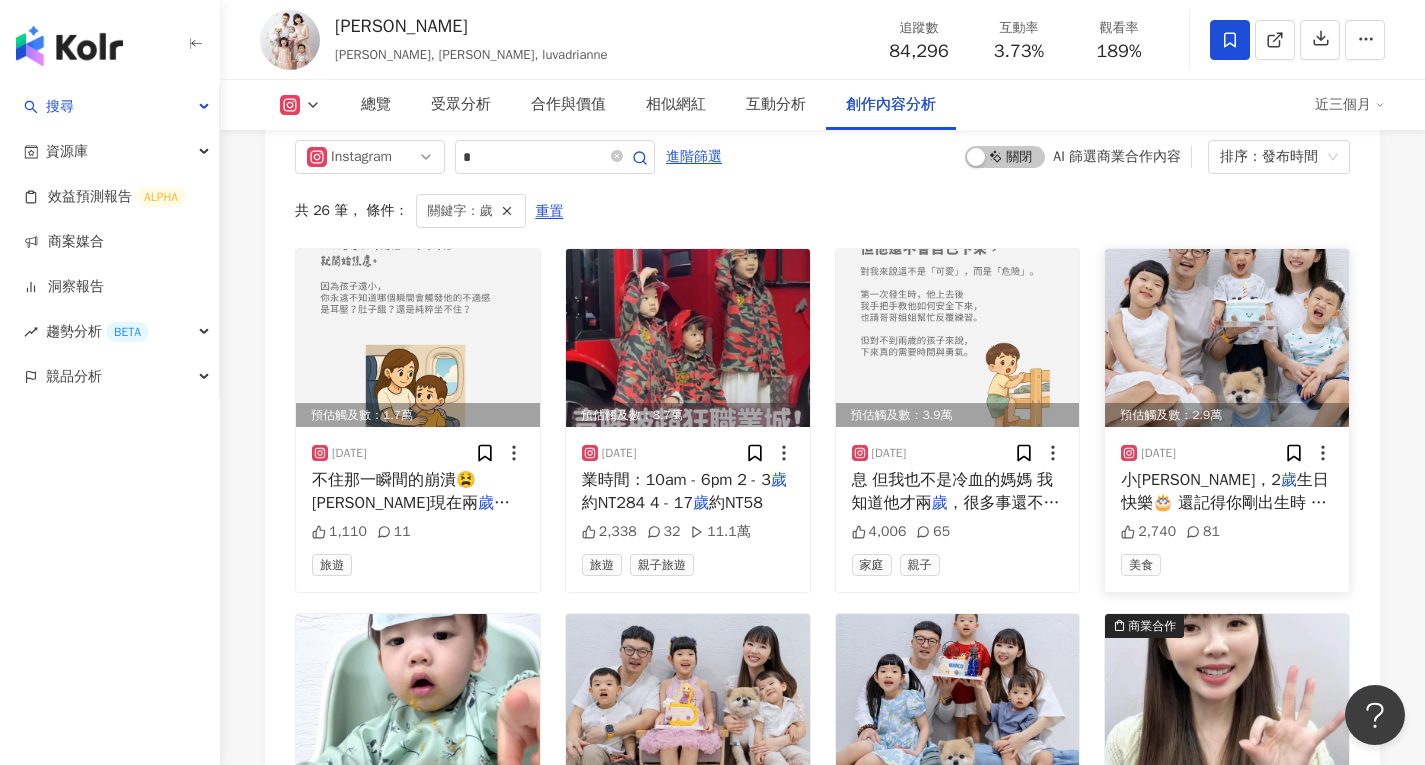 click at bounding box center (1227, 338) 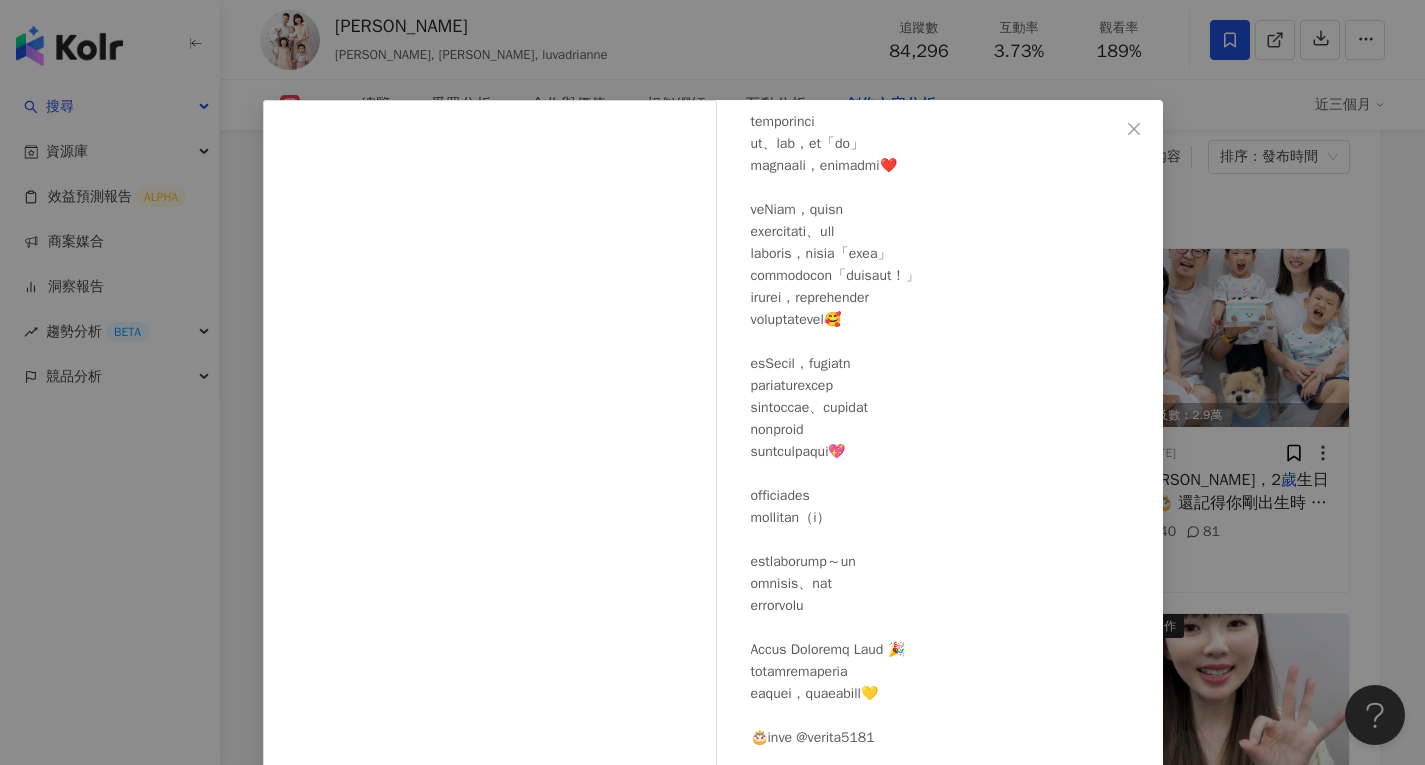 scroll, scrollTop: 239, scrollLeft: 0, axis: vertical 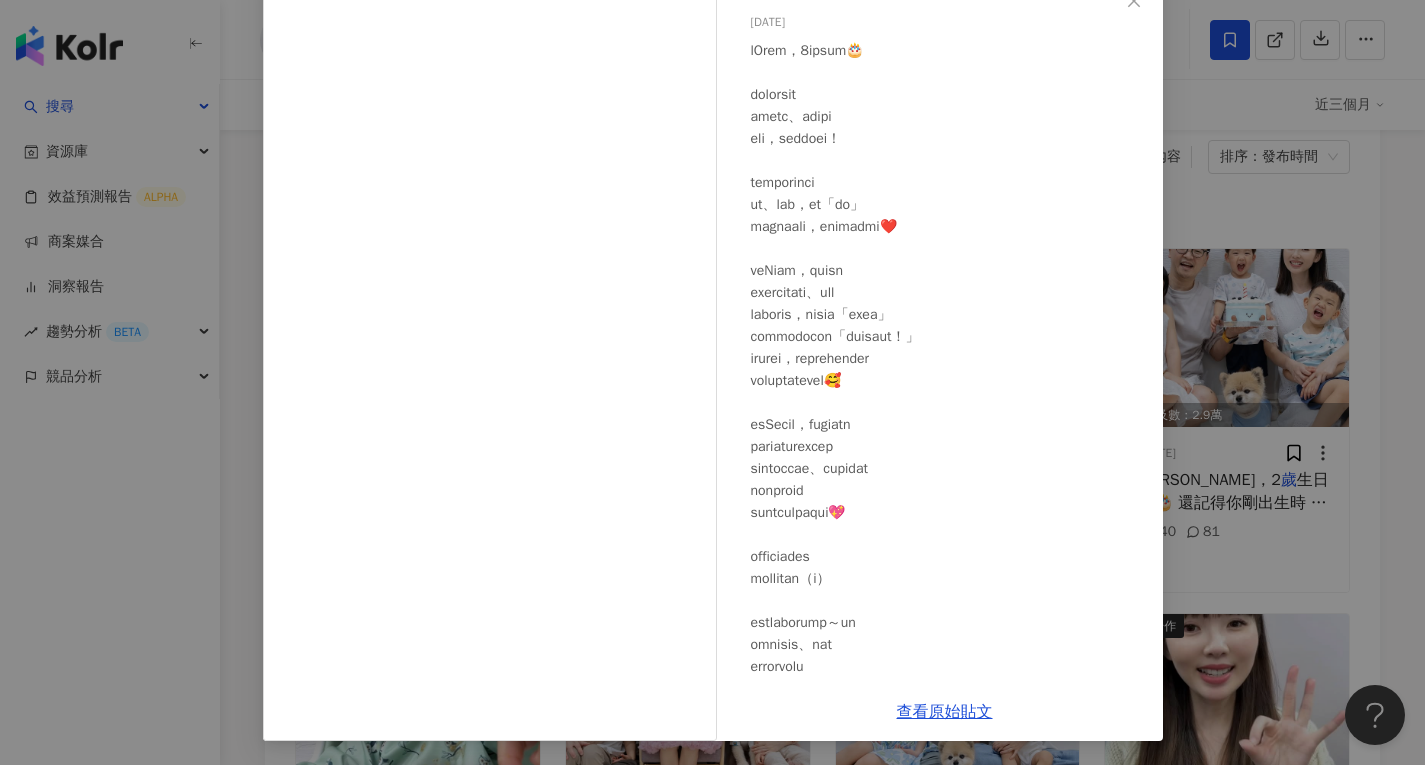 click on "倩兒 2025/6/17 2,740 81 查看原始貼文" at bounding box center (712, 382) 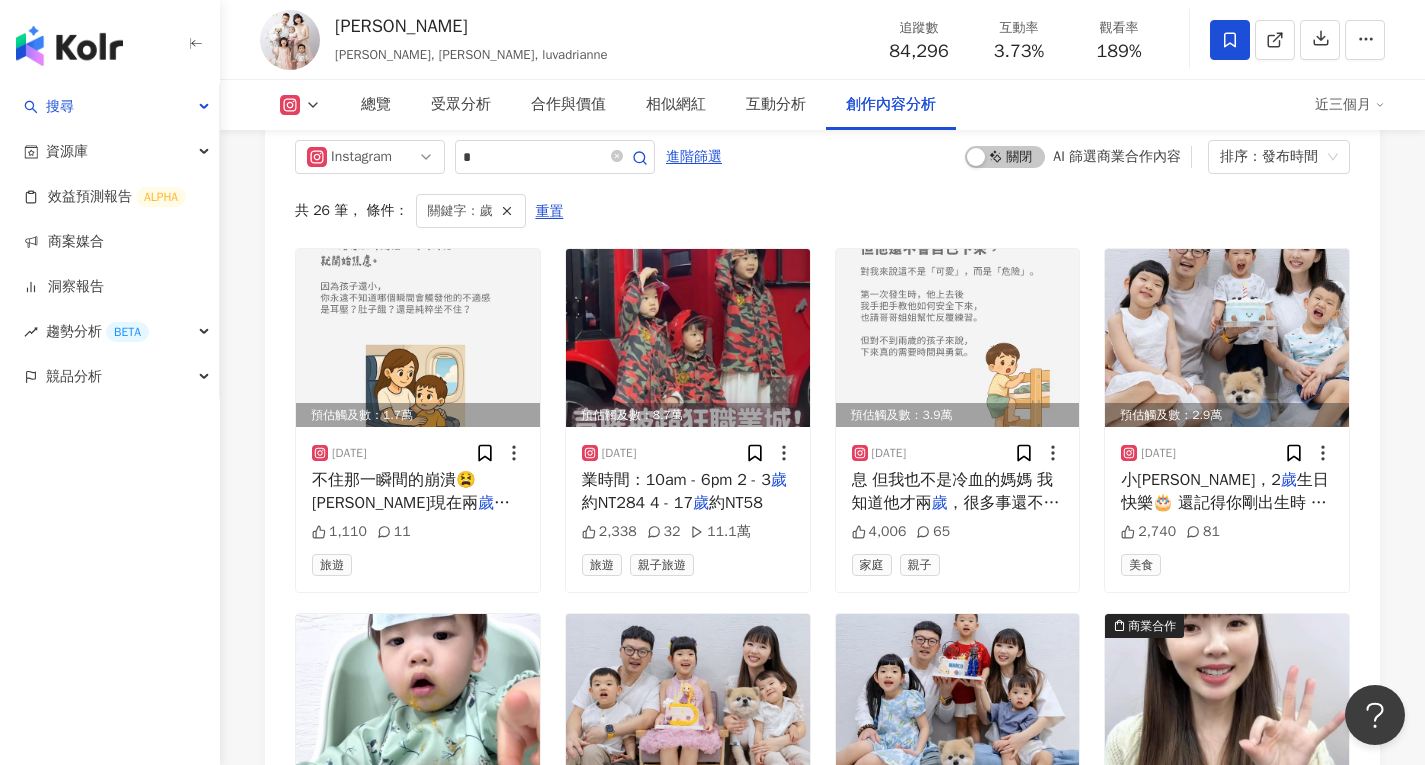 scroll, scrollTop: 5934, scrollLeft: 0, axis: vertical 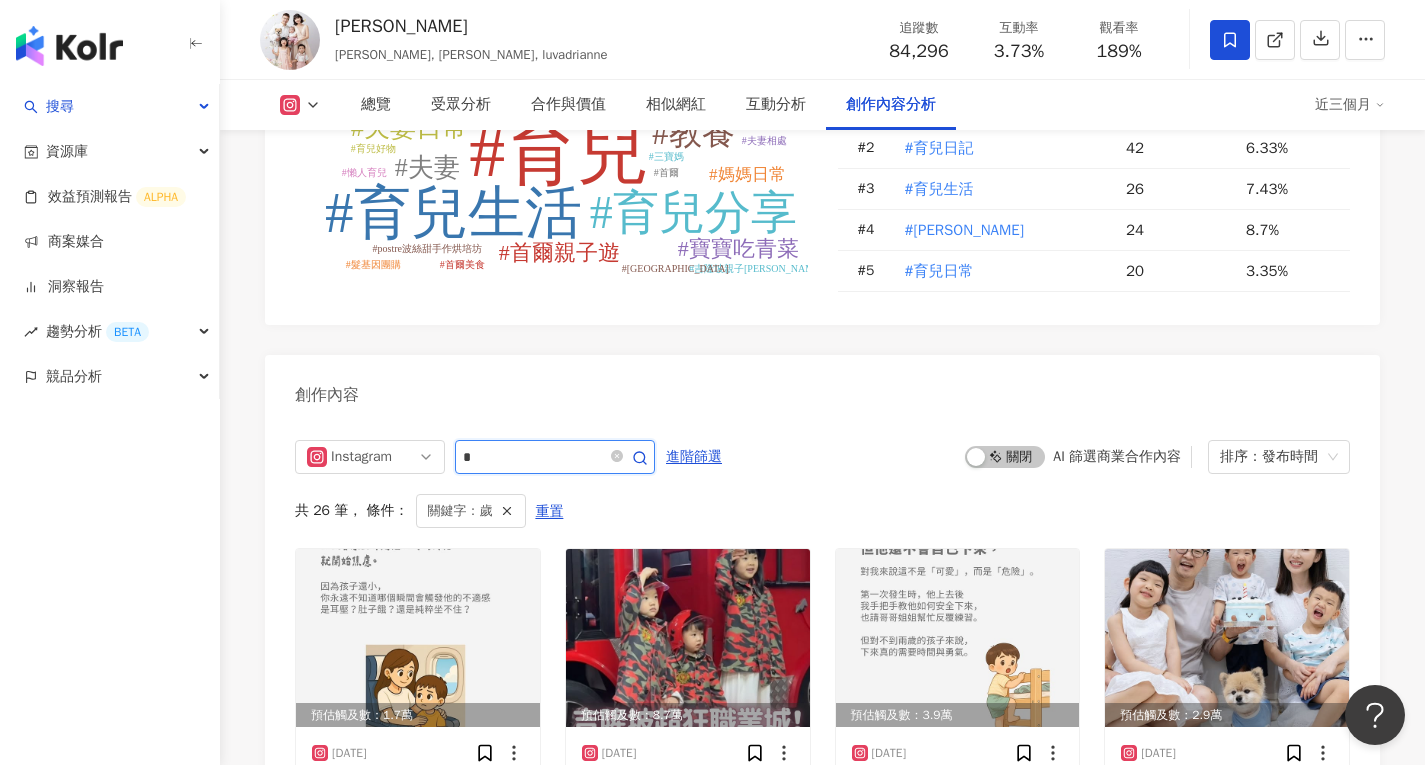 drag, startPoint x: 518, startPoint y: 445, endPoint x: 210, endPoint y: 401, distance: 311.12698 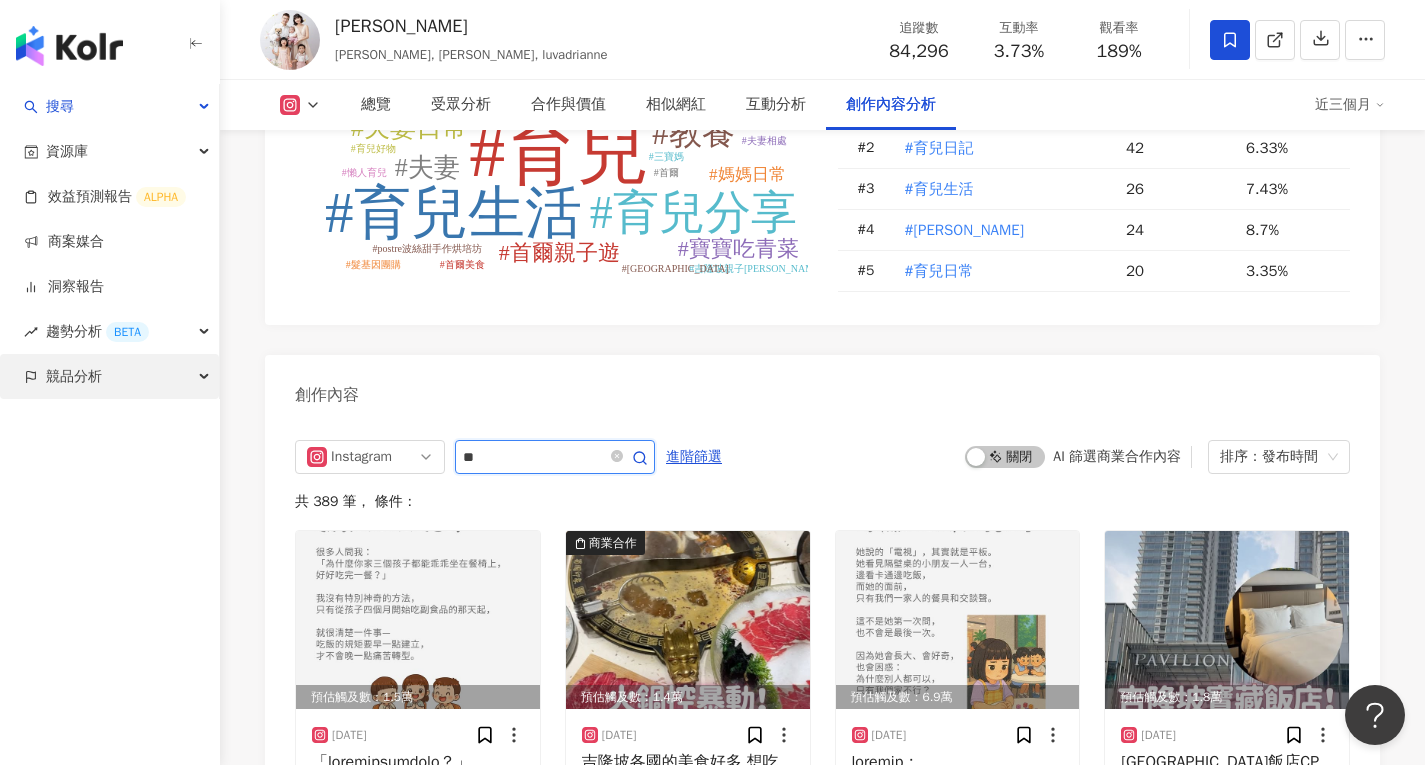 scroll, scrollTop: 6152, scrollLeft: 0, axis: vertical 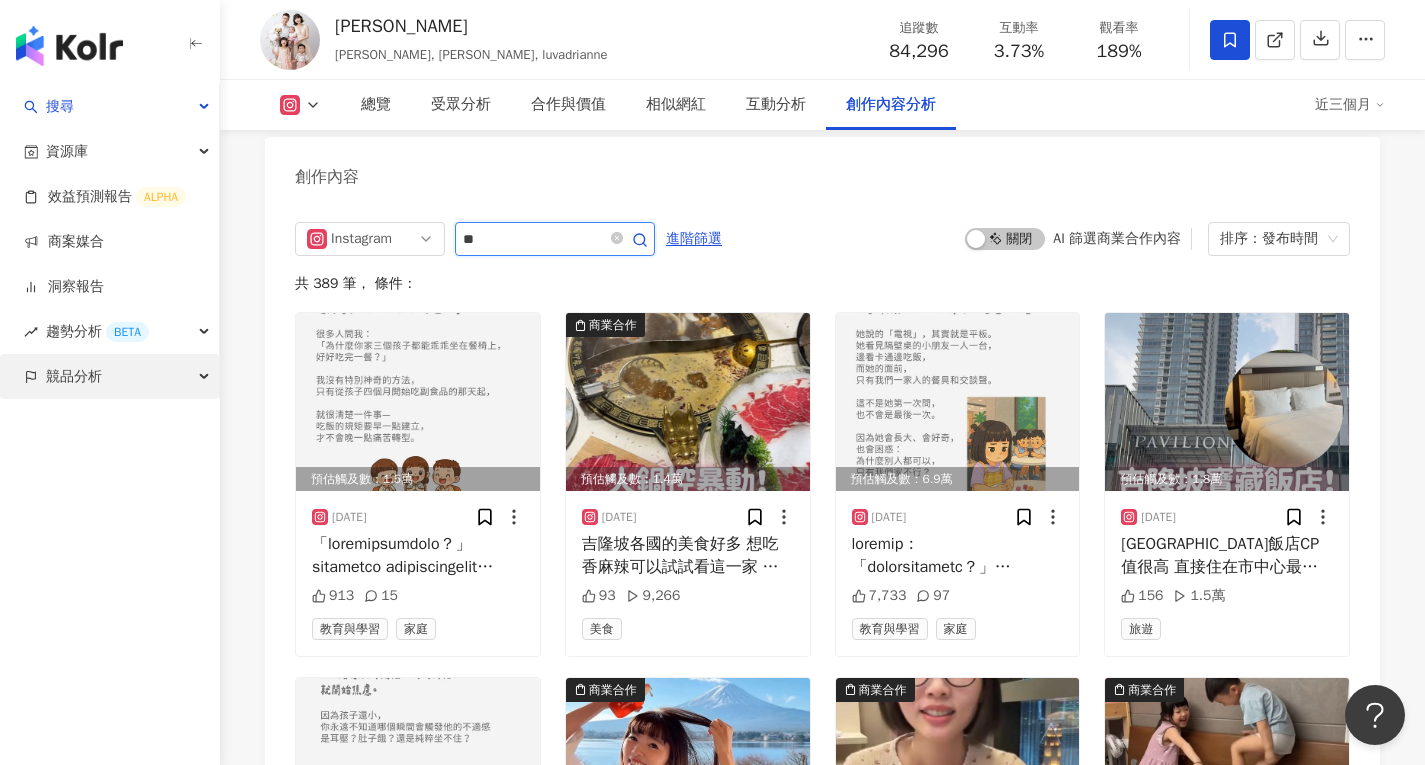type on "*" 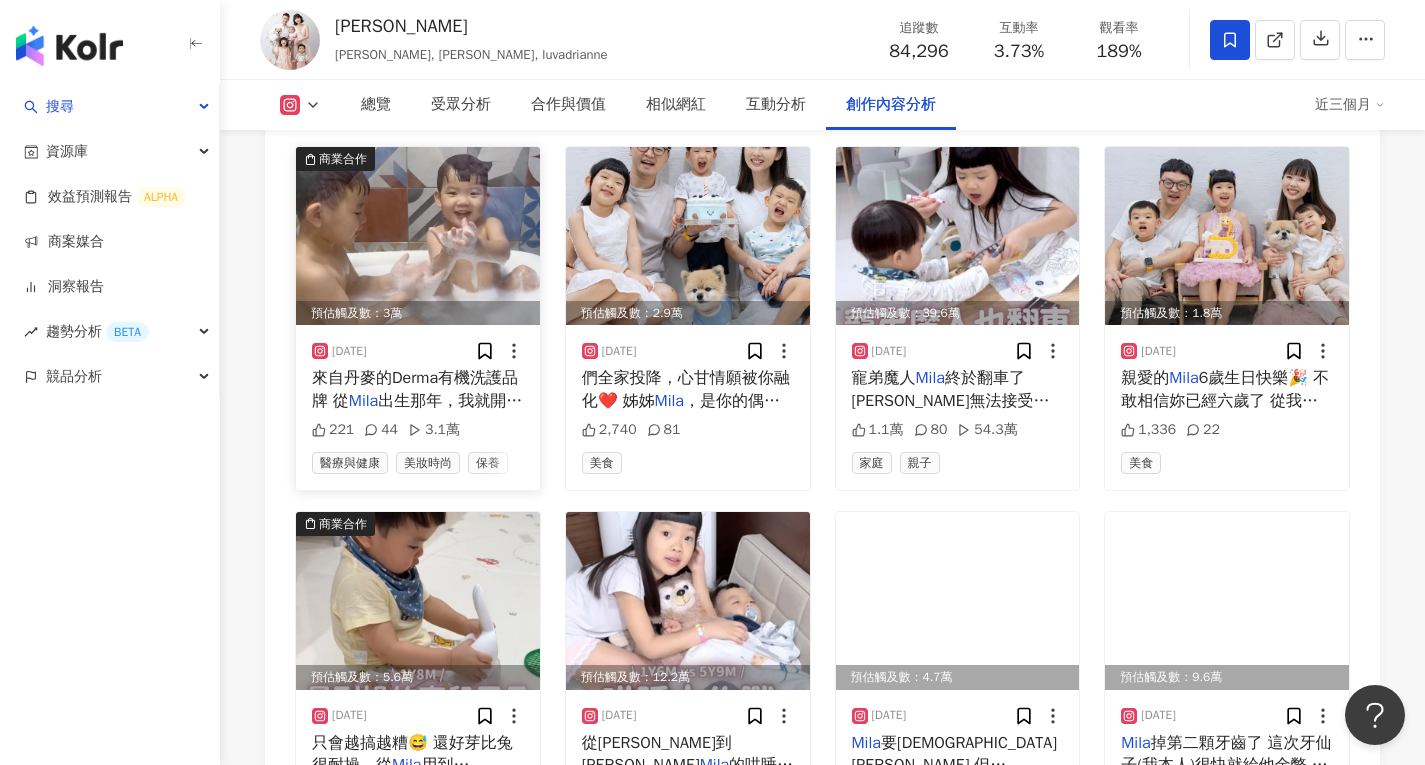 scroll, scrollTop: 6352, scrollLeft: 0, axis: vertical 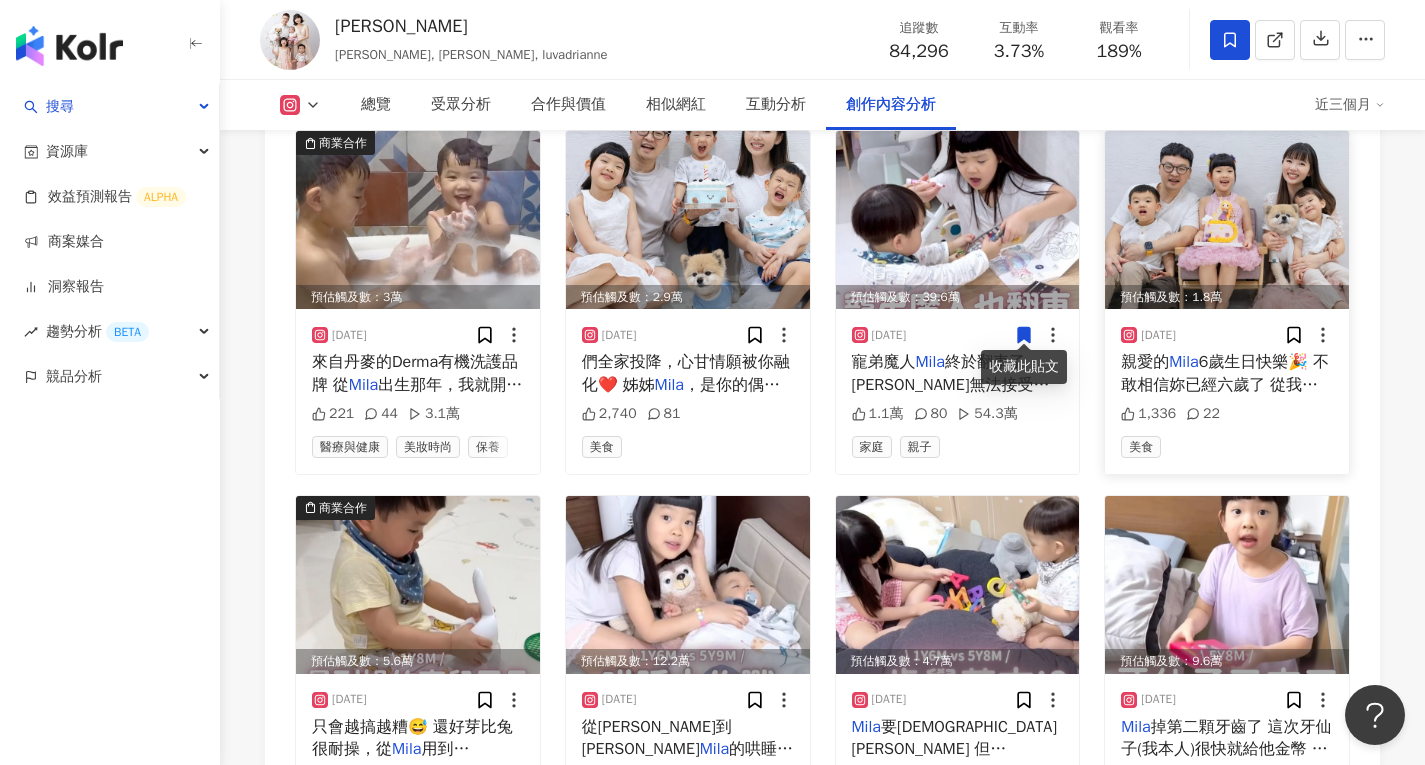 click at bounding box center [1227, 220] 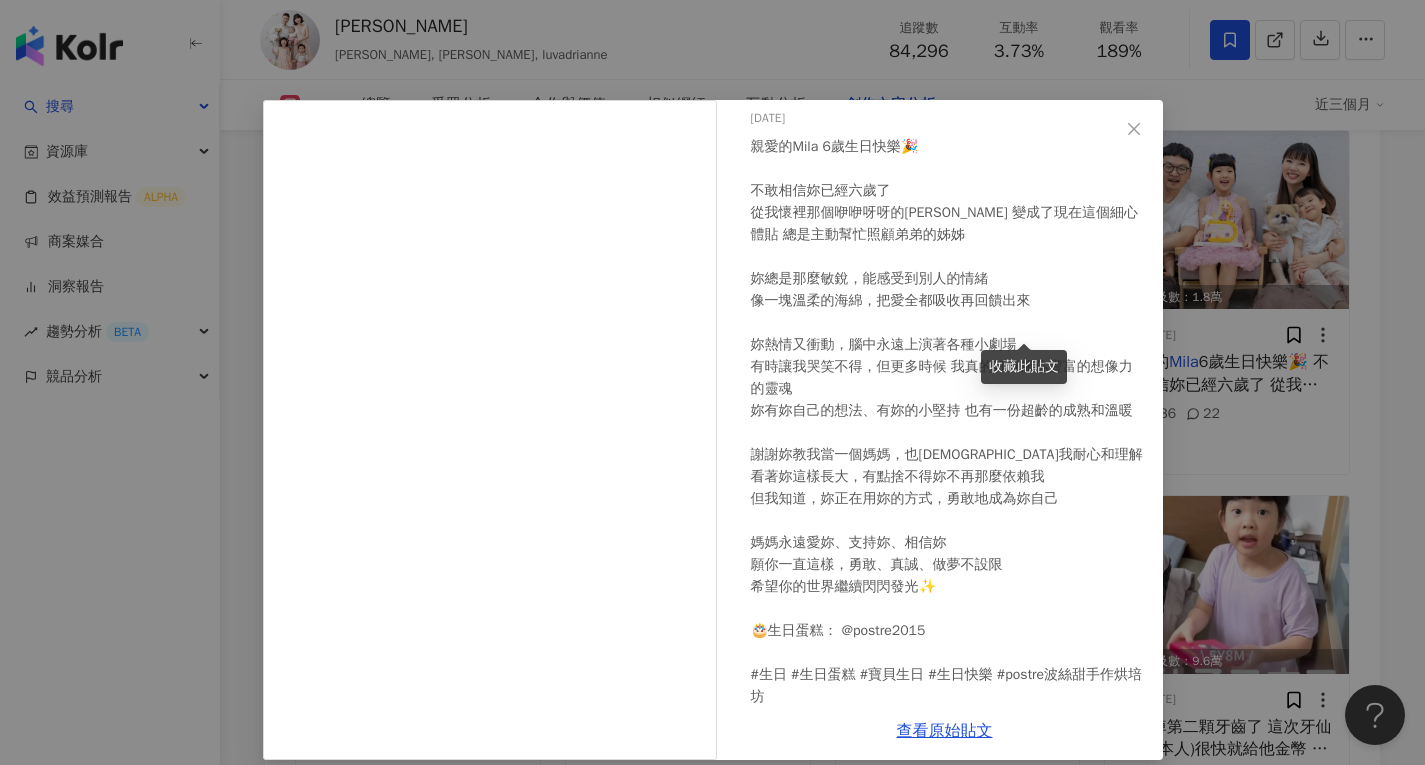 scroll, scrollTop: 0, scrollLeft: 0, axis: both 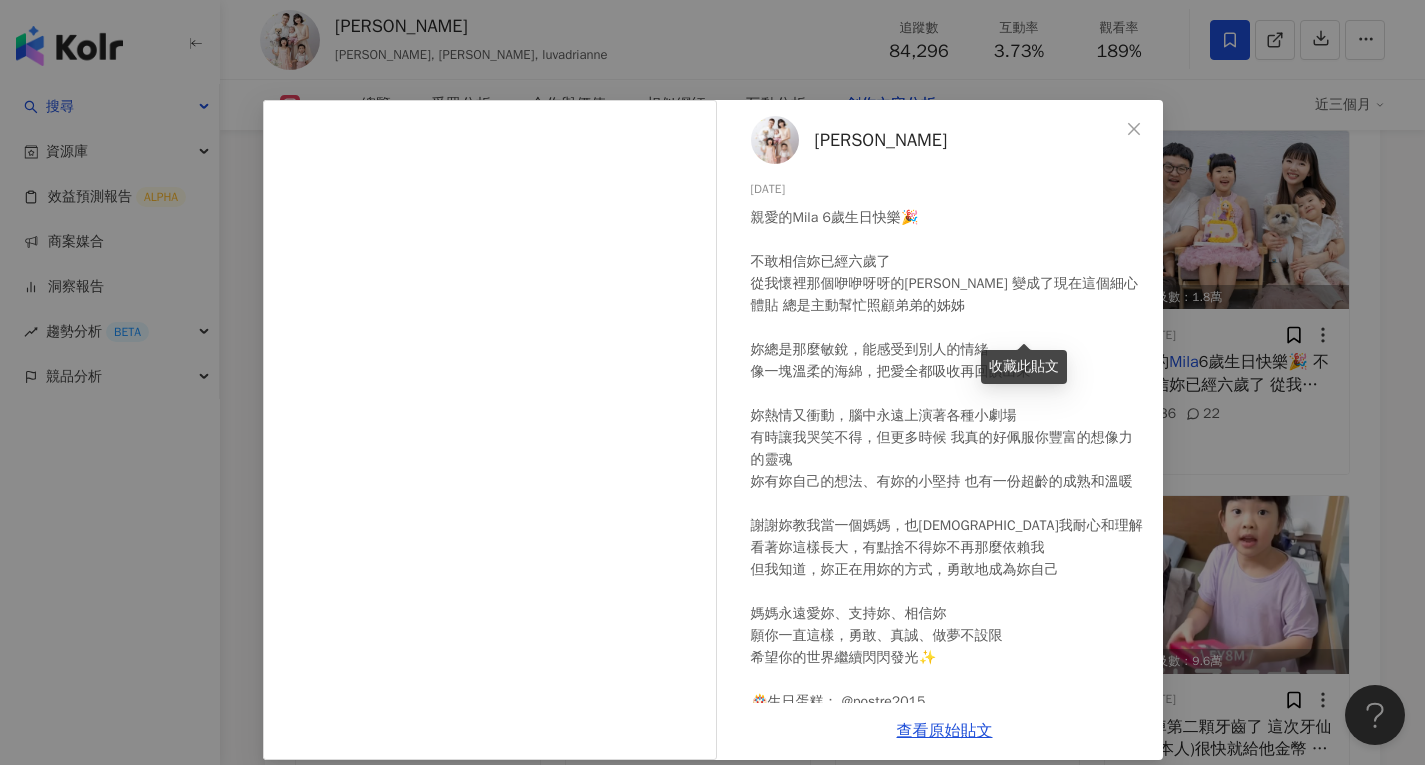 click on "倩兒 2025/4/25 親愛的Mila 6歲生日快樂🎉
不敢相信妳已經六歲了
從我懷裡那個咿咿呀呀的馮迪索 變成了現在這個細心體貼 總是主動幫忙照顧弟弟的姊姊
妳總是那麼敏銳，能感受到別人的情緒
像一塊溫柔的海綿，把愛全都吸收再回饋出來
妳熱情又衝動，腦中永遠上演著各種小劇場
有時讓我哭笑不得，但更多時候 我真的好佩服你豐富的想像力的靈魂
妳有妳自己的想法、有妳的小堅持 也有一份超齡的成熟和溫暖
謝謝妳教我當一個媽媽，也教會我耐心和理解
看著妳這樣長大，有點捨不得妳不再那麼依賴我
但我知道，妳正在用妳的方式，勇敢地成為妳自己
媽媽永遠愛妳、支持妳、相信妳
願你一直這樣，勇敢、真誠、做夢不設限
希望你的世界繼續閃閃發光✨
🎂生日蛋糕： @postre2015
#生日 #生日蛋糕 #寶貝生日 #生日快樂 #postre波絲甜手作烘培坊 1,336 22" at bounding box center (712, 382) 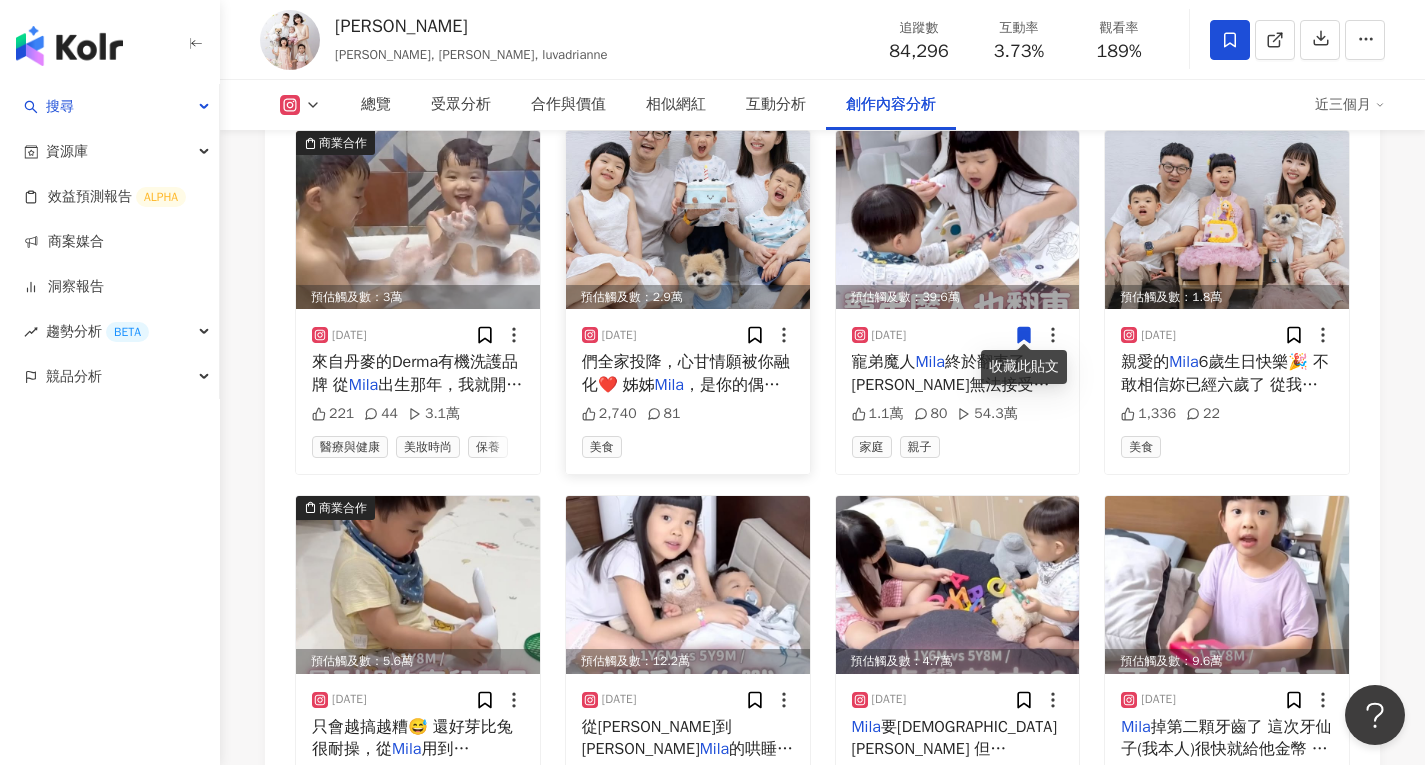 click on "，是你的偶像
你總是悄悄觀察她畫" at bounding box center (681, 396) 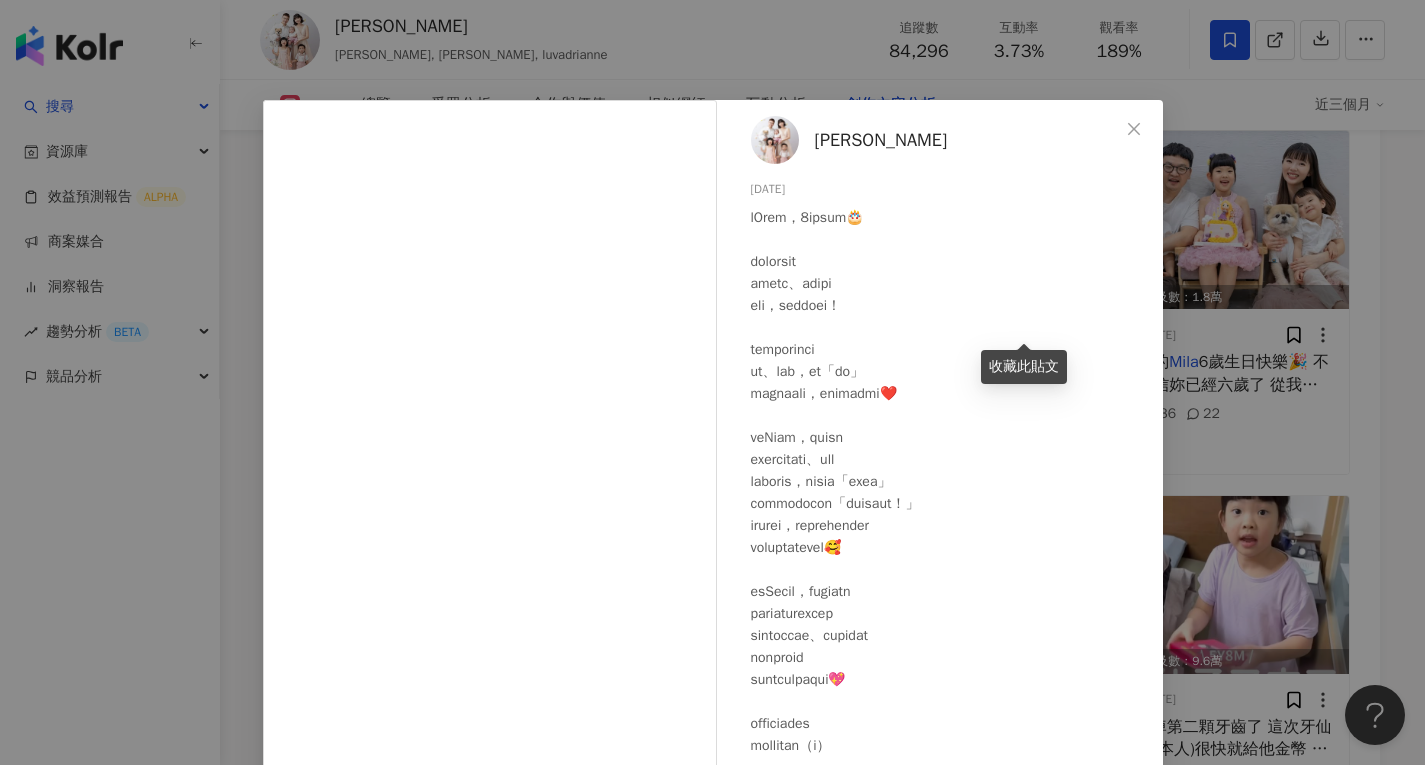 click on "倩兒 2025/6/17 2,740 81 查看原始貼文" at bounding box center (712, 382) 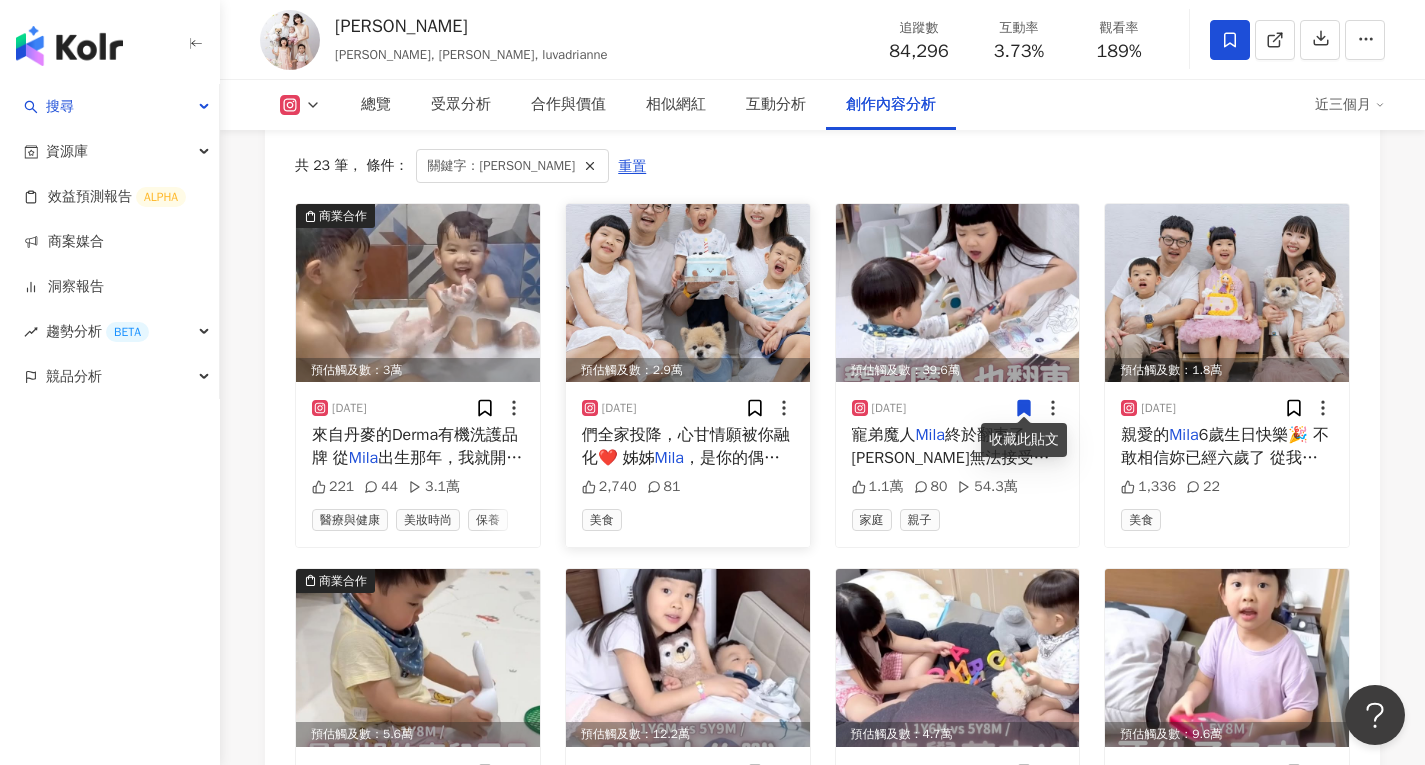 scroll, scrollTop: 6052, scrollLeft: 0, axis: vertical 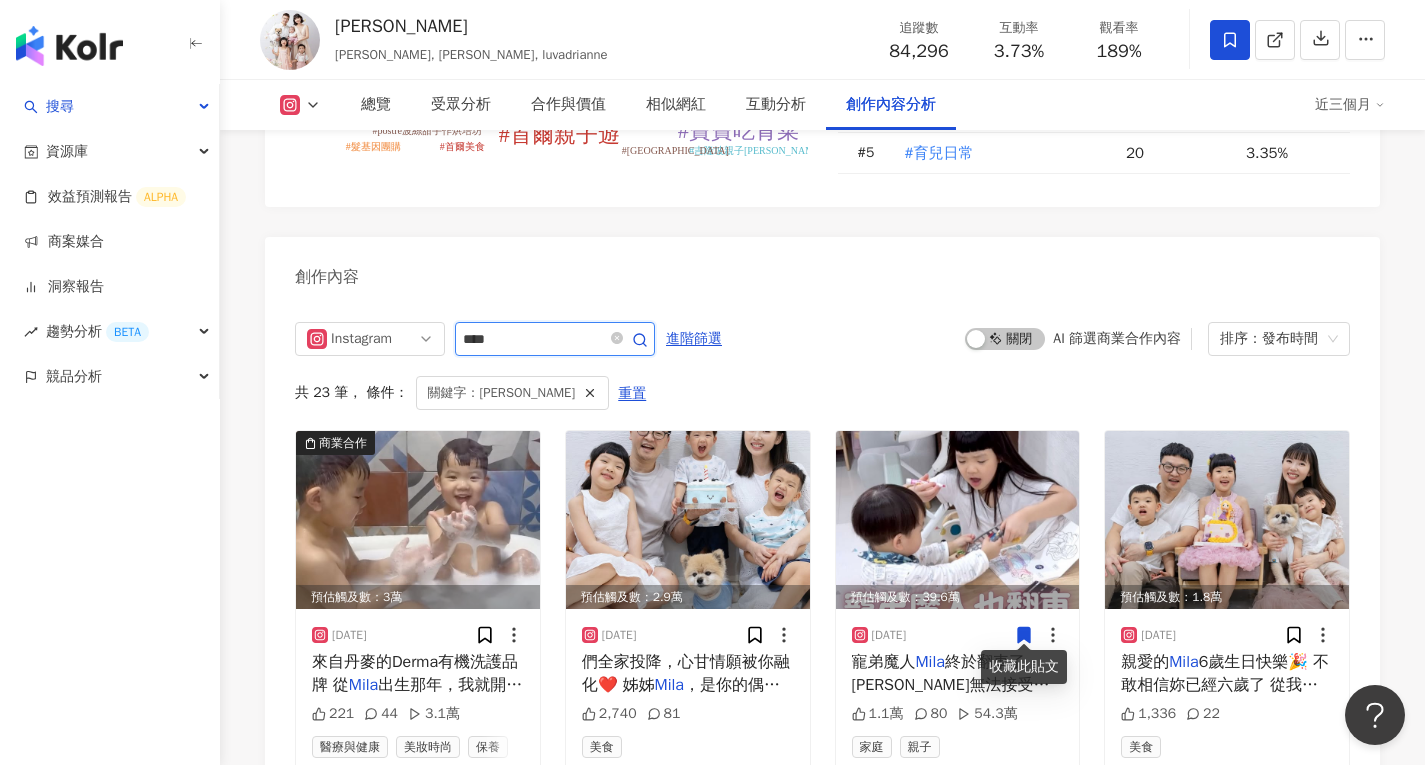 drag, startPoint x: 583, startPoint y: 339, endPoint x: 413, endPoint y: 294, distance: 175.85506 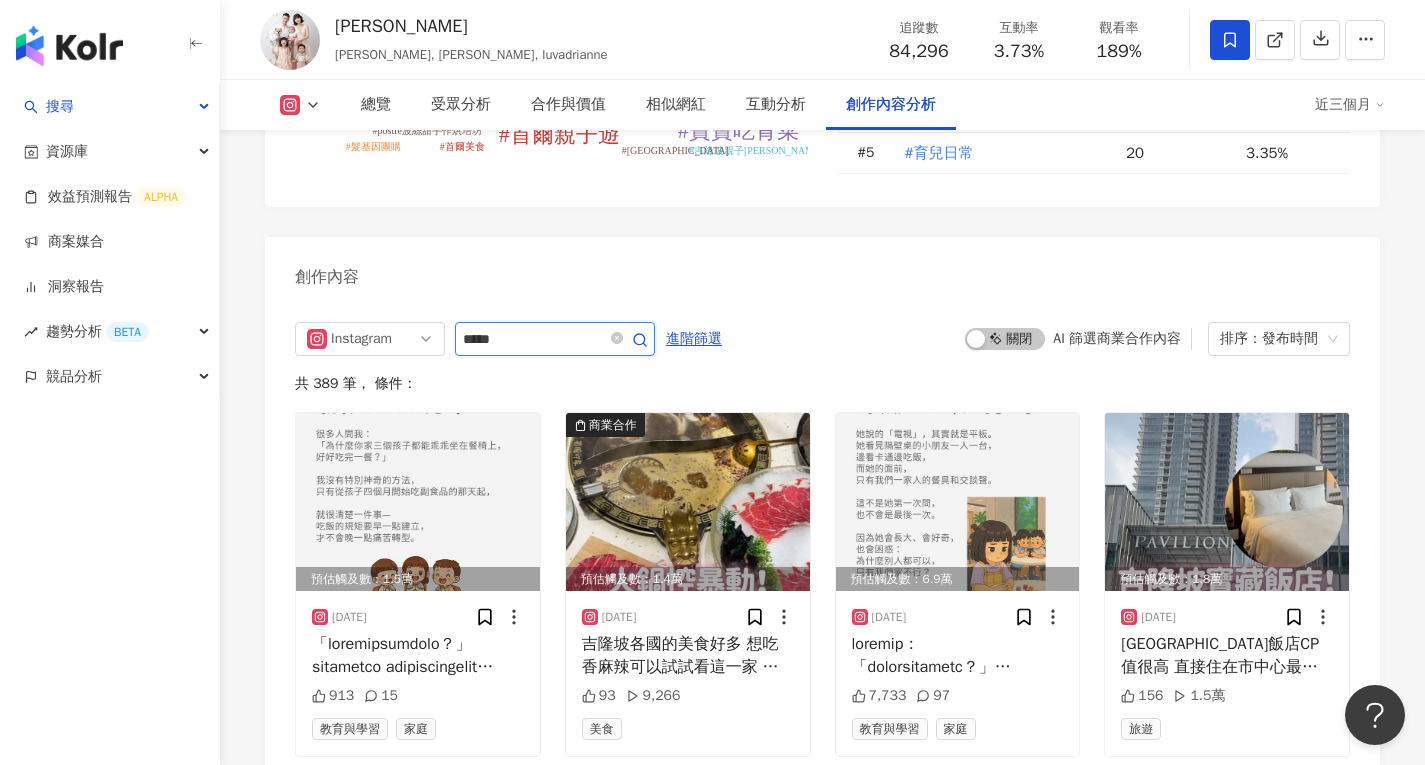 scroll, scrollTop: 6152, scrollLeft: 0, axis: vertical 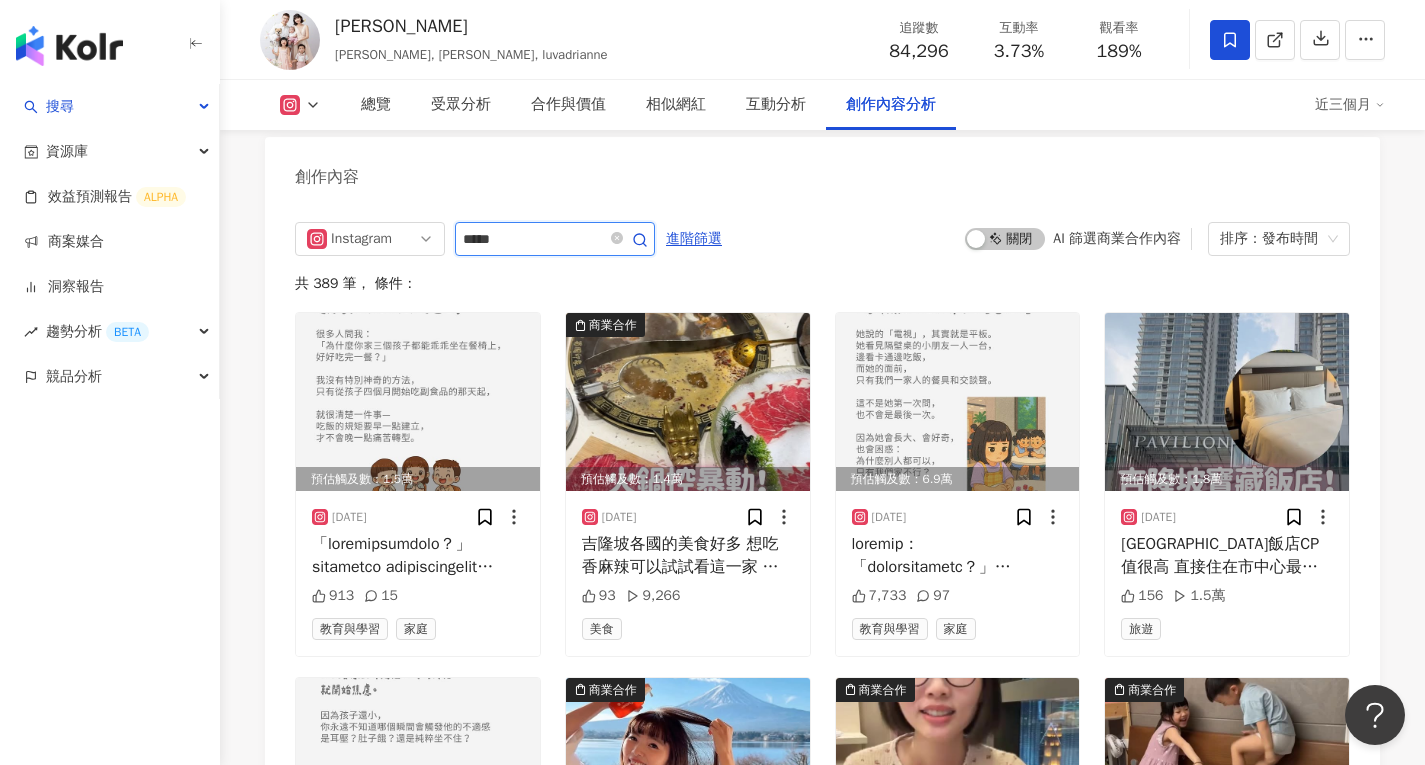 type on "*****" 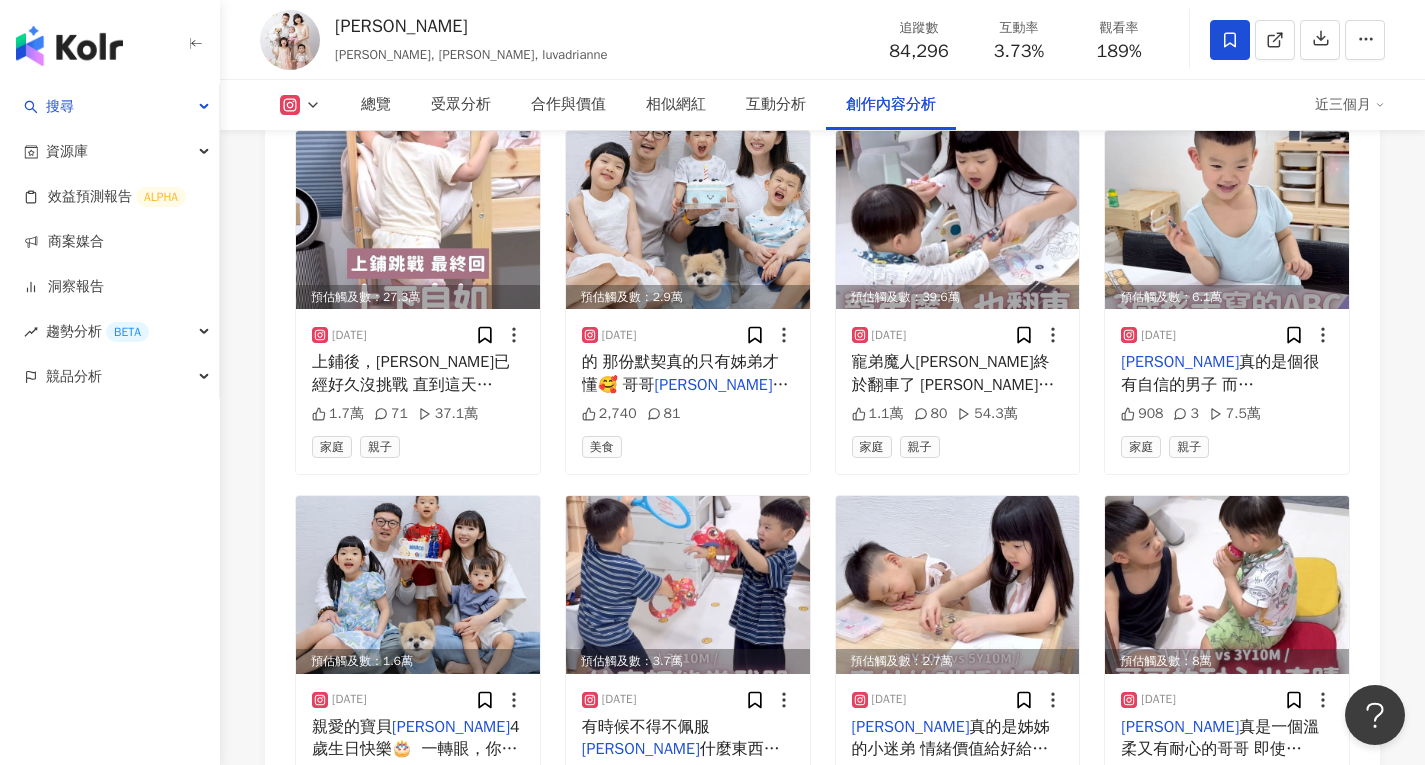 scroll, scrollTop: 6452, scrollLeft: 0, axis: vertical 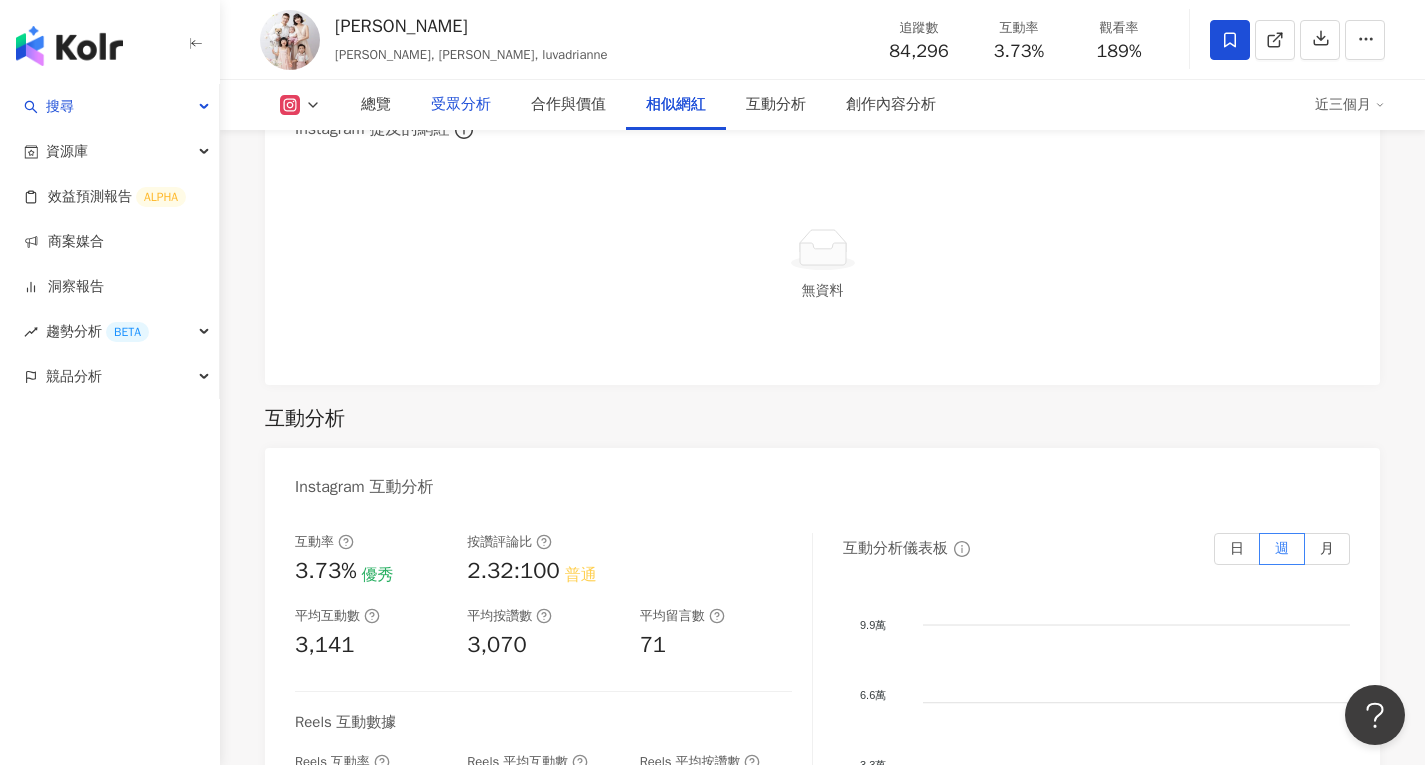 click on "受眾分析" at bounding box center (461, 105) 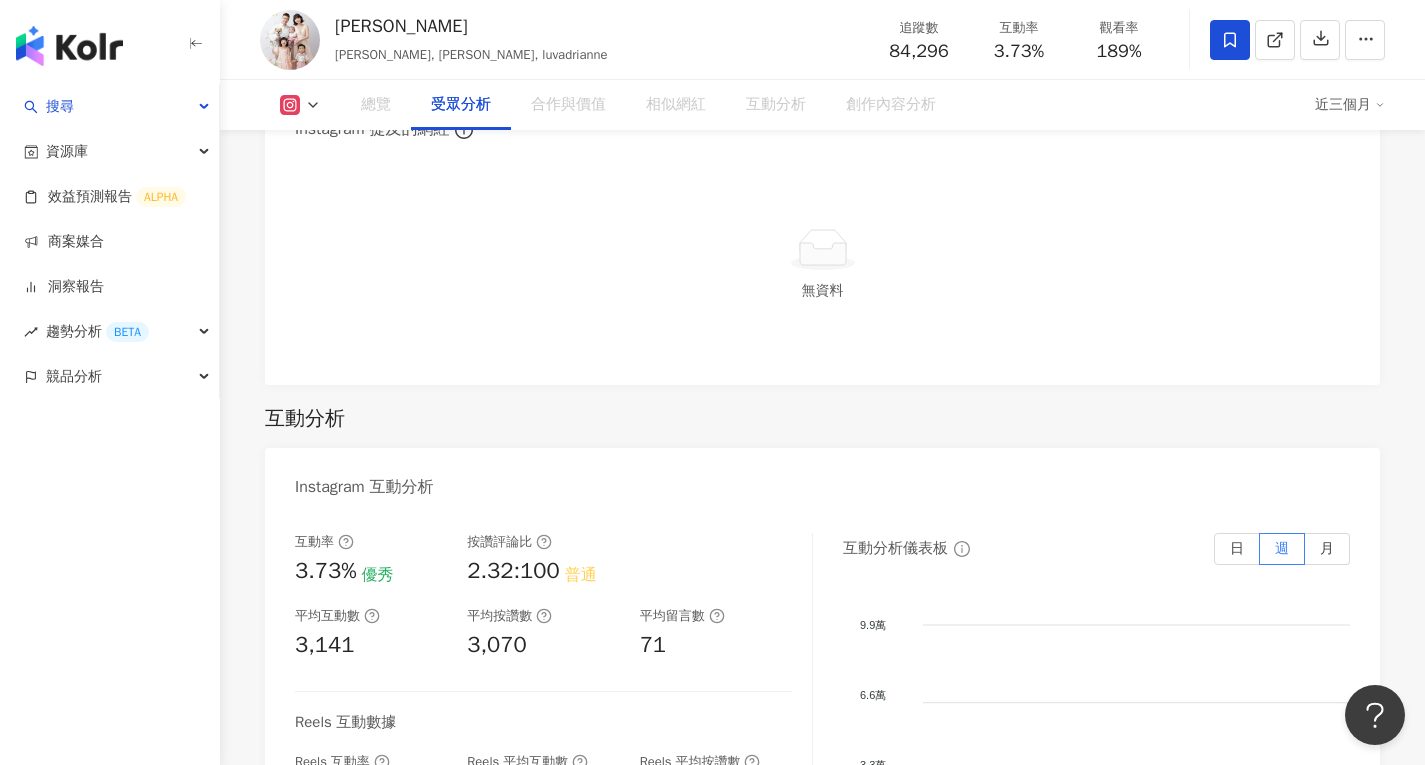 scroll, scrollTop: 1727, scrollLeft: 0, axis: vertical 